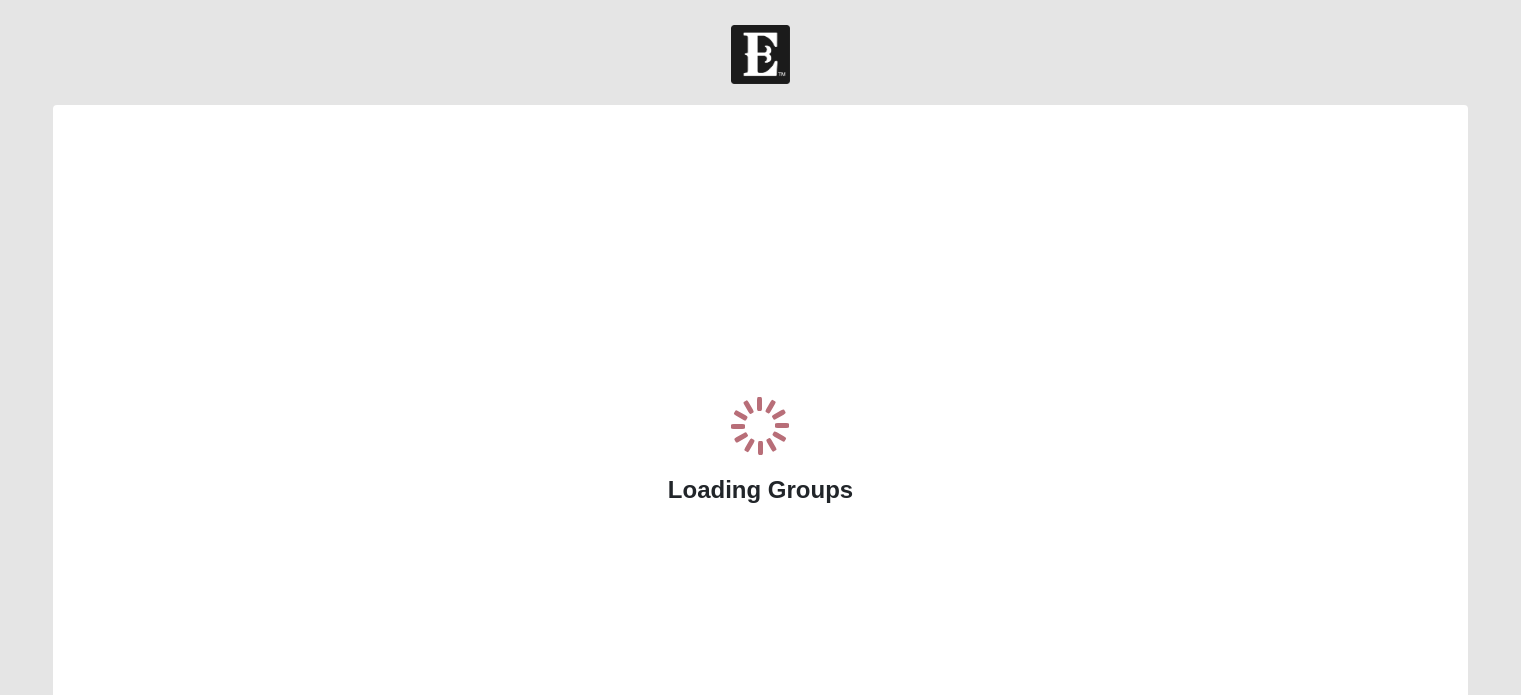 scroll, scrollTop: 0, scrollLeft: 0, axis: both 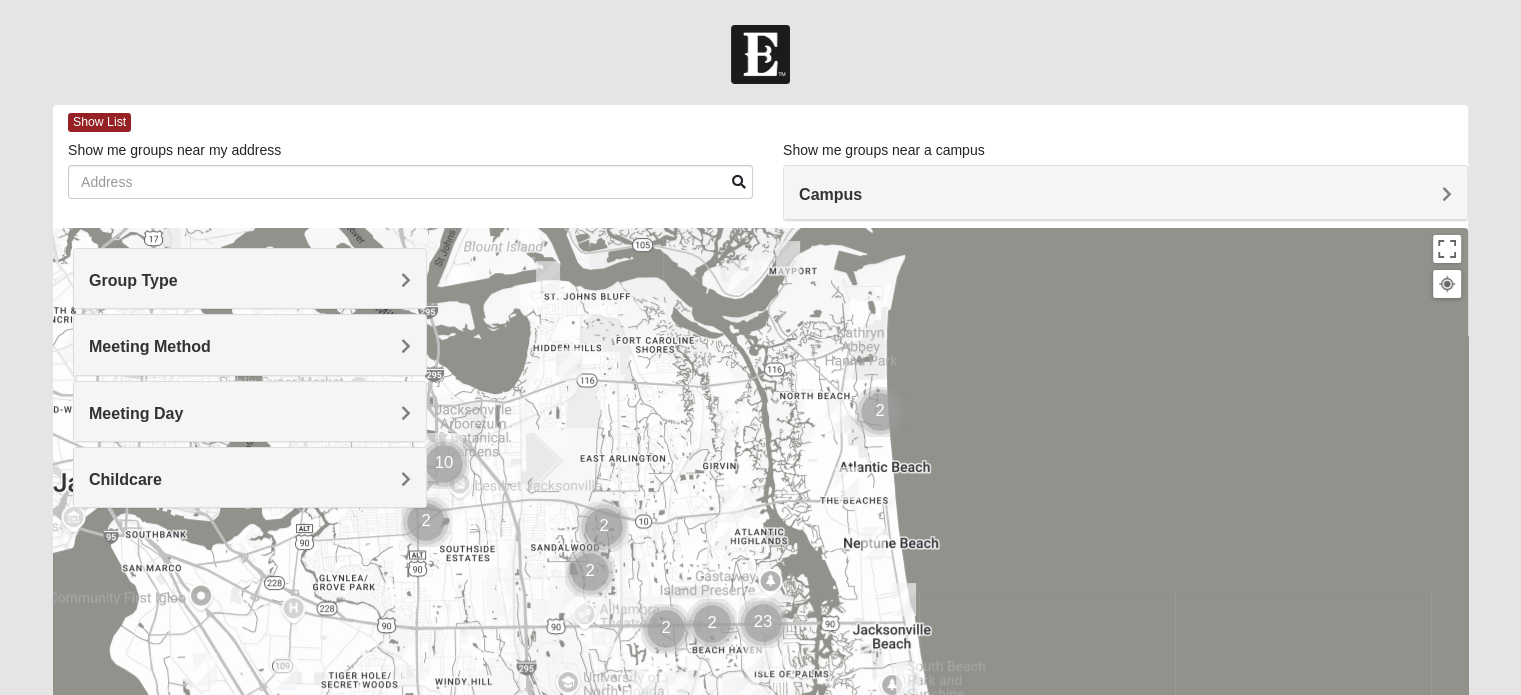 click on "Group Type" at bounding box center [250, 280] 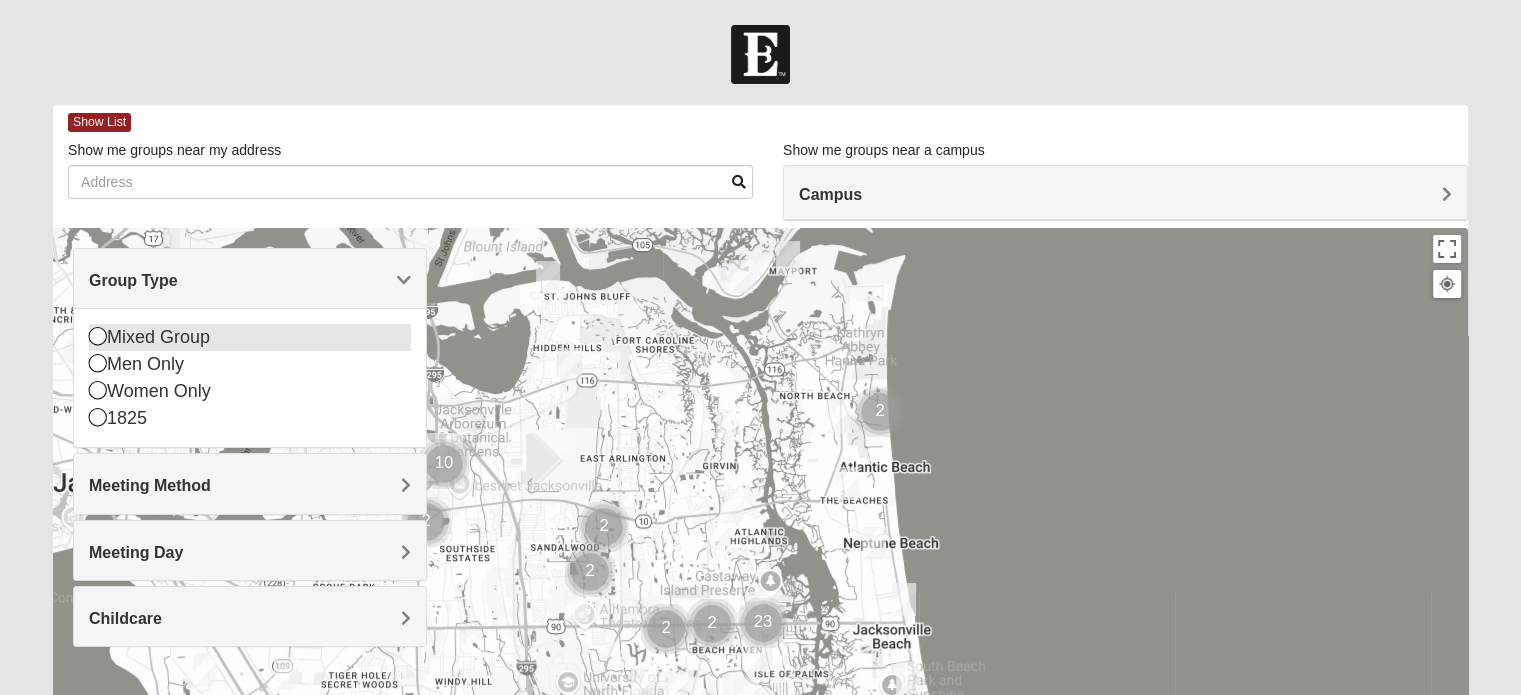 click on "Mixed Group" at bounding box center (250, 337) 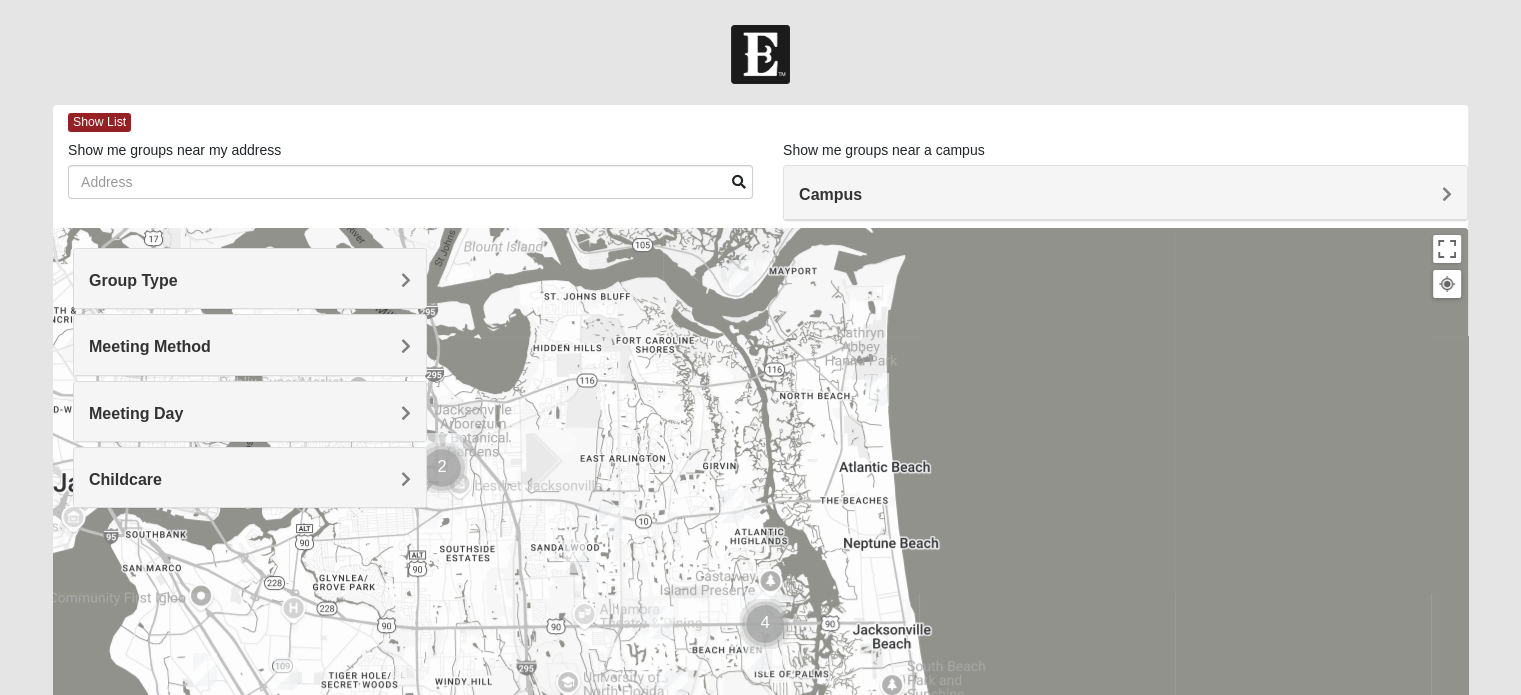 click on "Meeting Method" at bounding box center (250, 344) 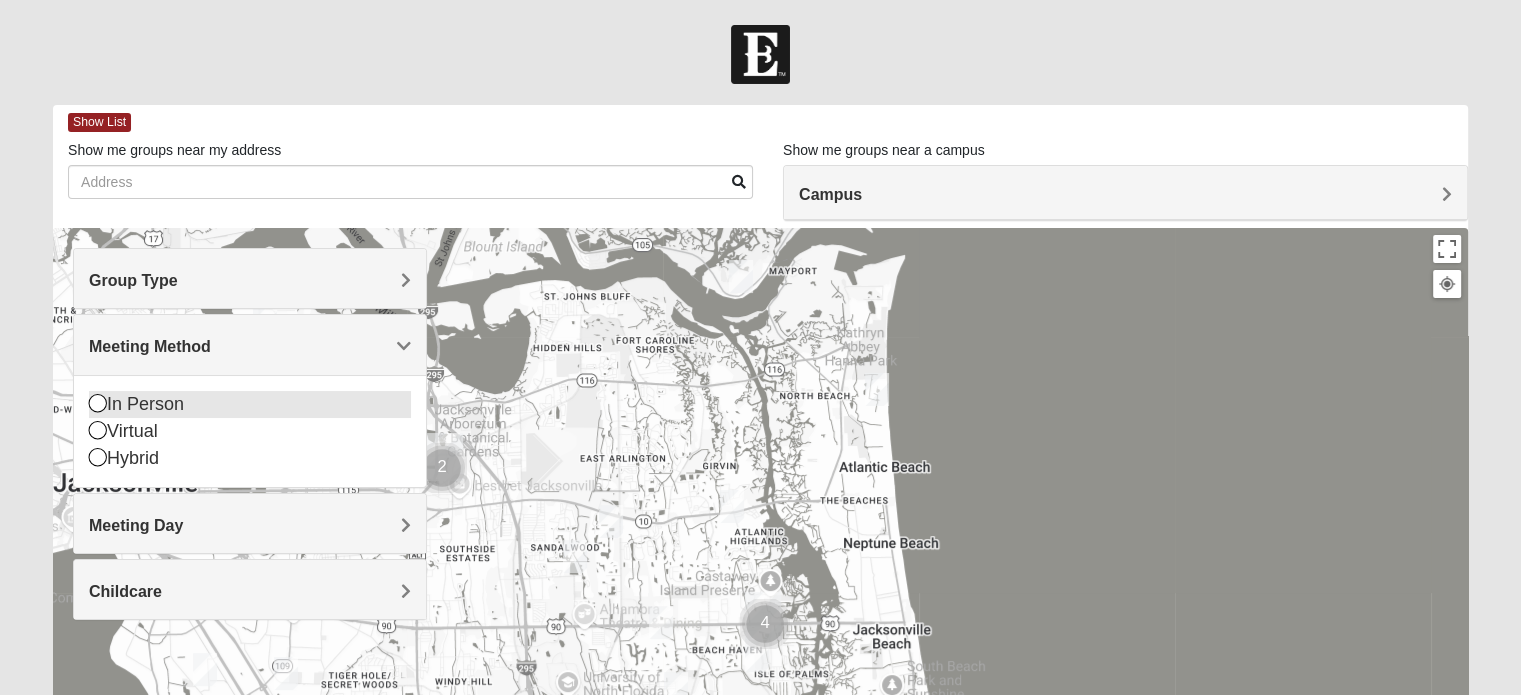 click on "In Person" at bounding box center (250, 404) 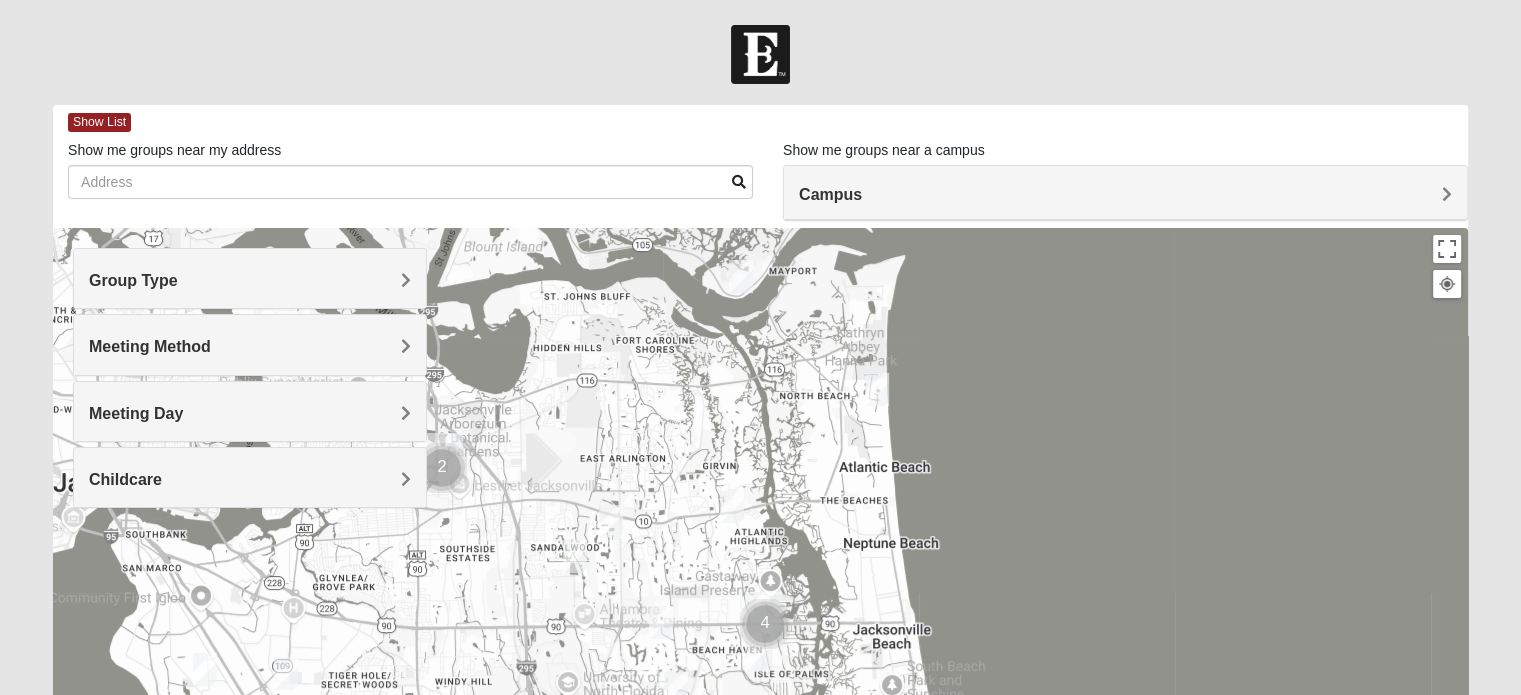 click on "Meeting Day" at bounding box center (250, 413) 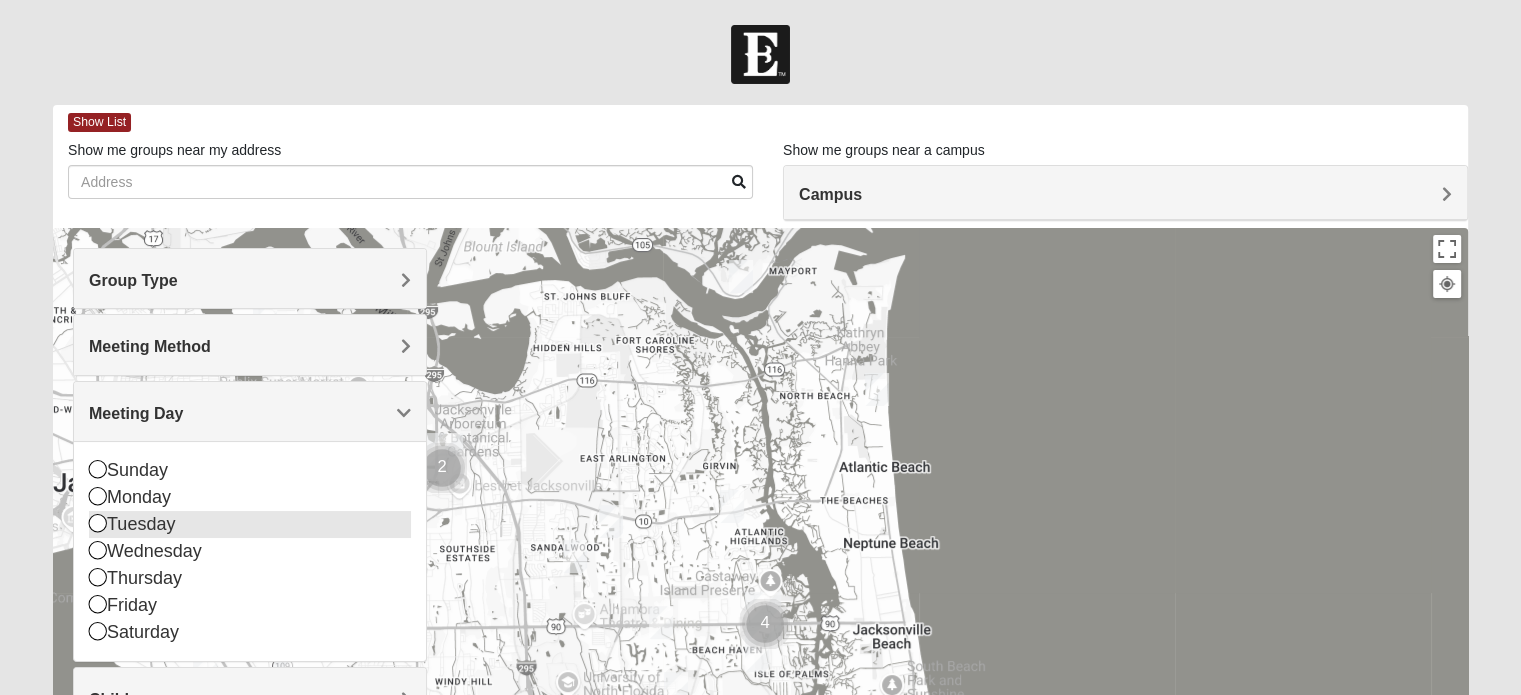 click at bounding box center [98, 523] 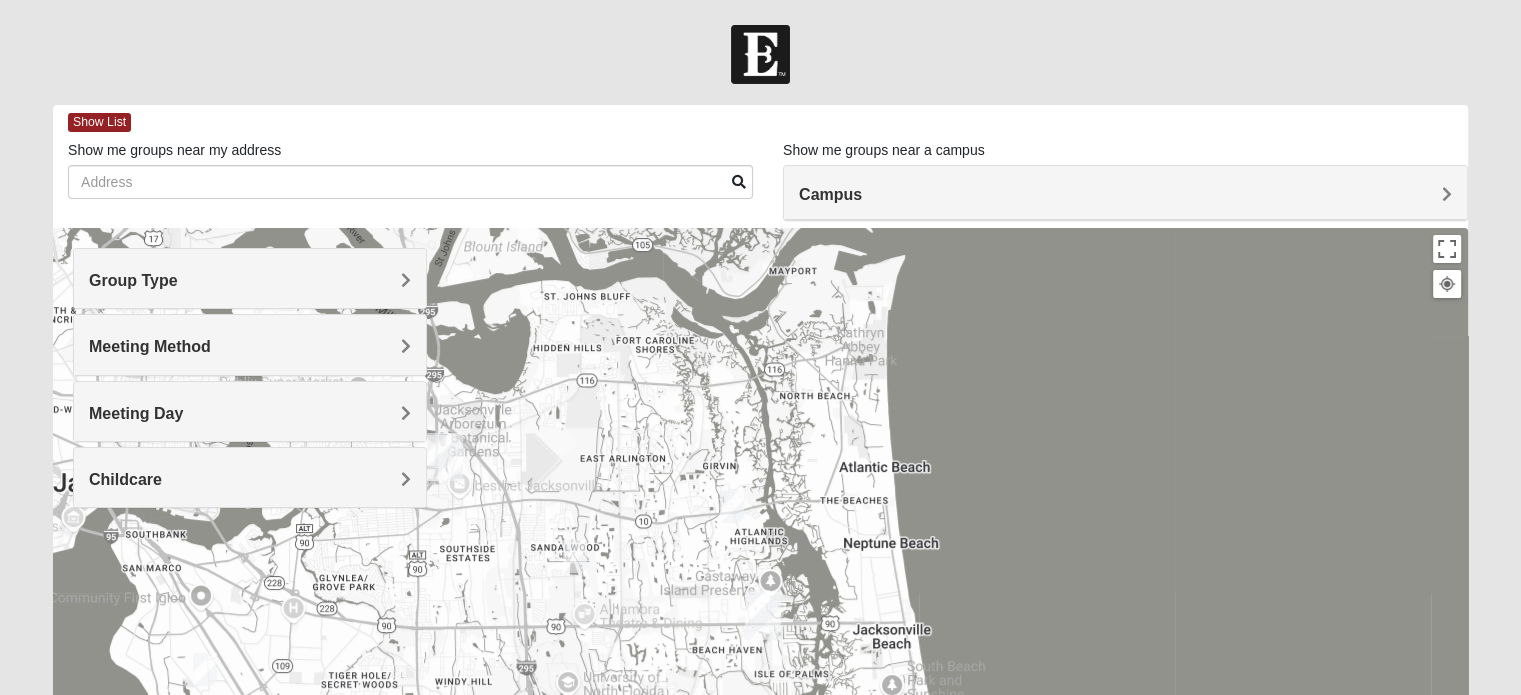 click on "Meeting Day" at bounding box center (250, 411) 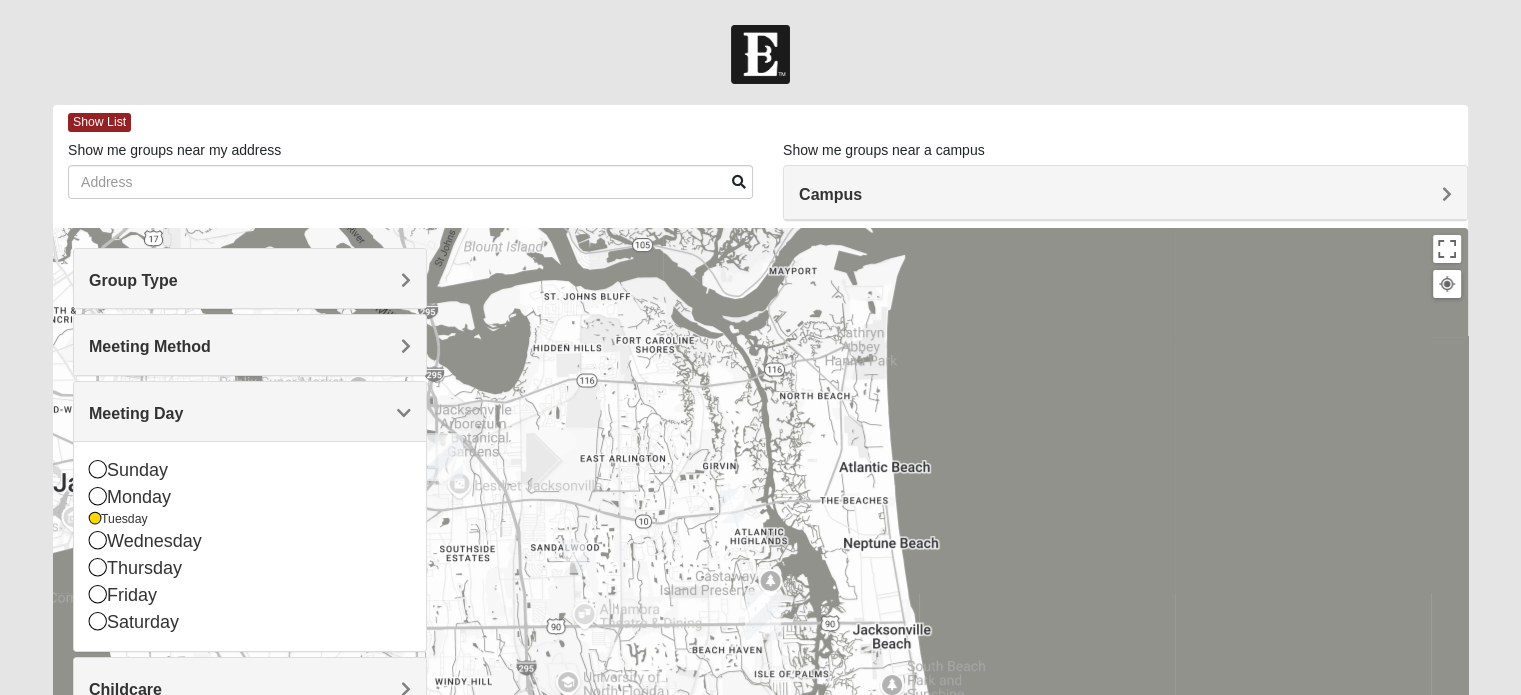 click on "Meeting Day" at bounding box center [250, 413] 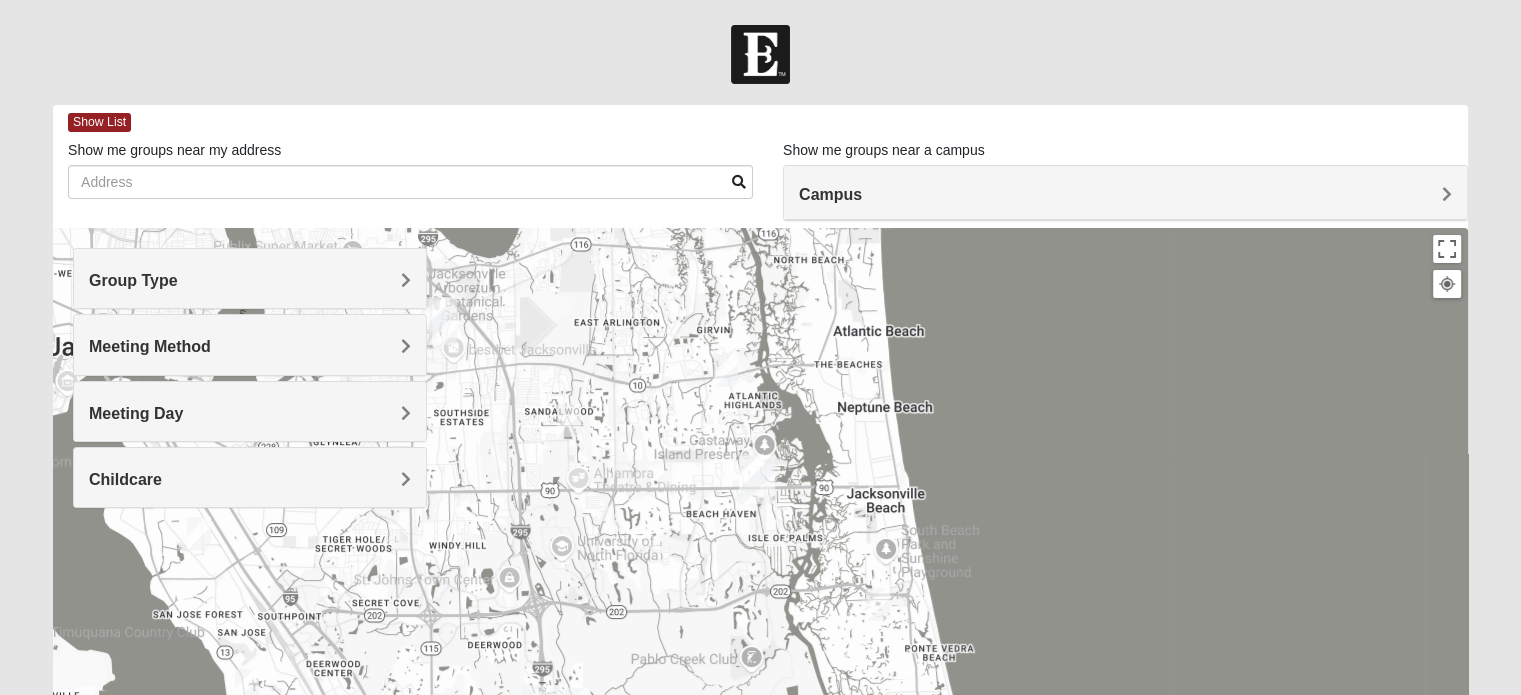 drag, startPoint x: 662, startPoint y: 592, endPoint x: 659, endPoint y: 479, distance: 113.03982 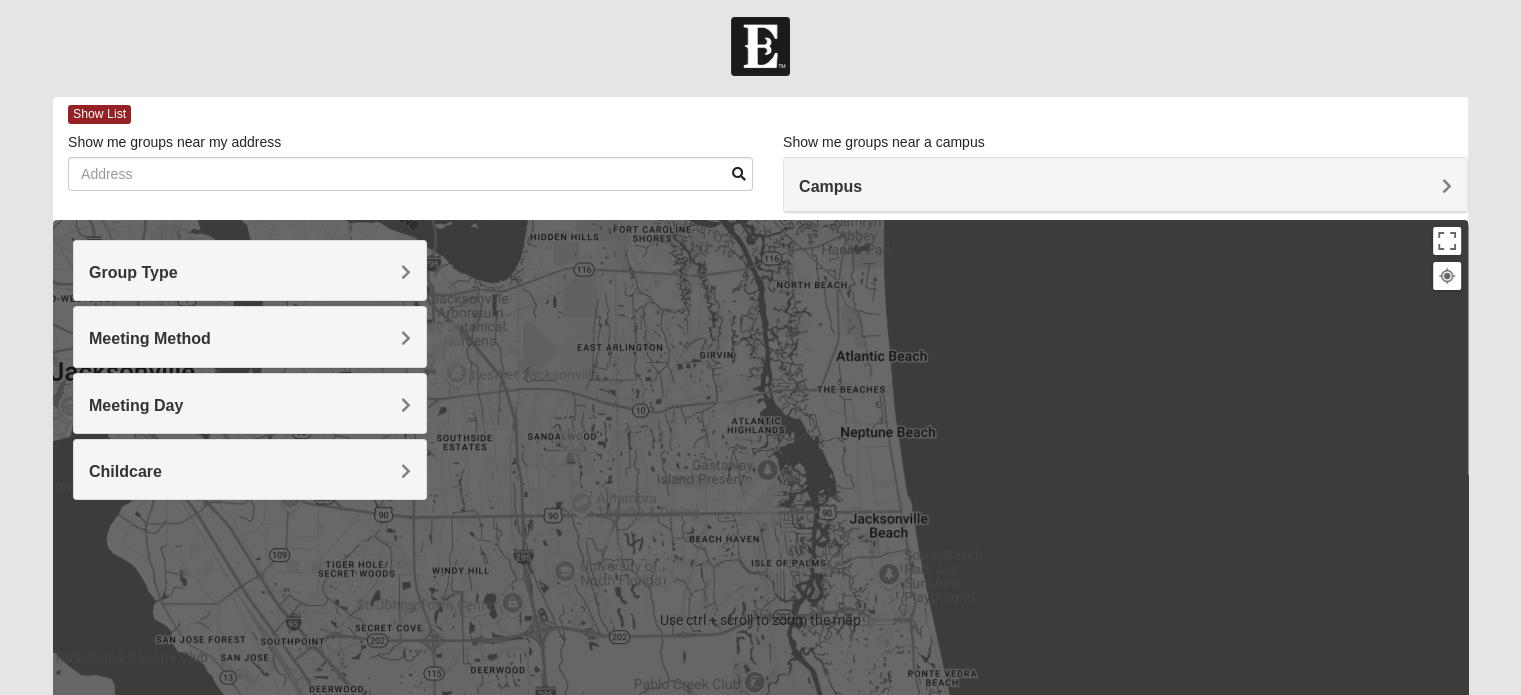 scroll, scrollTop: 5, scrollLeft: 0, axis: vertical 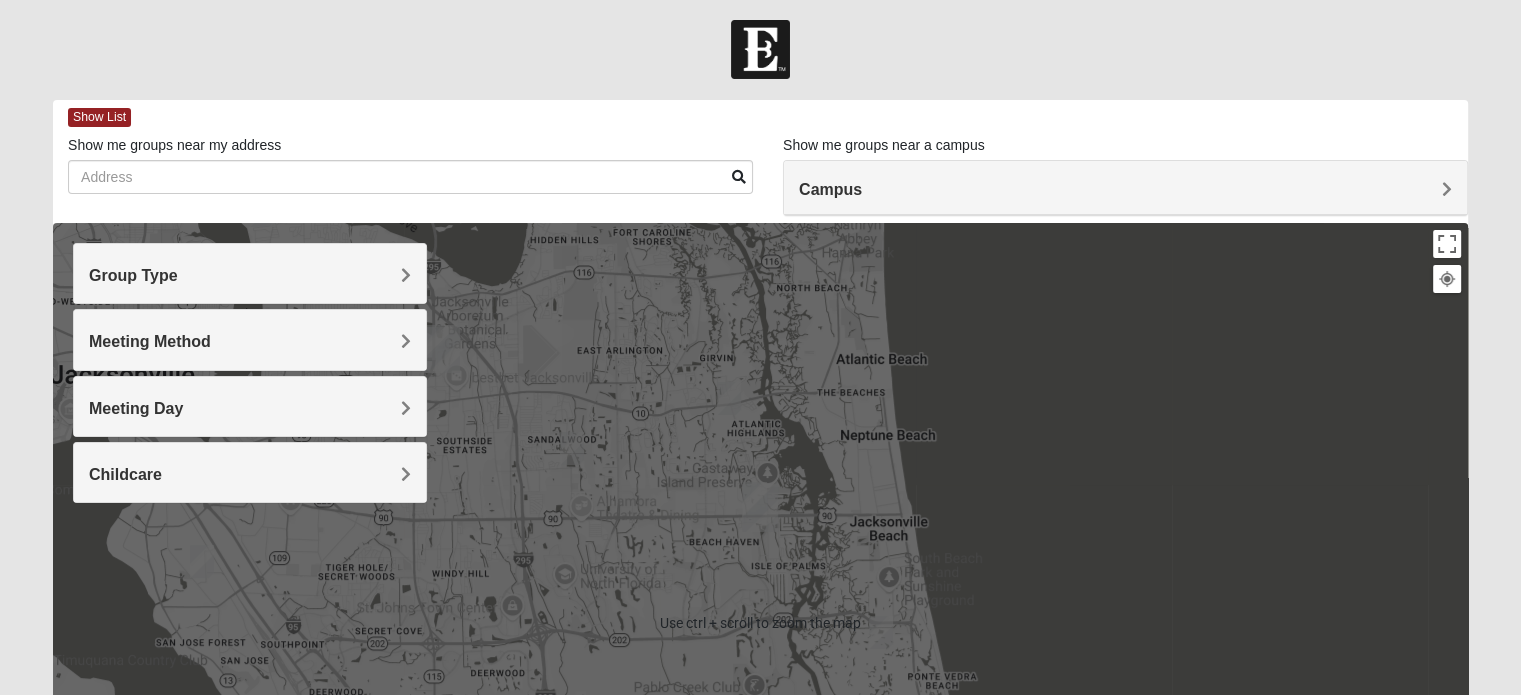 click at bounding box center (760, 508) 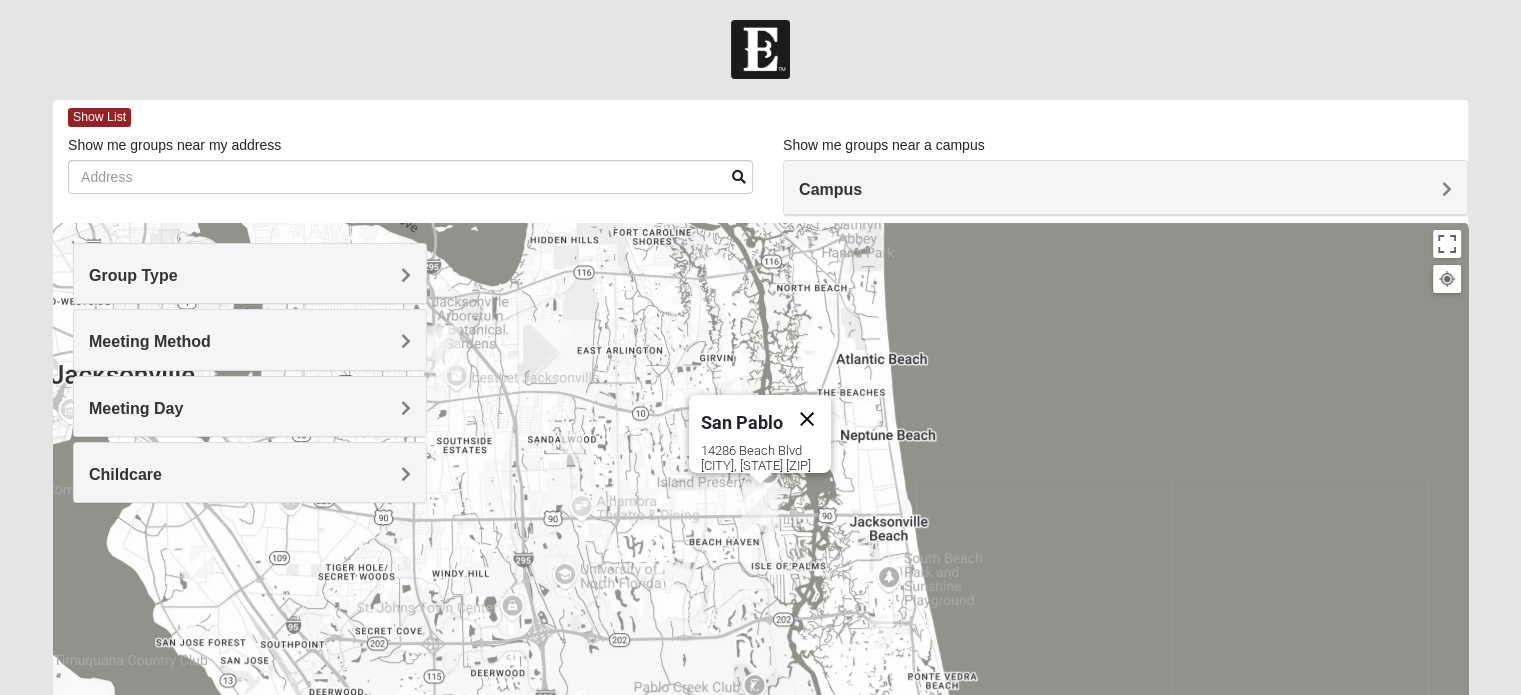 click at bounding box center [807, 419] 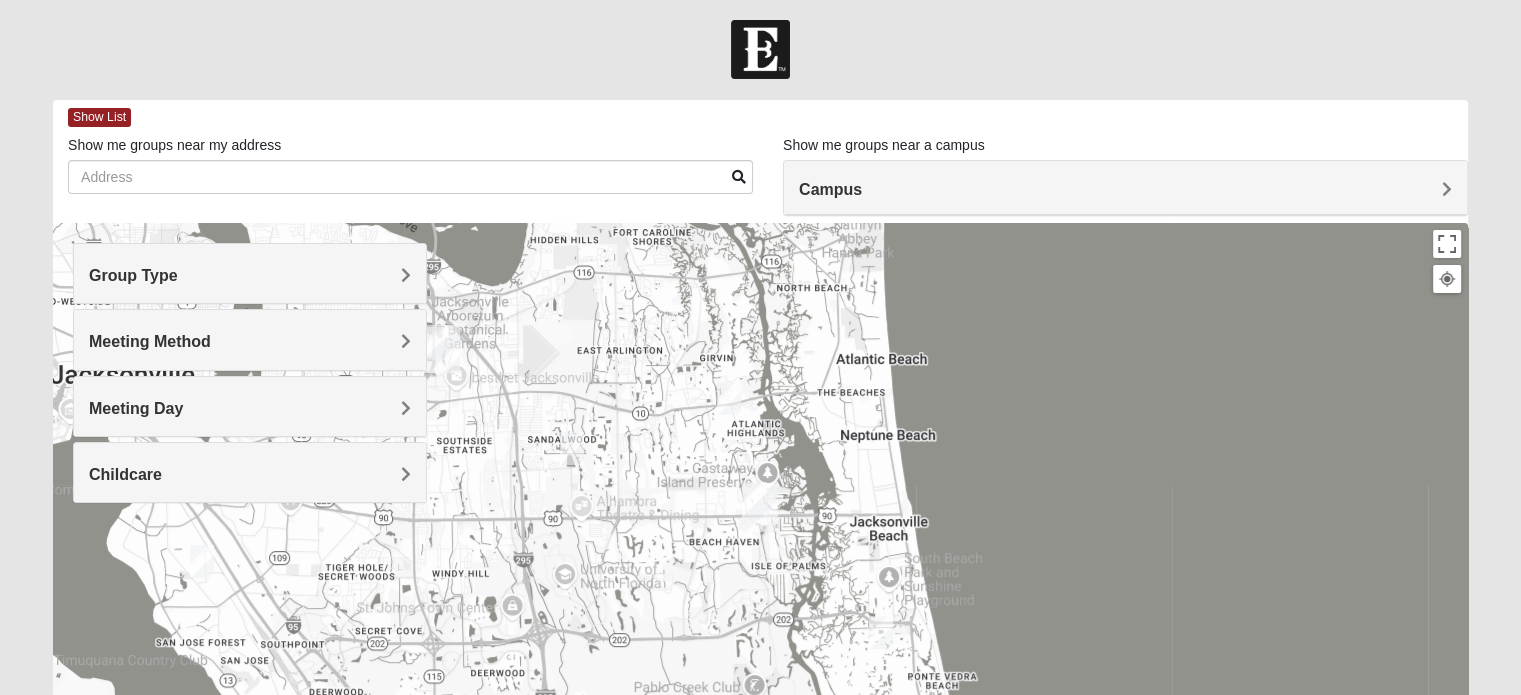 click at bounding box center (729, 398) 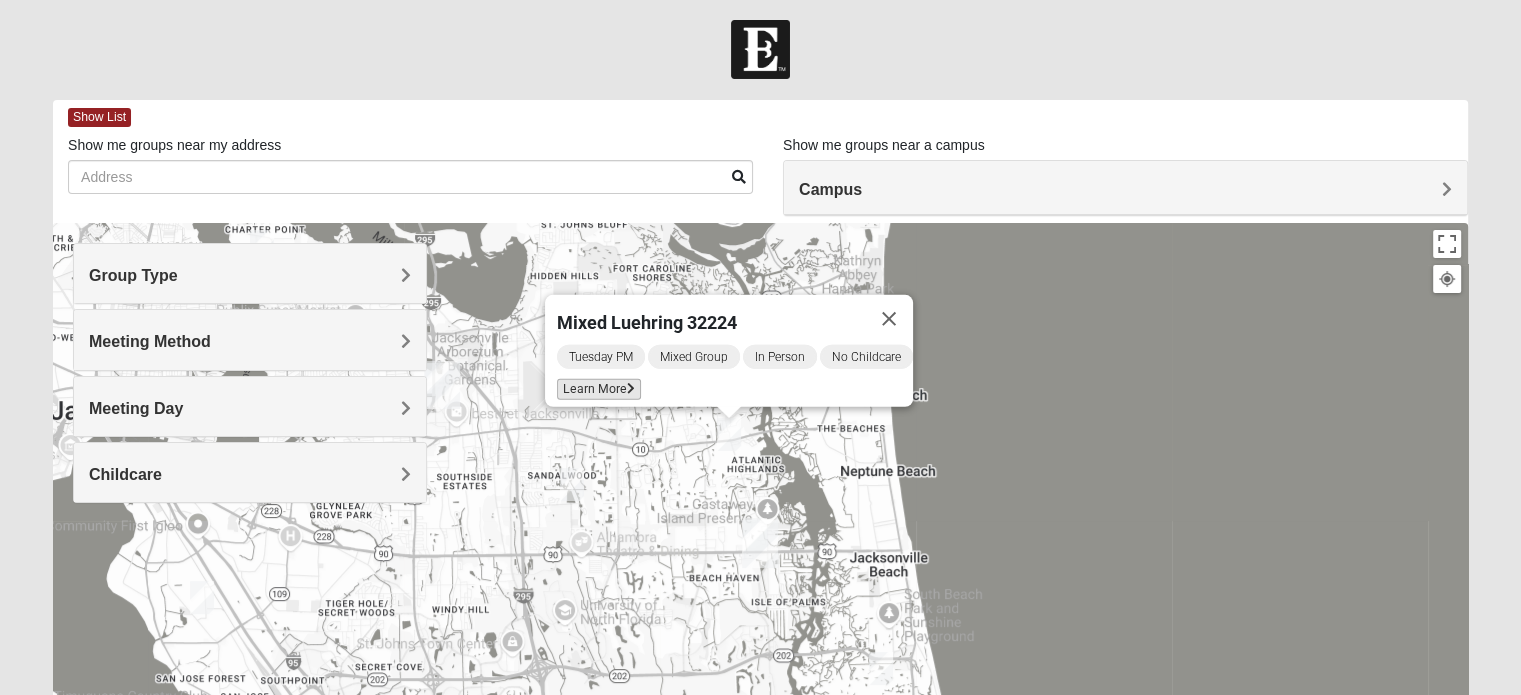 click at bounding box center (631, 389) 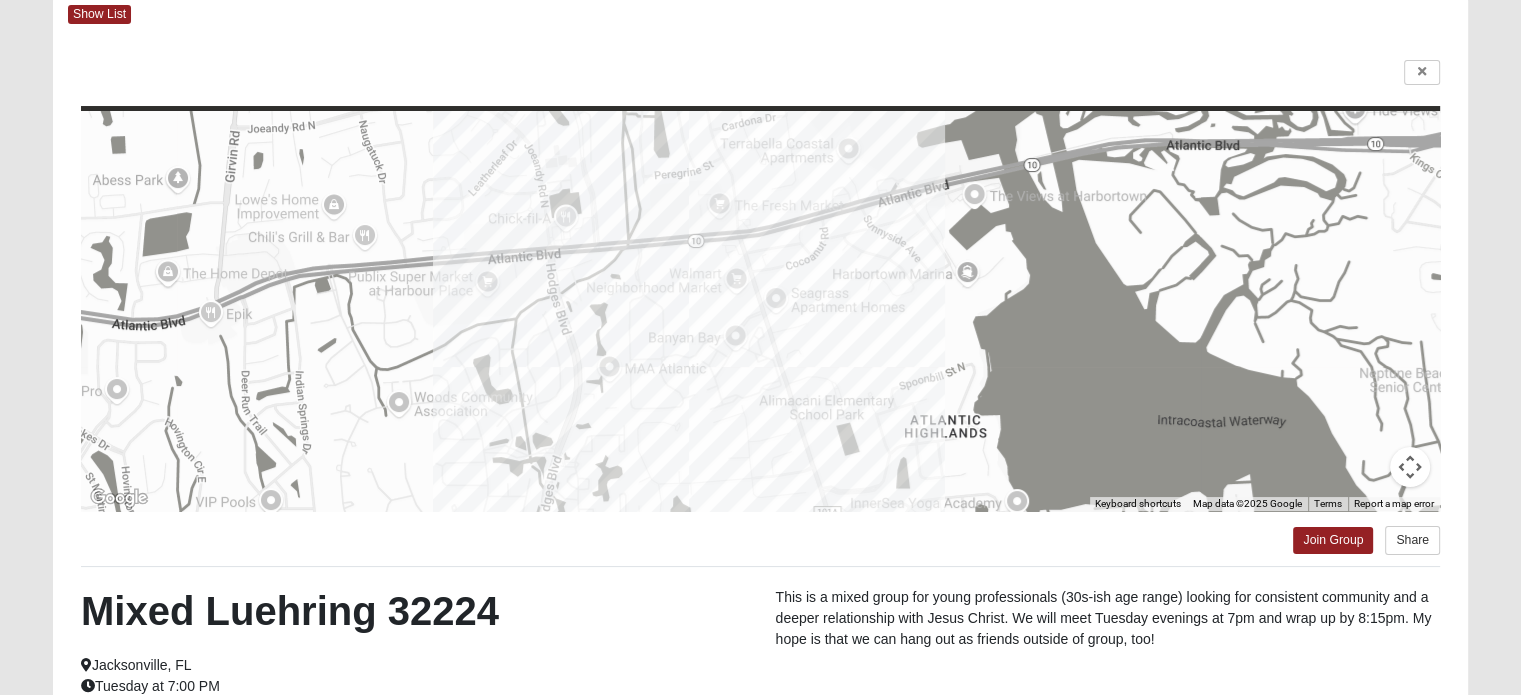 scroll, scrollTop: 386, scrollLeft: 0, axis: vertical 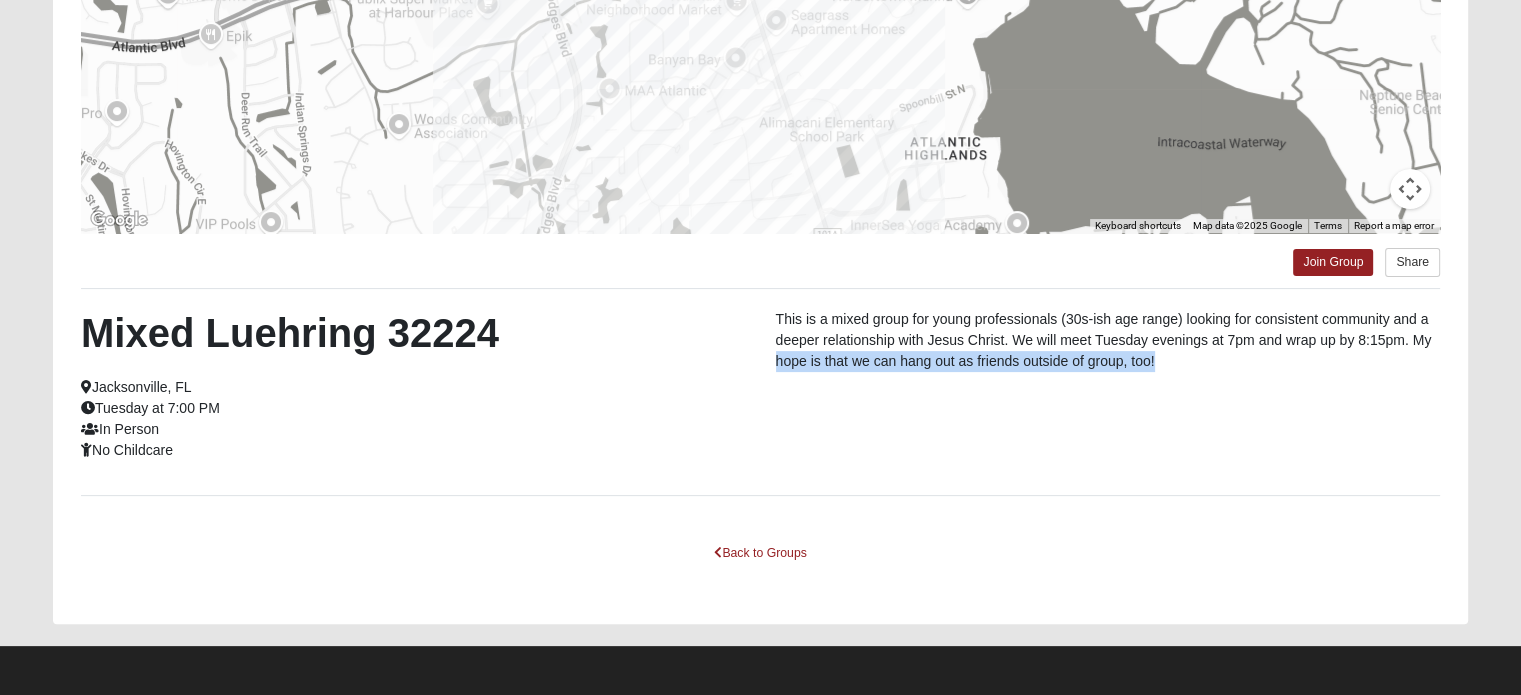 drag, startPoint x: 761, startPoint y: 355, endPoint x: 1274, endPoint y: 363, distance: 513.0624 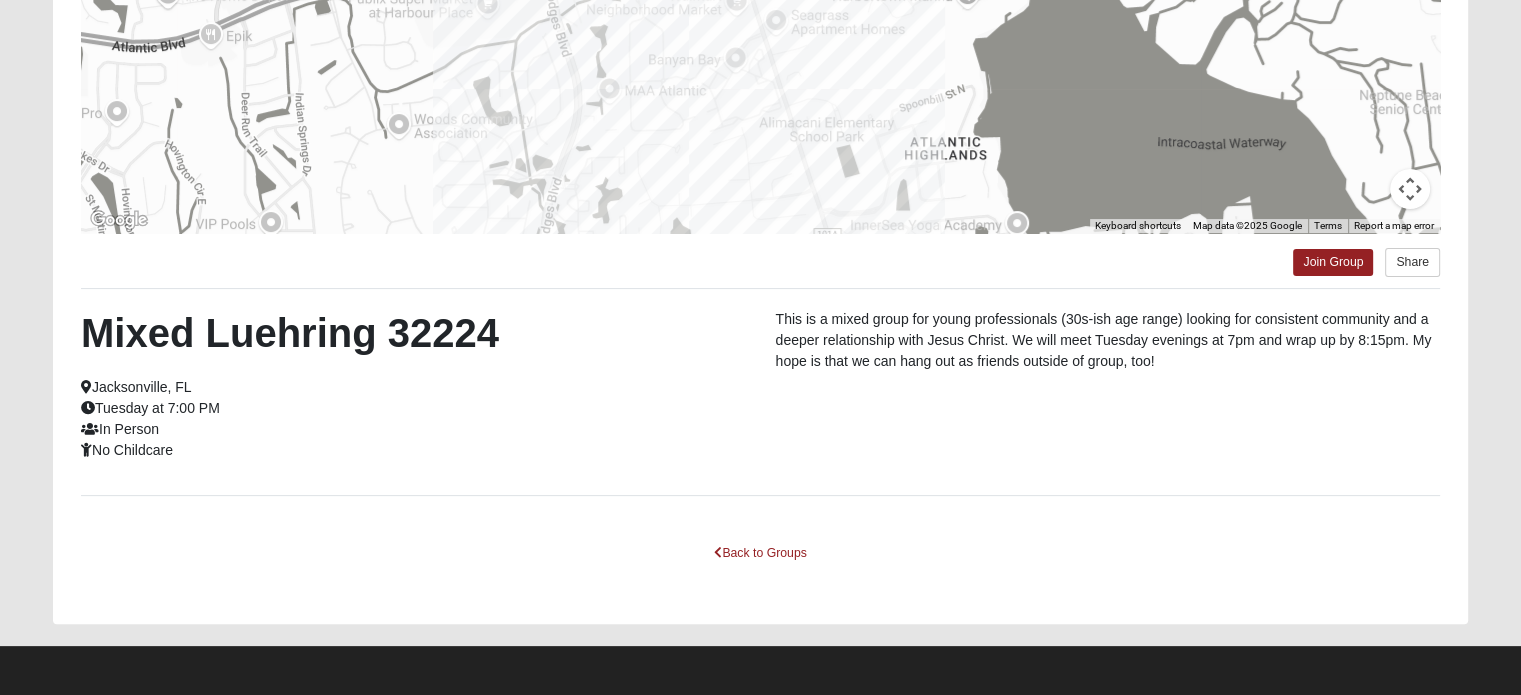 click on "Mixed Luehring 32224
Jacksonville, FL
Tuesday at 7:00 PM
In Person
No Childcare" at bounding box center [413, 385] 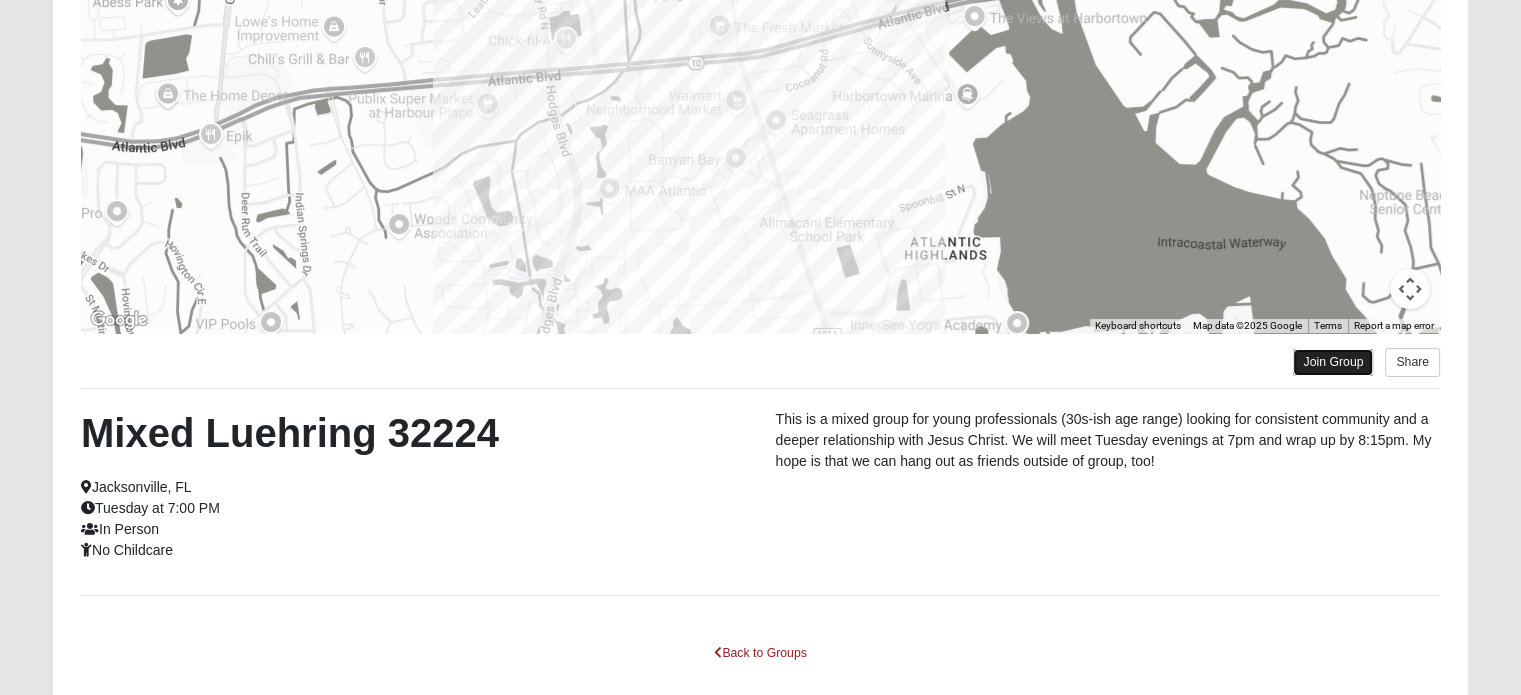 click on "Join Group" at bounding box center (1333, 362) 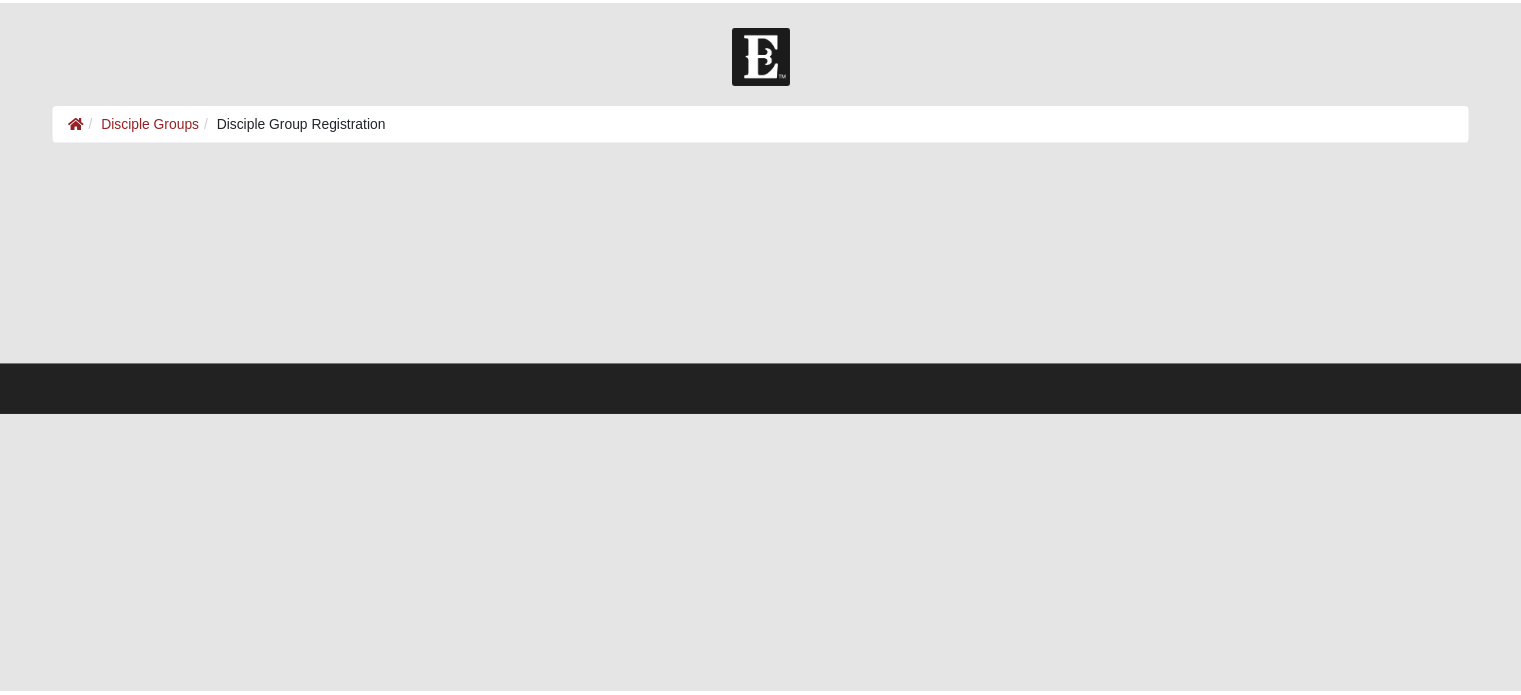 scroll, scrollTop: 0, scrollLeft: 0, axis: both 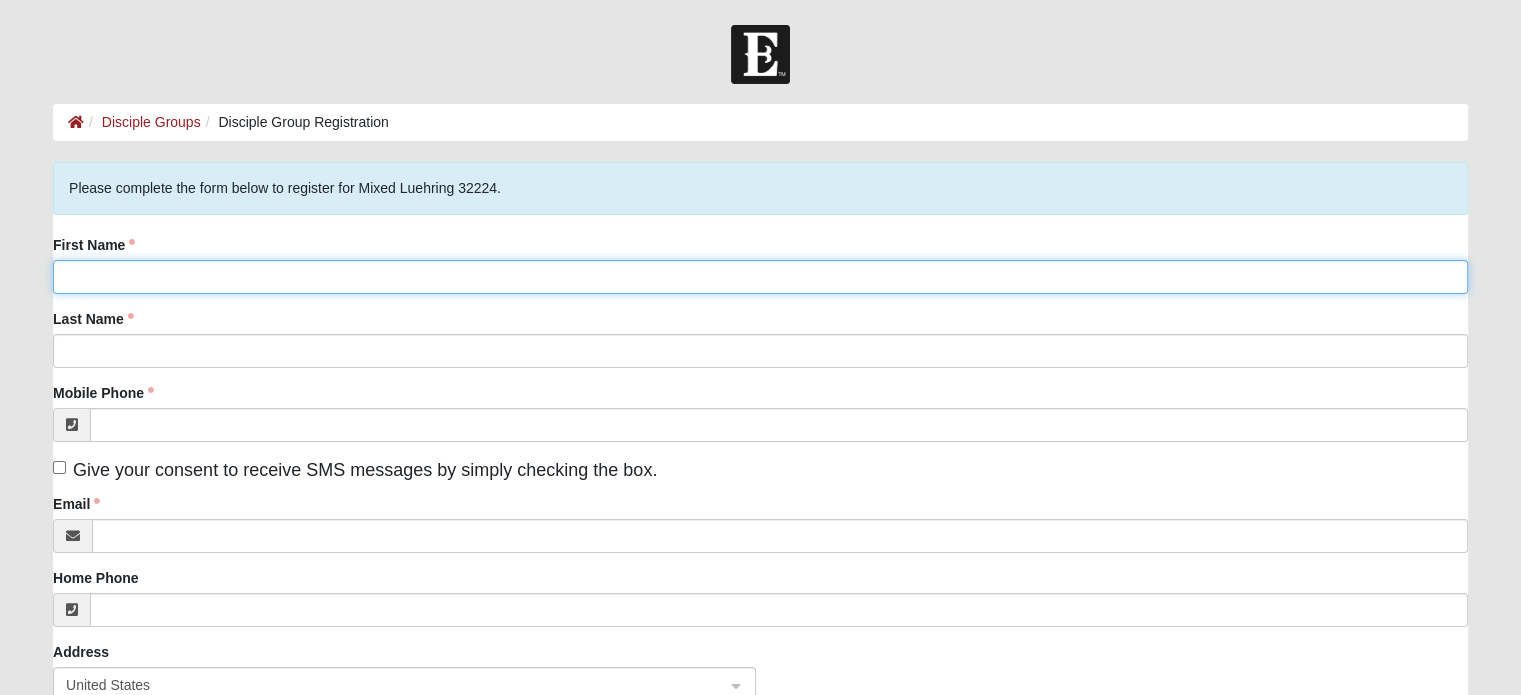 click on "First Name" 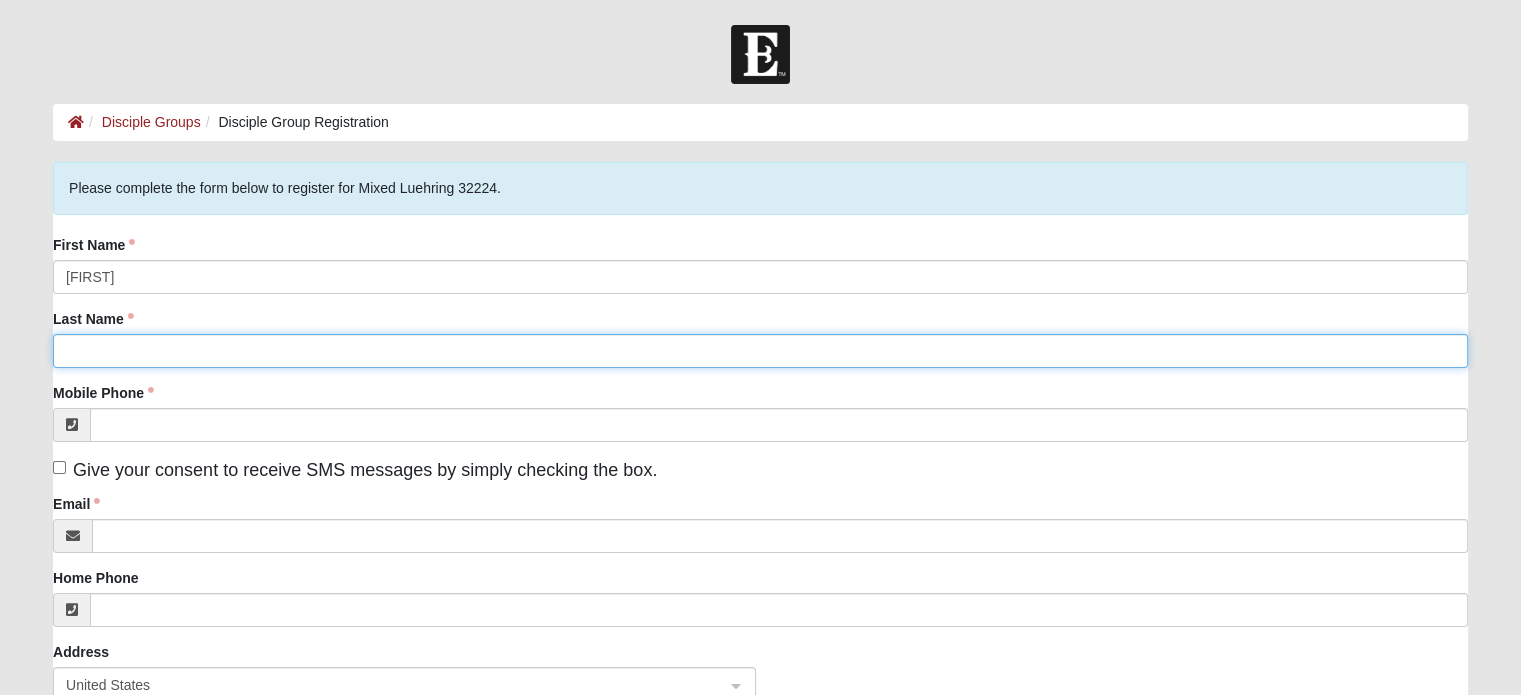 type on "Carkhuff" 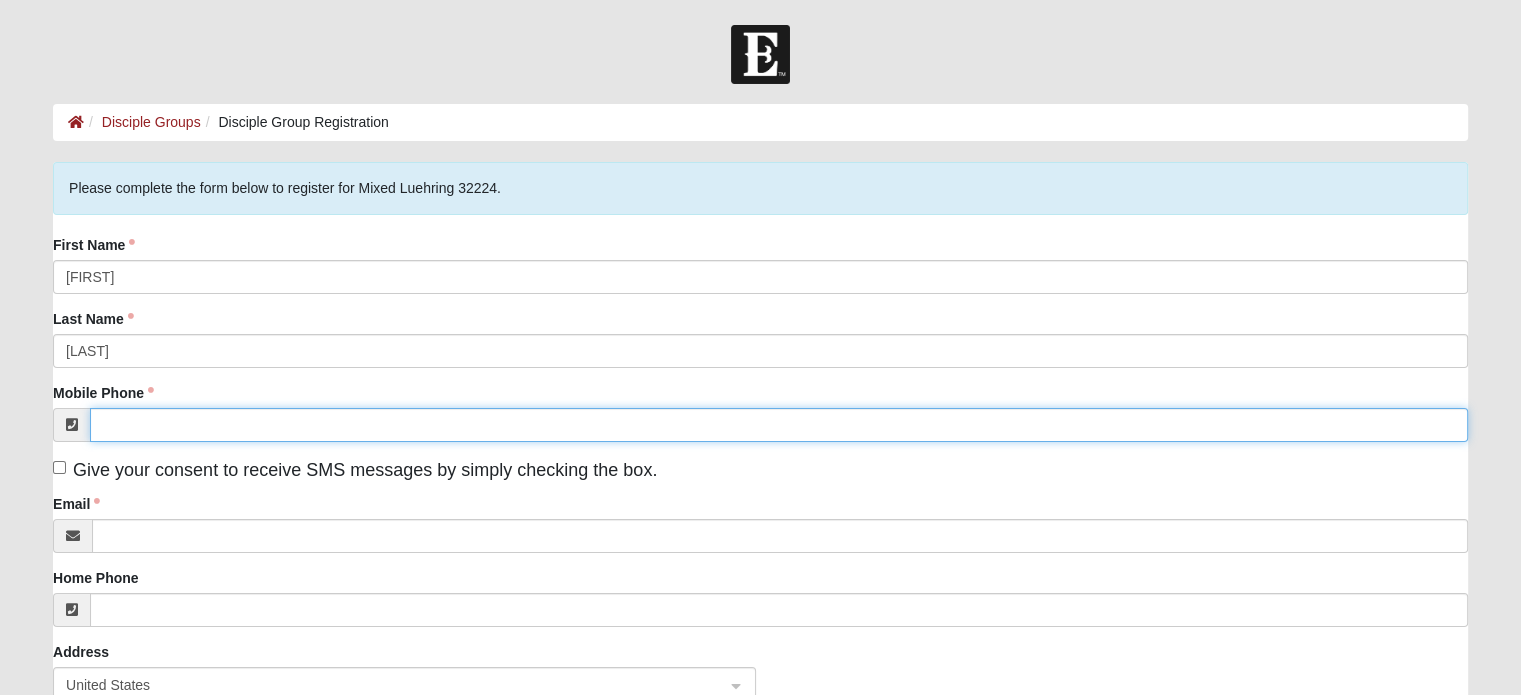 type on "[PHONE]" 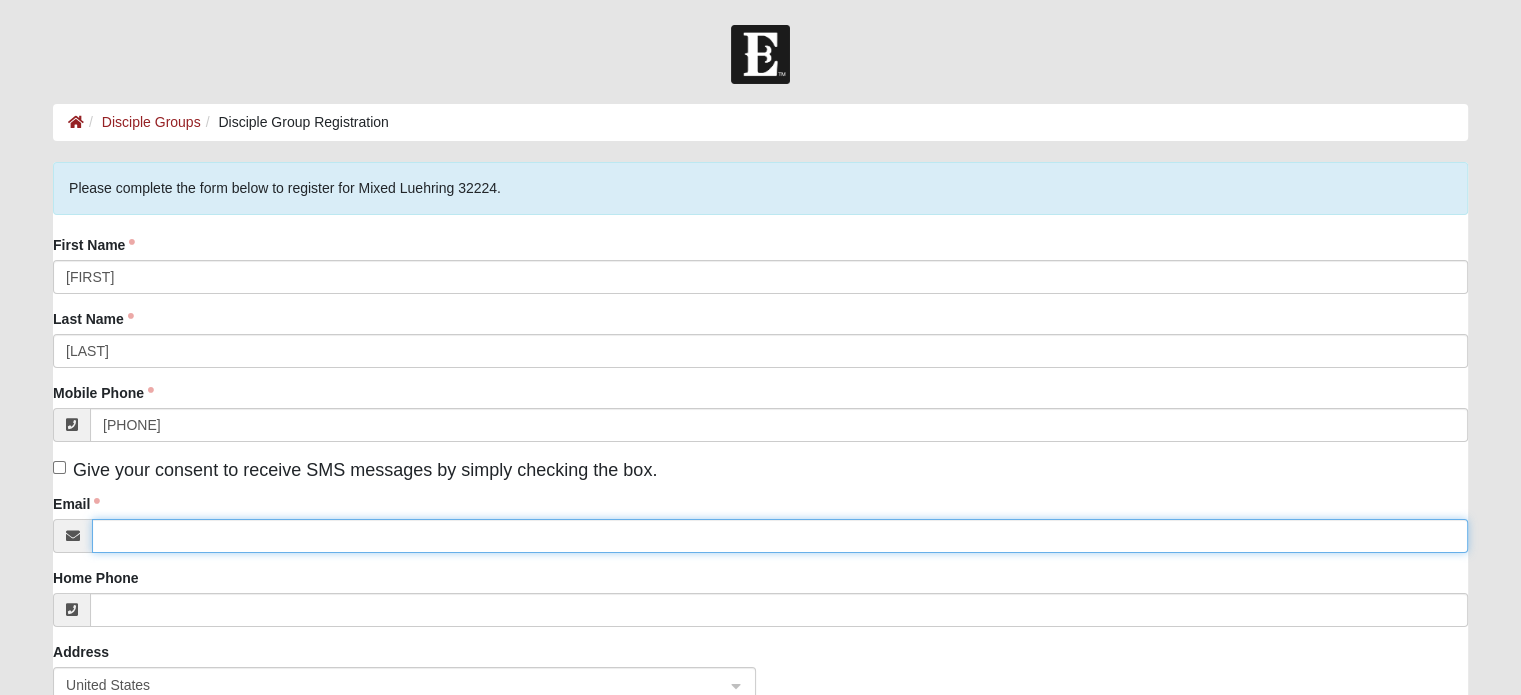type on "[EMAIL]" 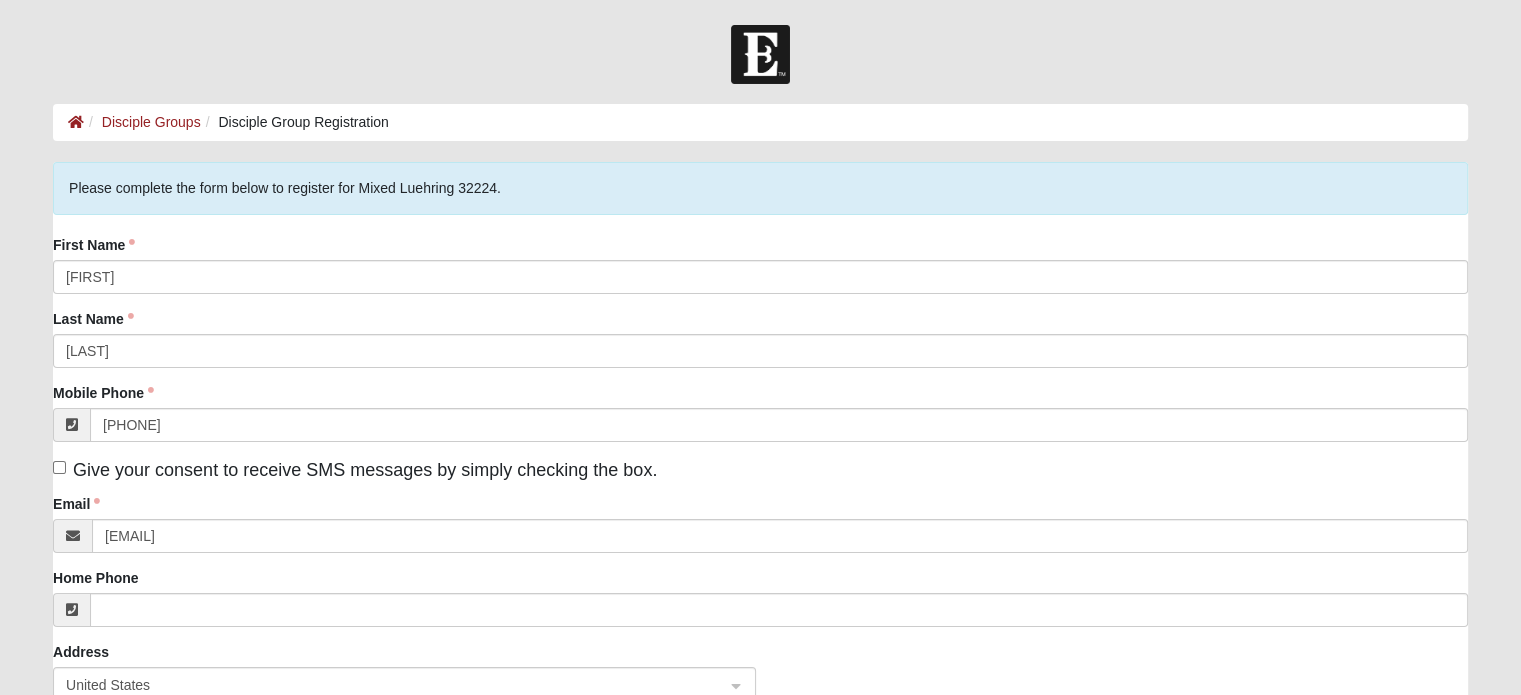 type on "1100 Seagate Ave" 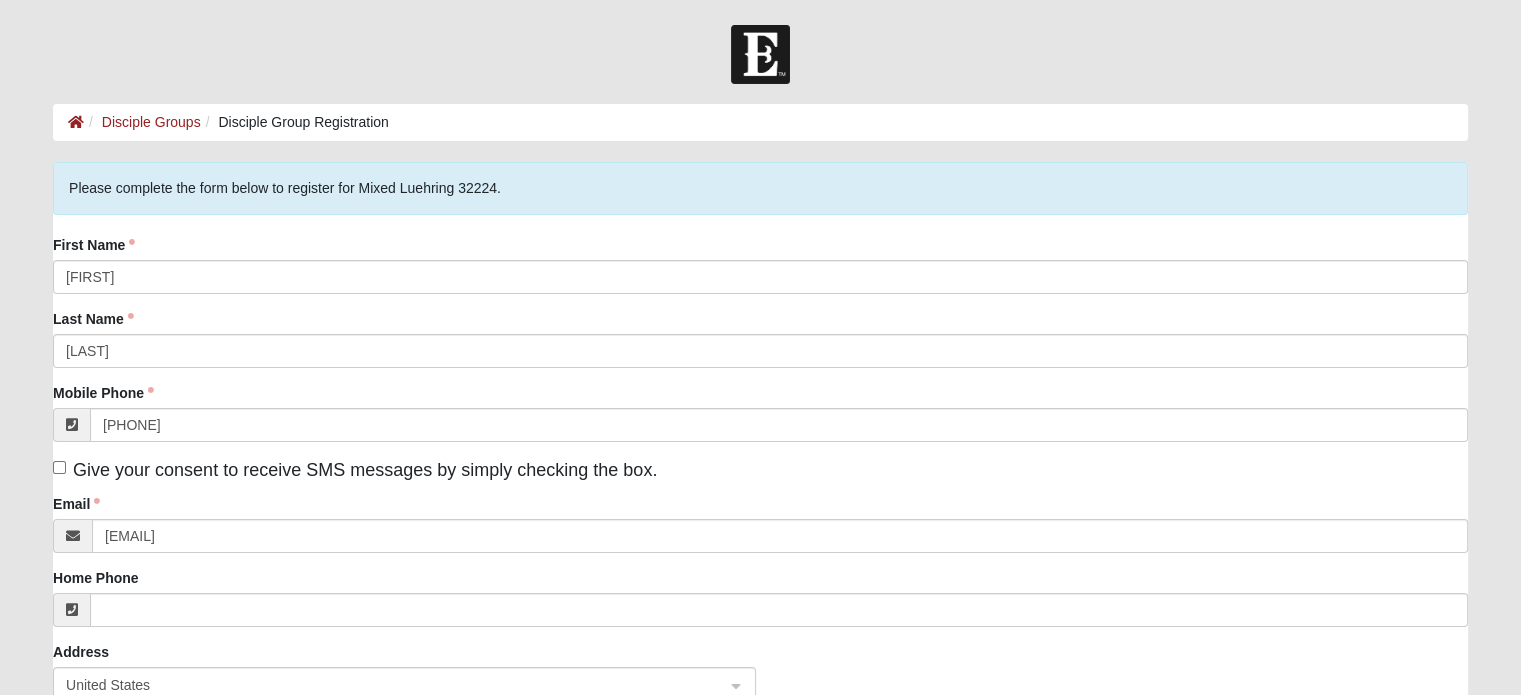 type on "Apt 137" 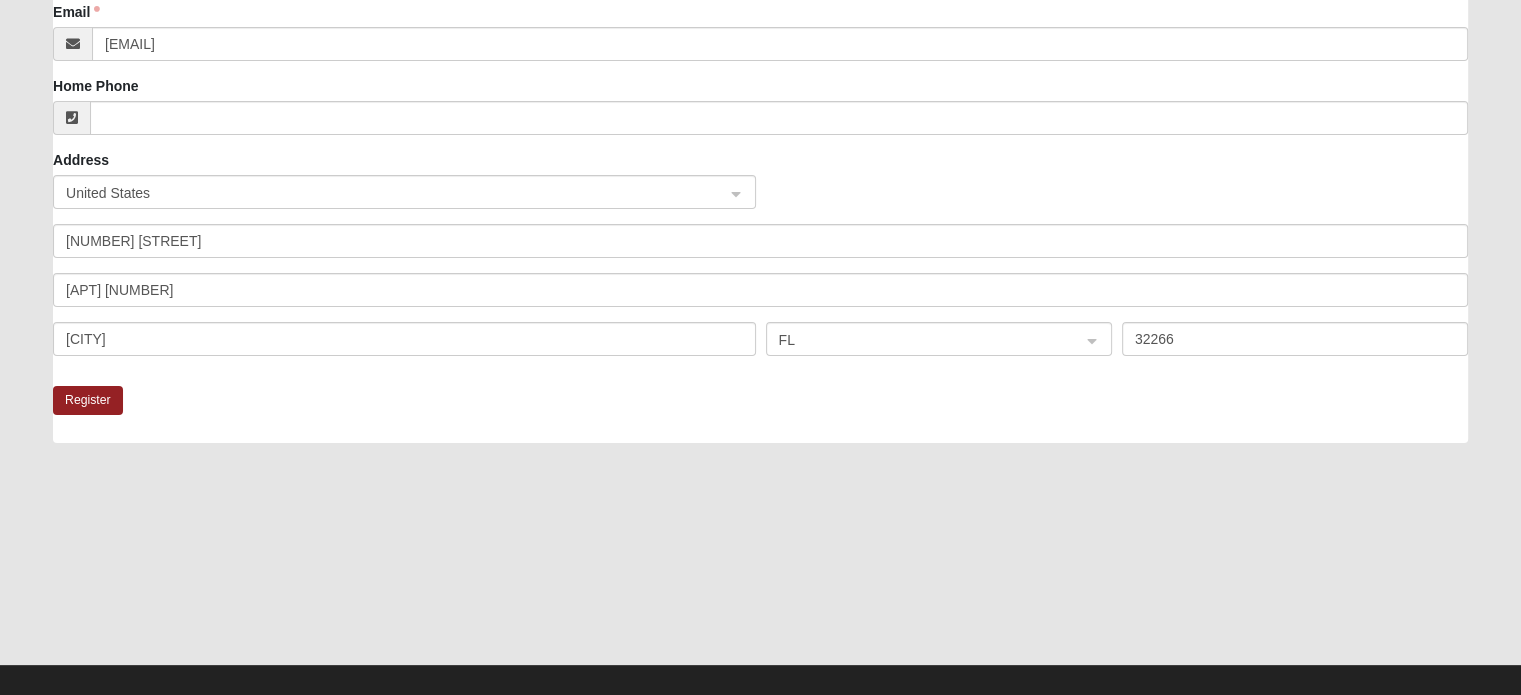 scroll, scrollTop: 500, scrollLeft: 0, axis: vertical 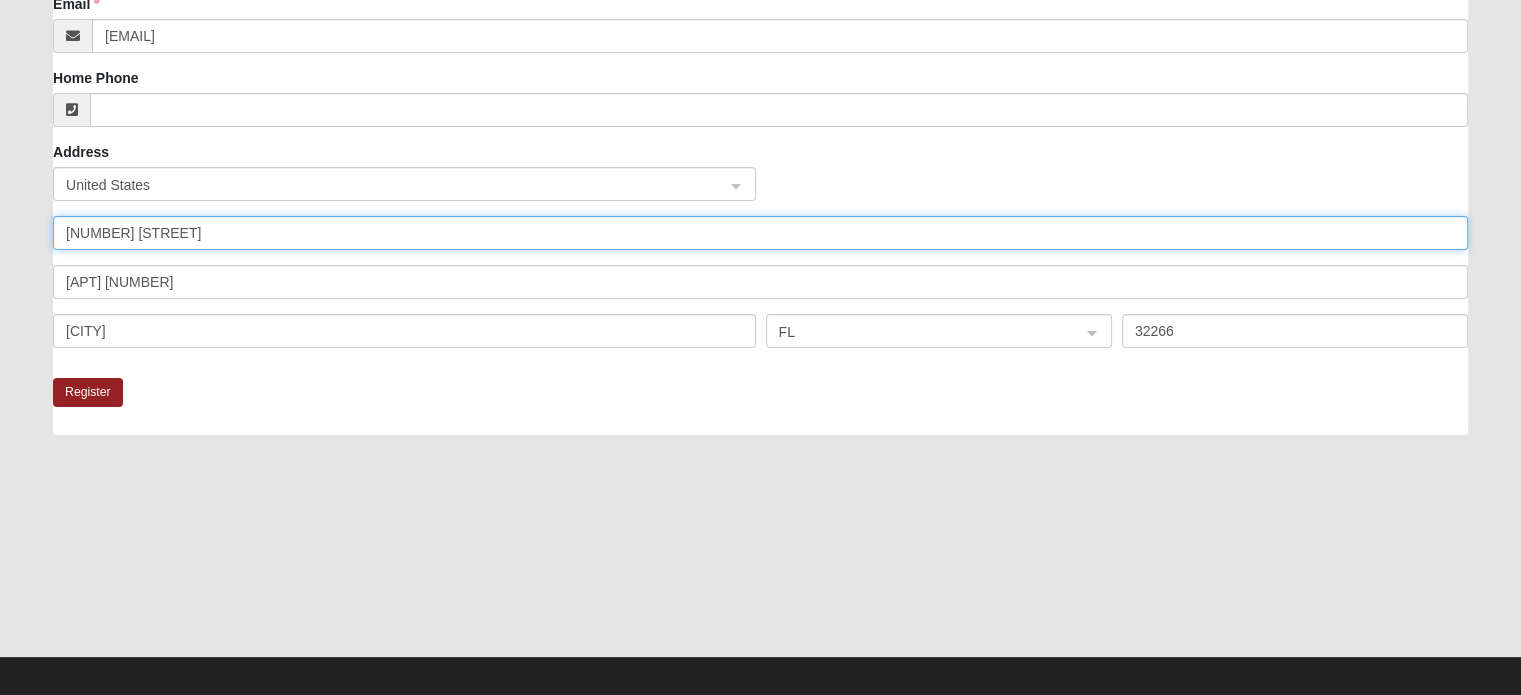 drag, startPoint x: 312, startPoint y: 231, endPoint x: 276, endPoint y: 231, distance: 36 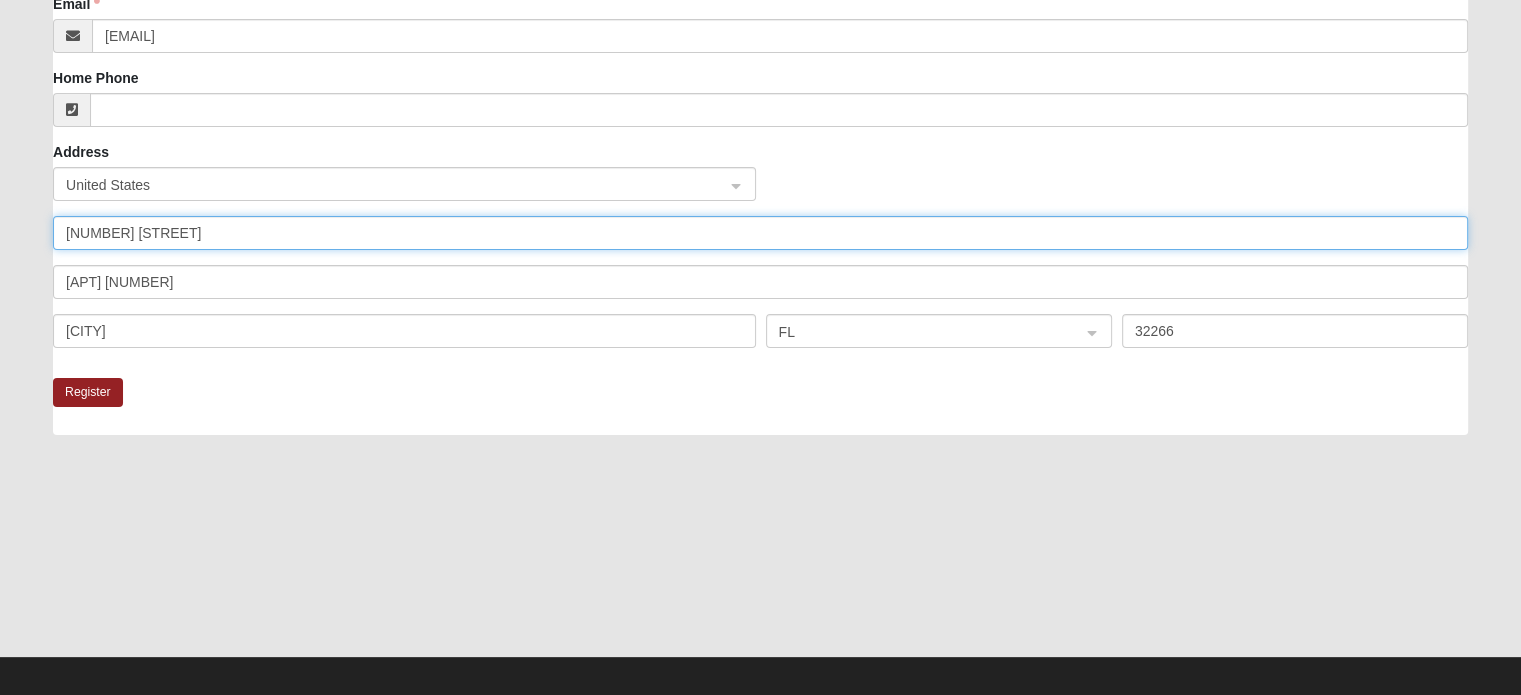 click on "1100 Seagate Ave" 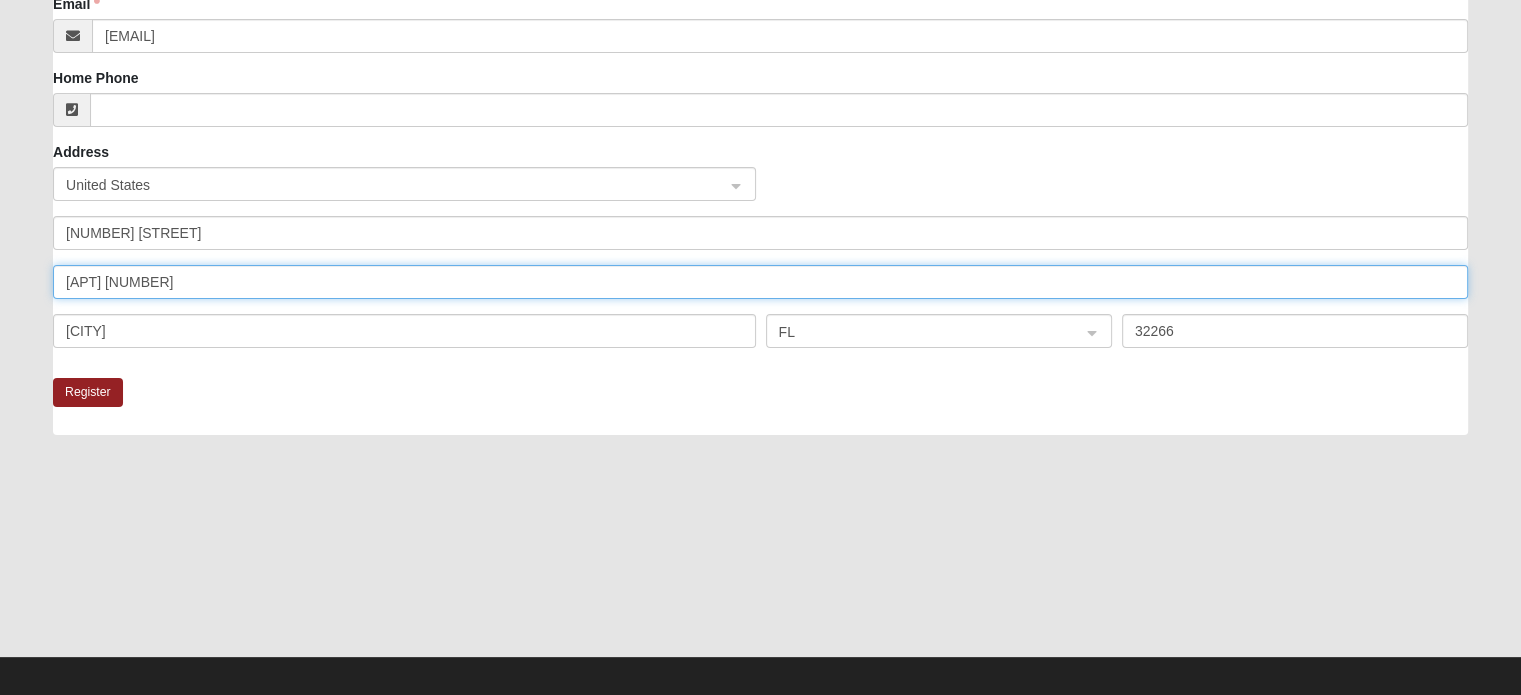 click on "Apt 137" 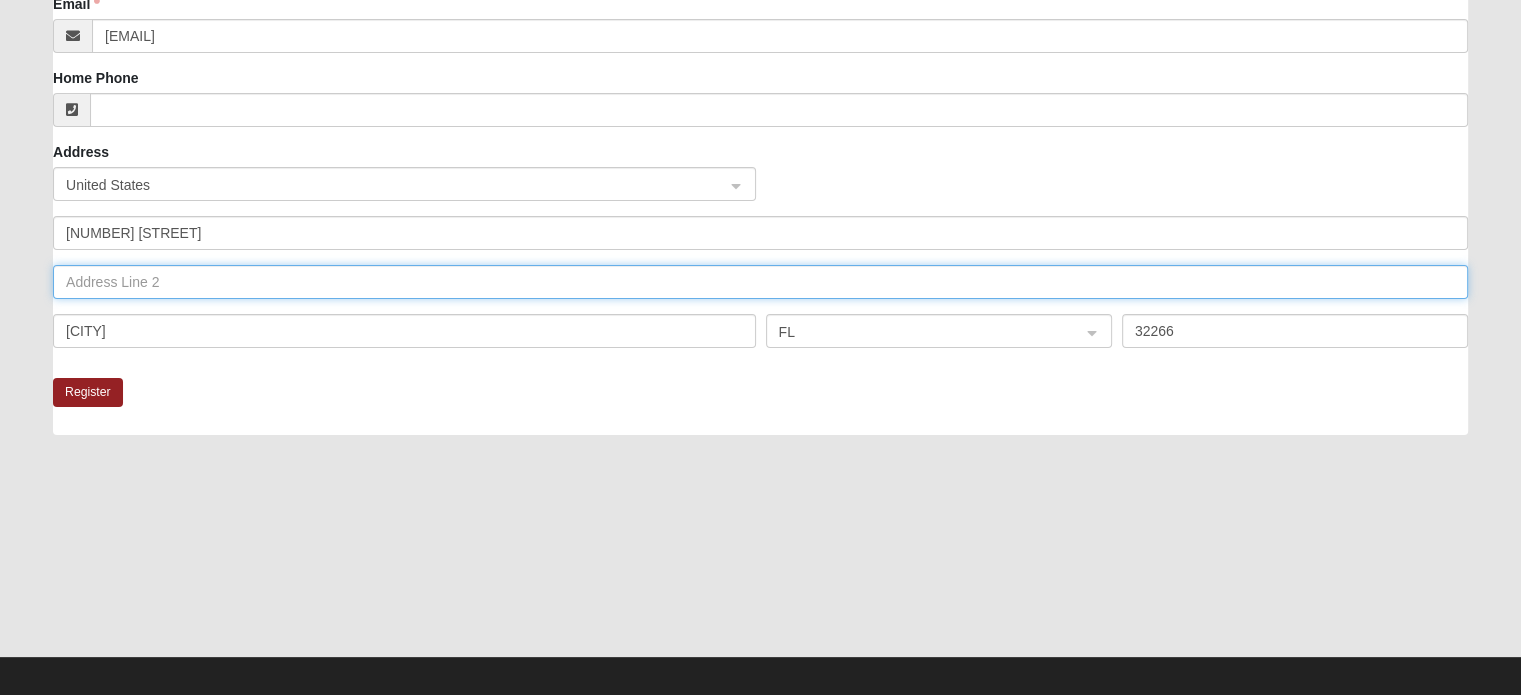 type 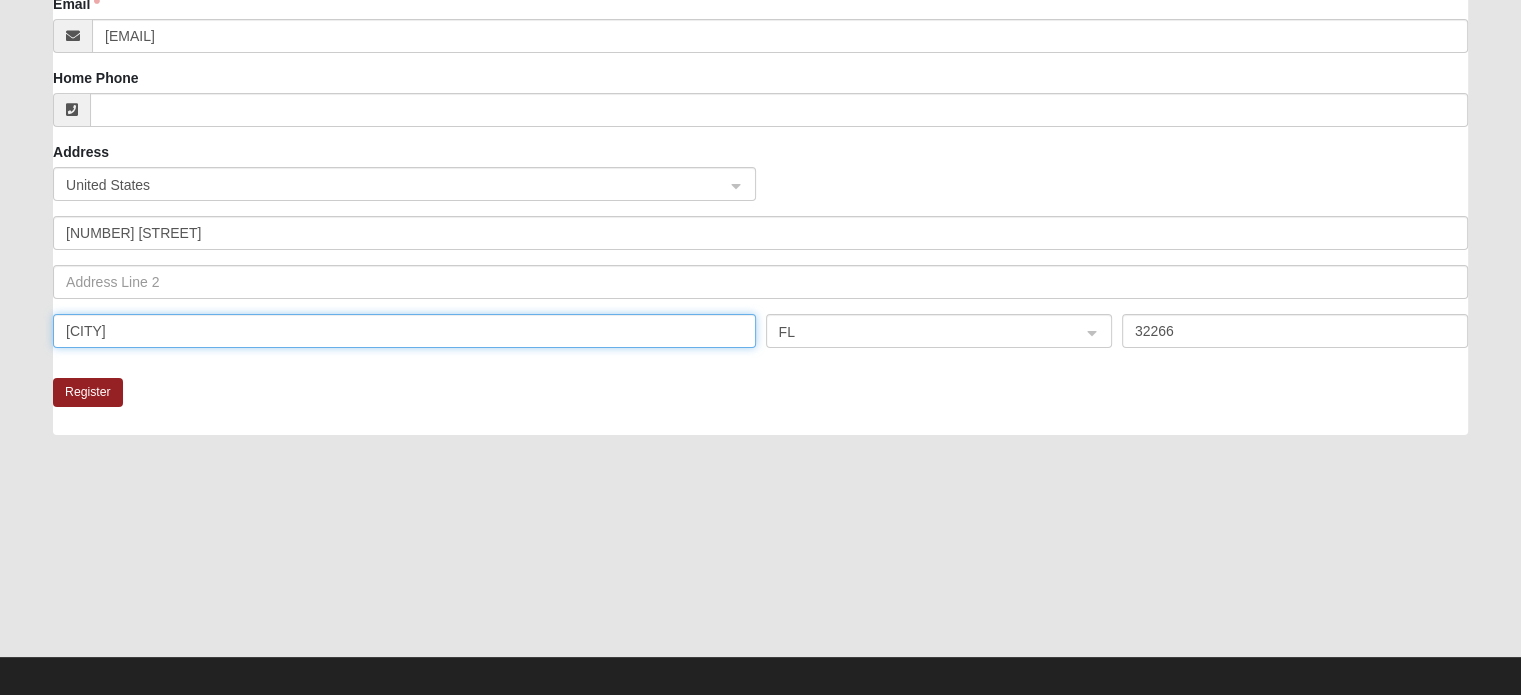click on "[CITY]" 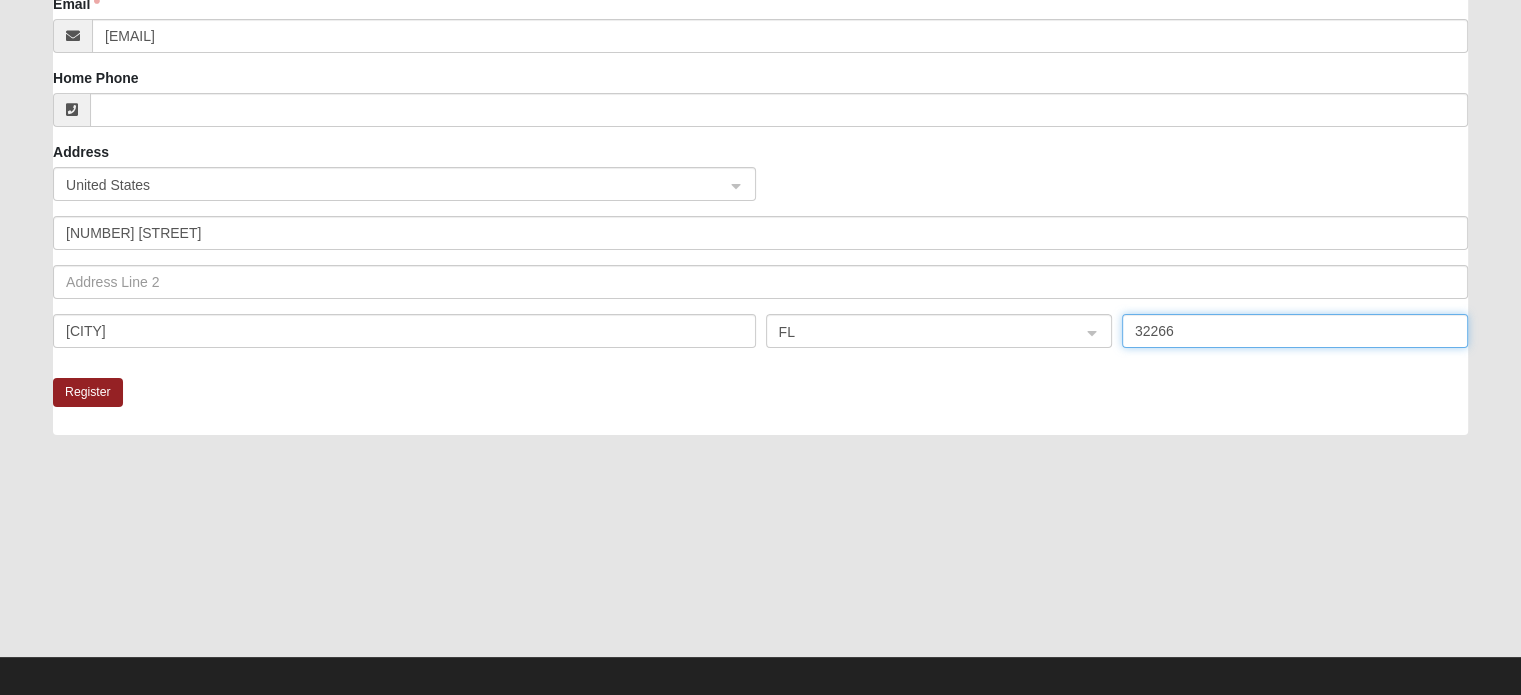 click on "32266" 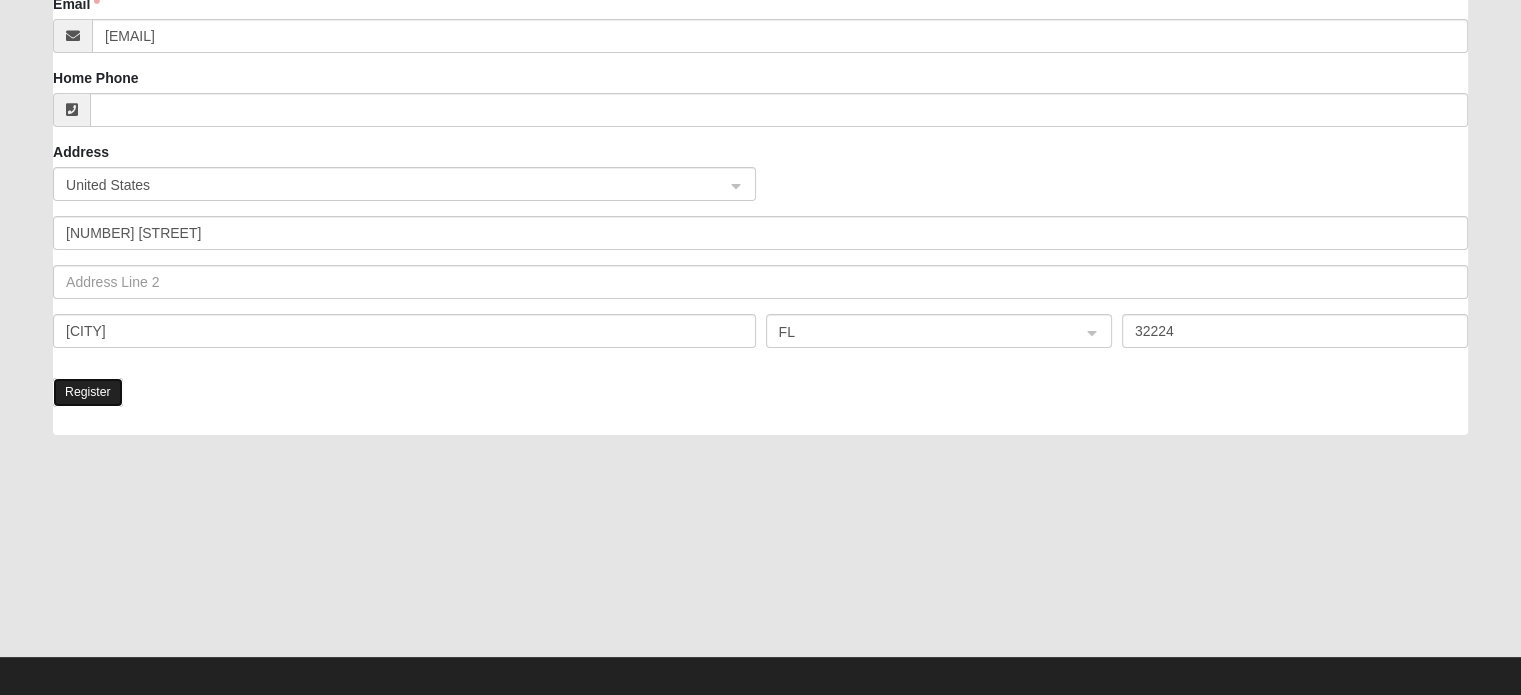 click on "Register" 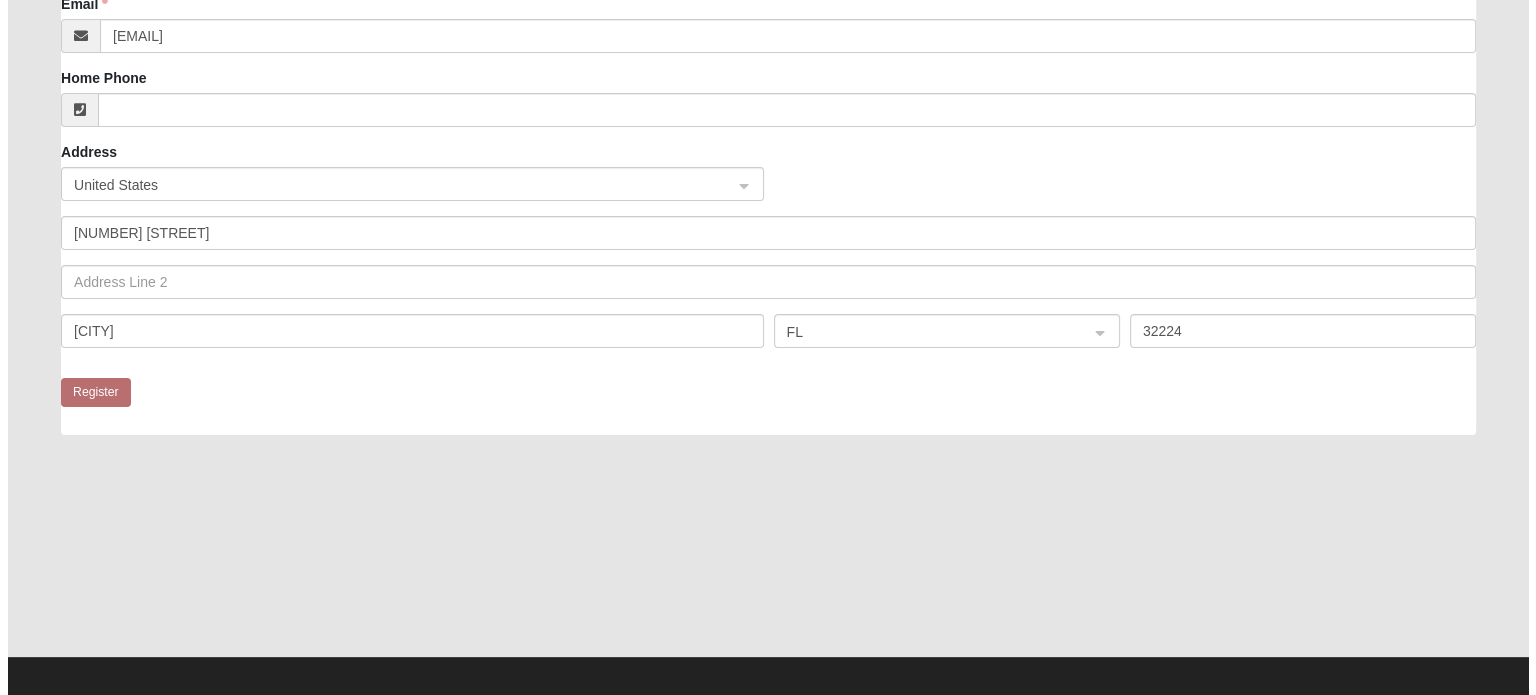 scroll, scrollTop: 0, scrollLeft: 0, axis: both 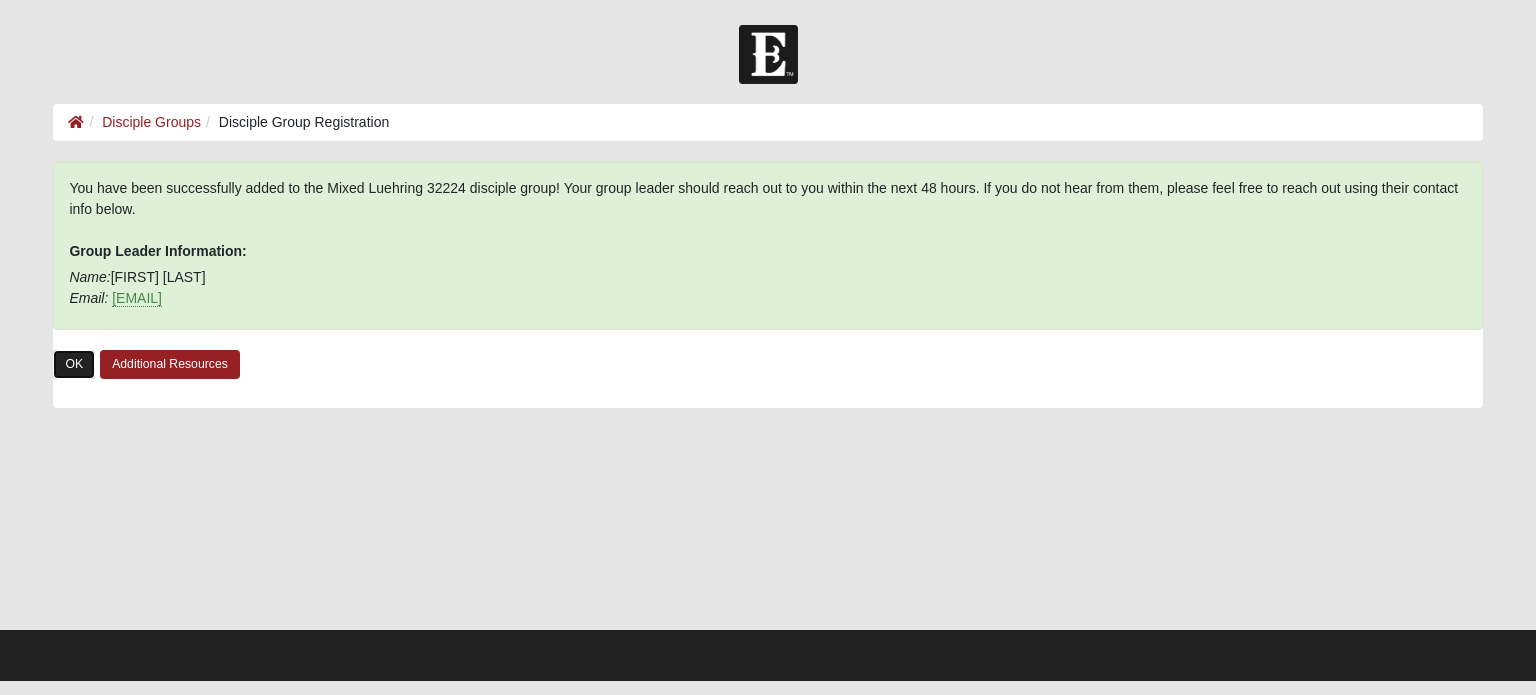 click on "OK" at bounding box center [74, 364] 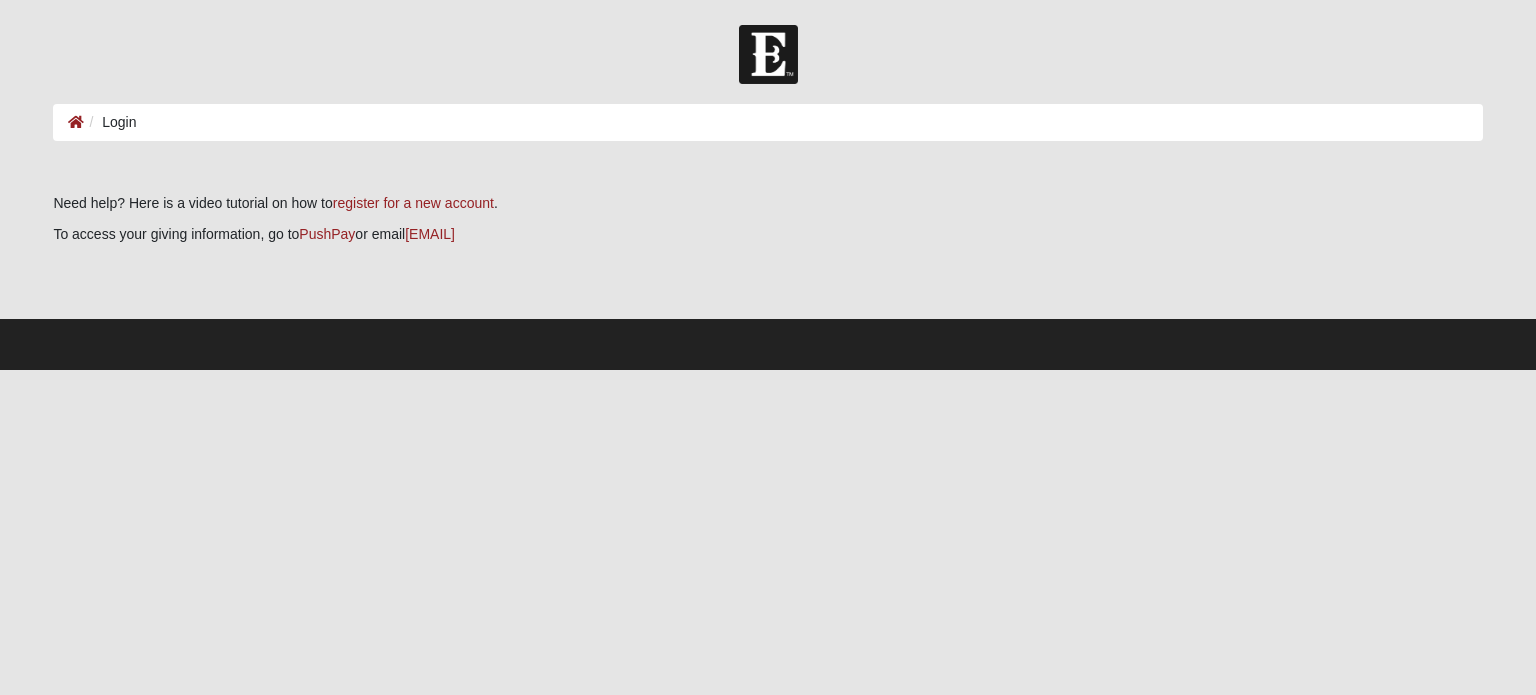 scroll, scrollTop: 0, scrollLeft: 0, axis: both 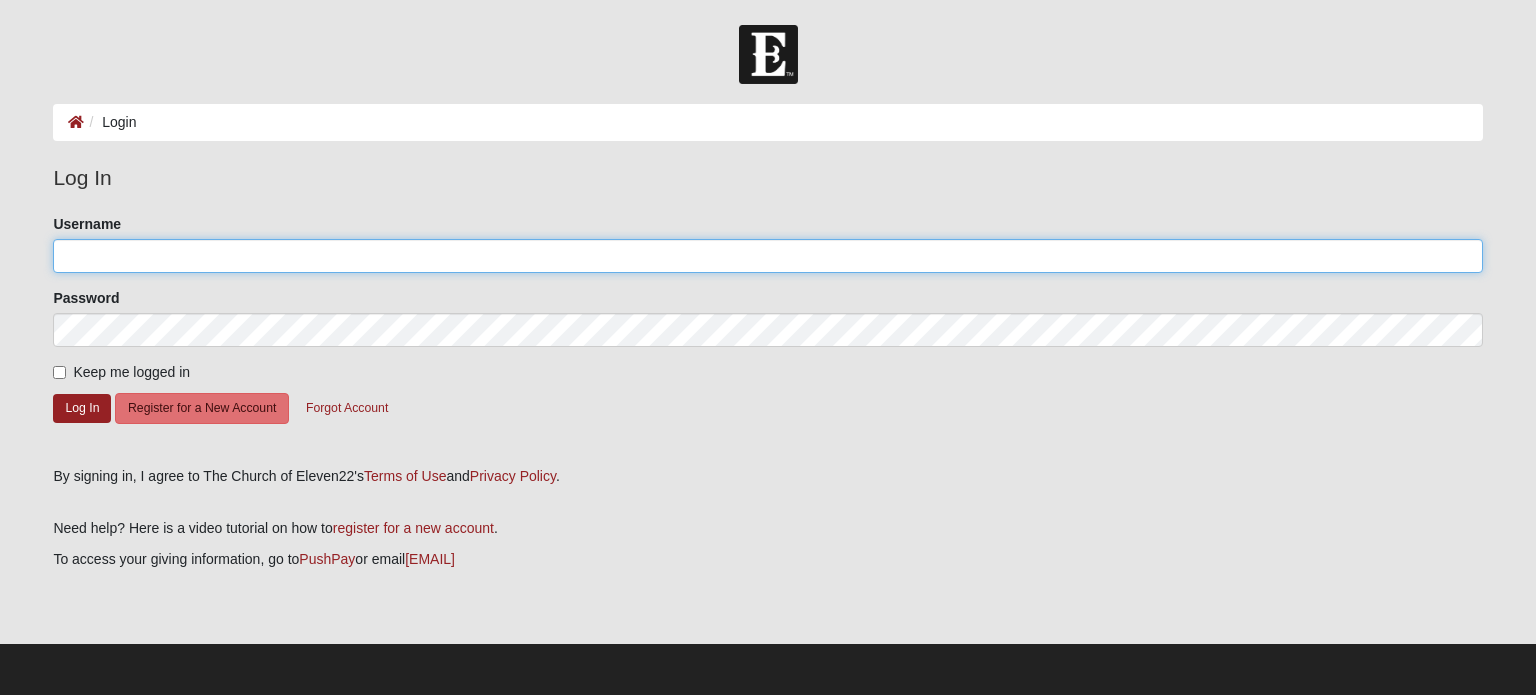 type on "[FIRST]" 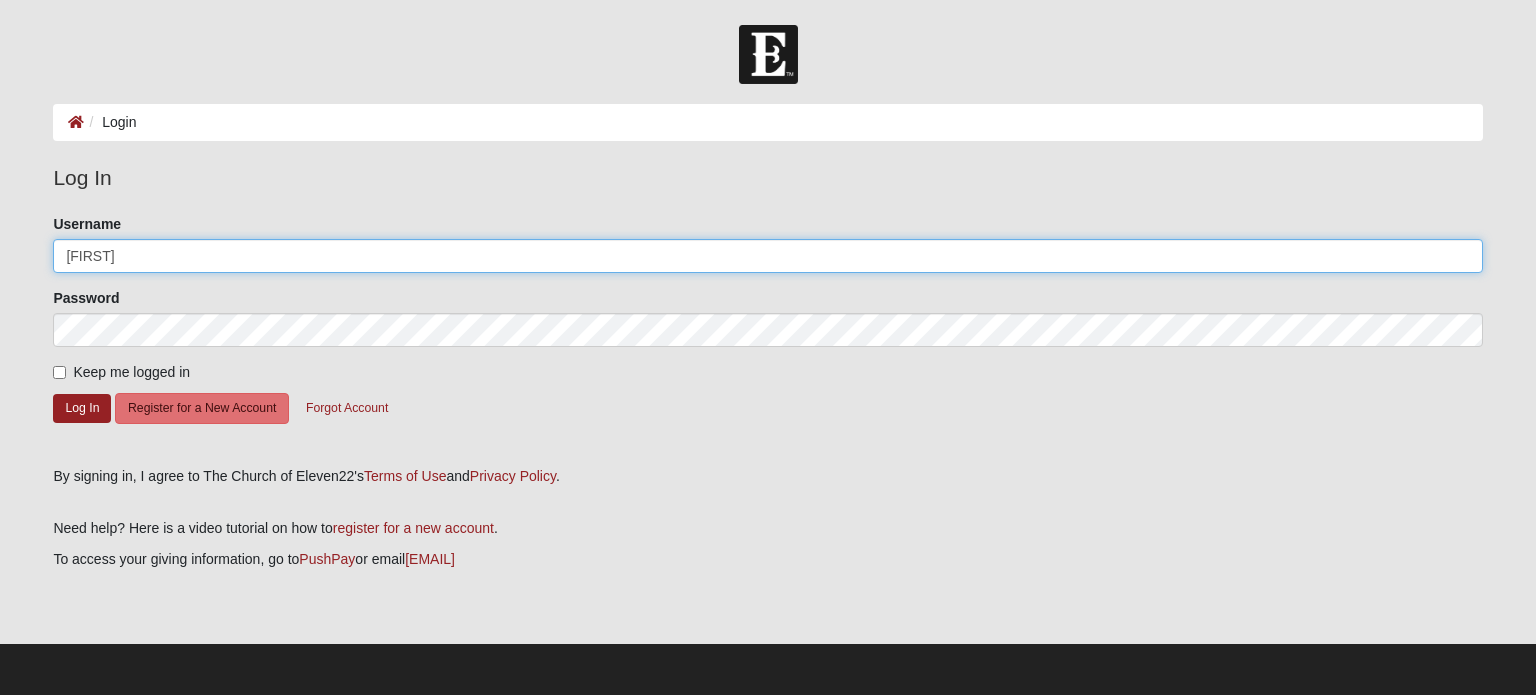 click on "adriancark" 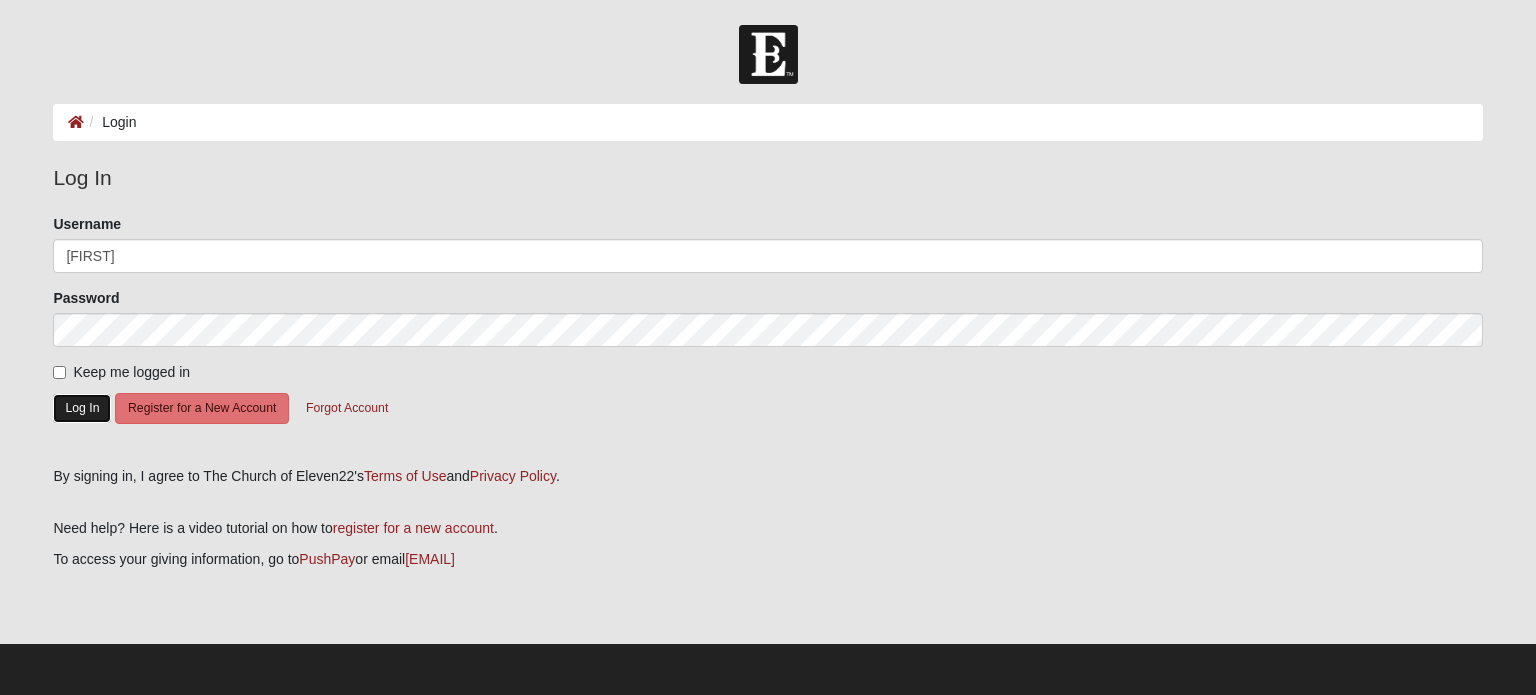 click on "Log In" 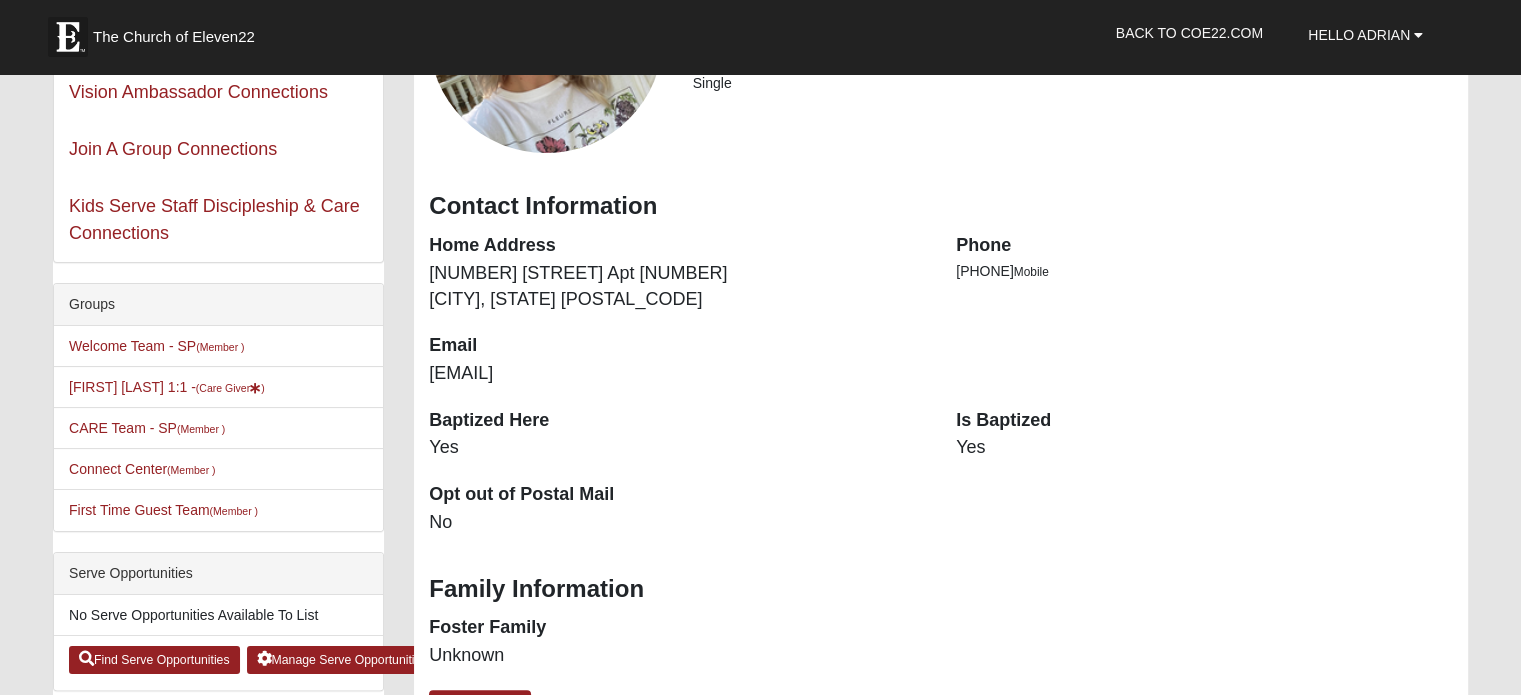 scroll, scrollTop: 300, scrollLeft: 0, axis: vertical 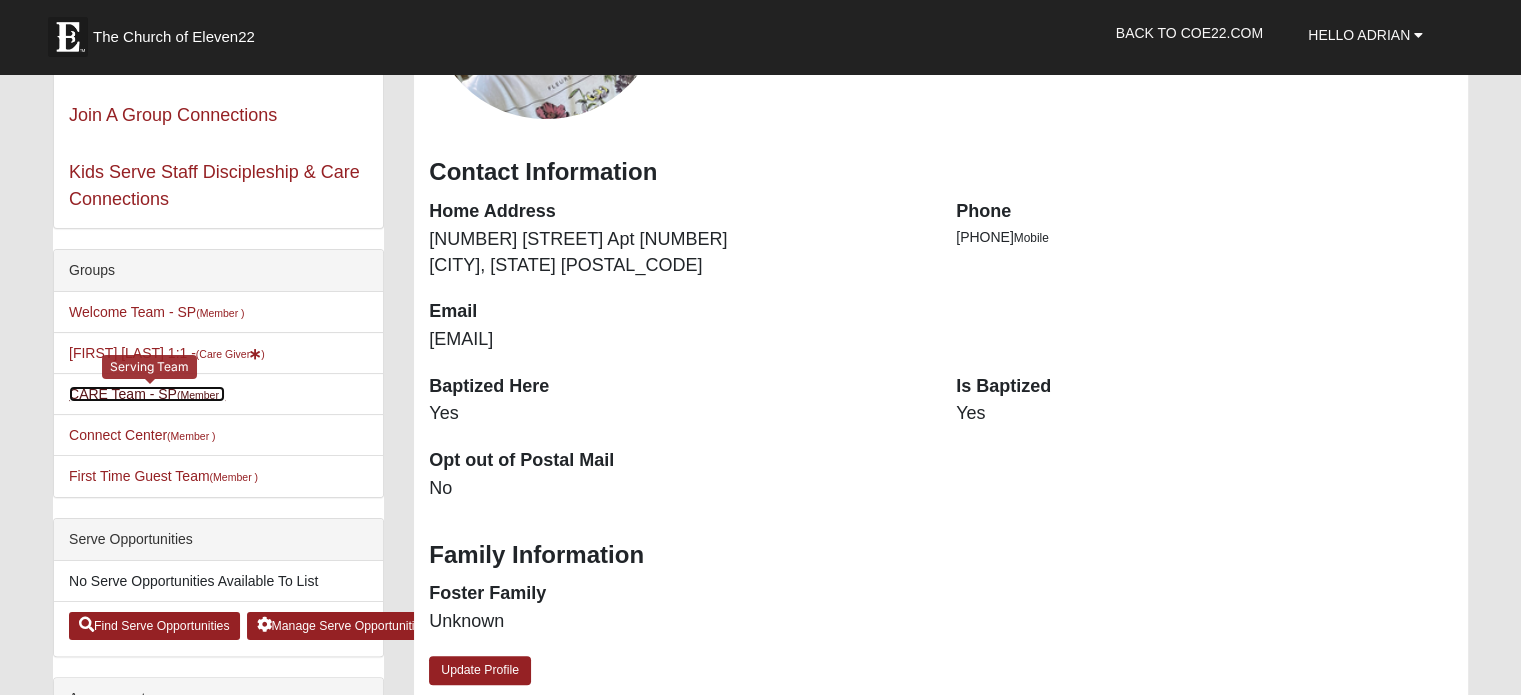 click on "CARE Team - SP  (Member        )" at bounding box center (147, 394) 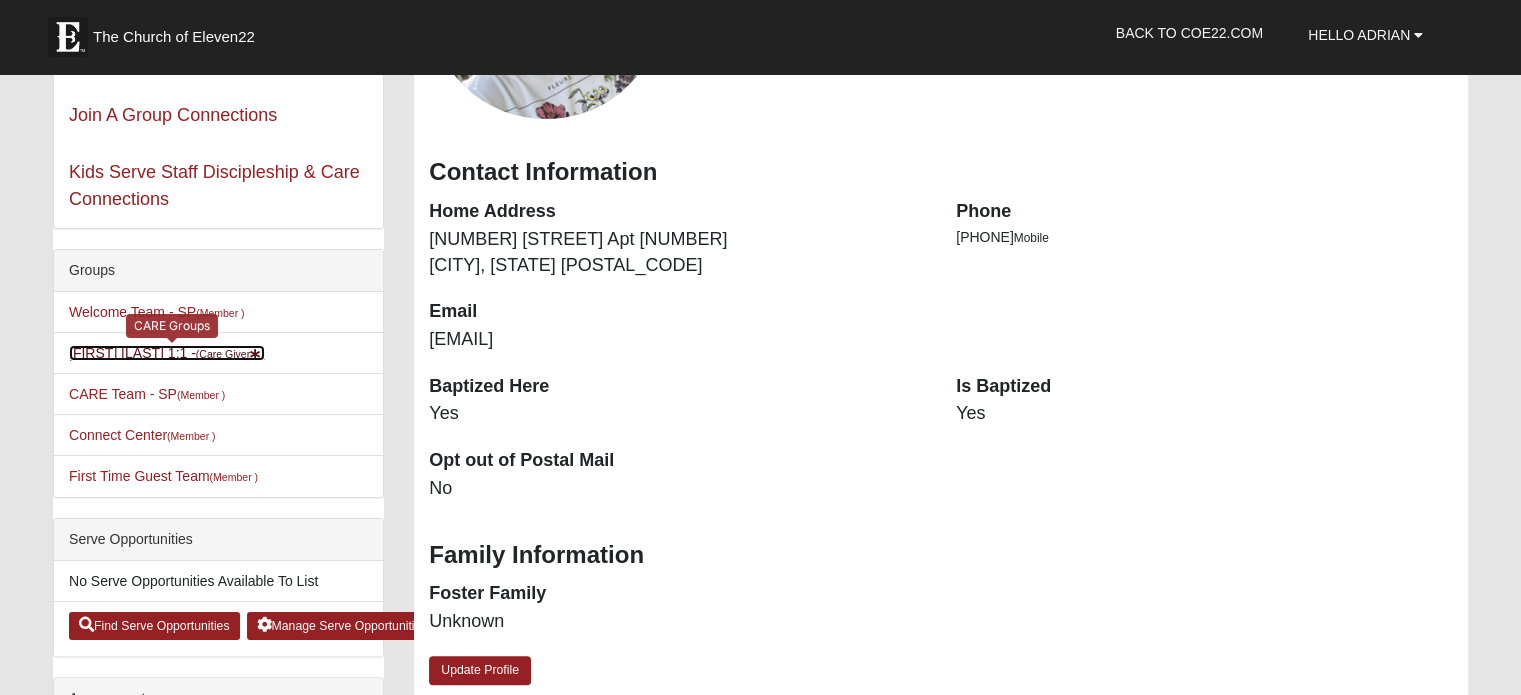 click on "Adrian Carkhuff 1:1 -  (Care Giver
)" at bounding box center (167, 353) 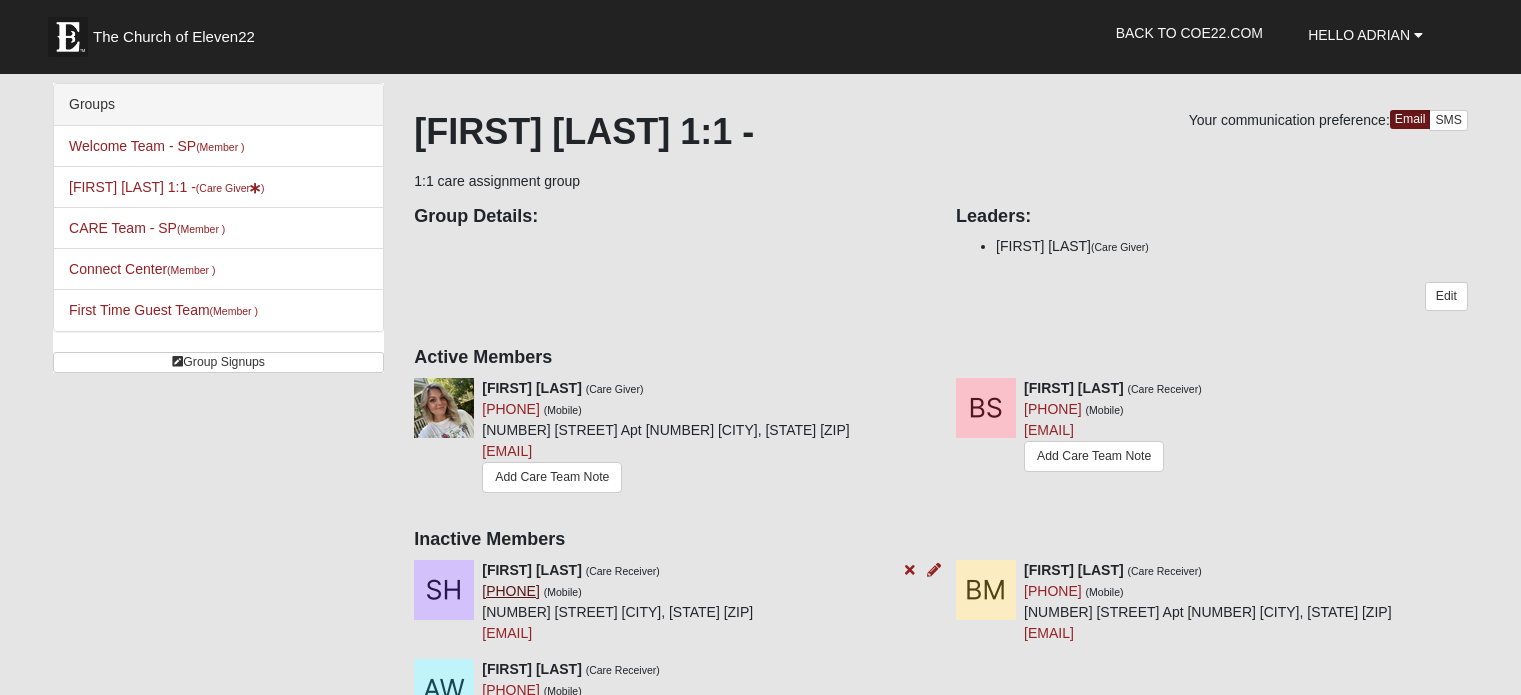 scroll, scrollTop: 0, scrollLeft: 0, axis: both 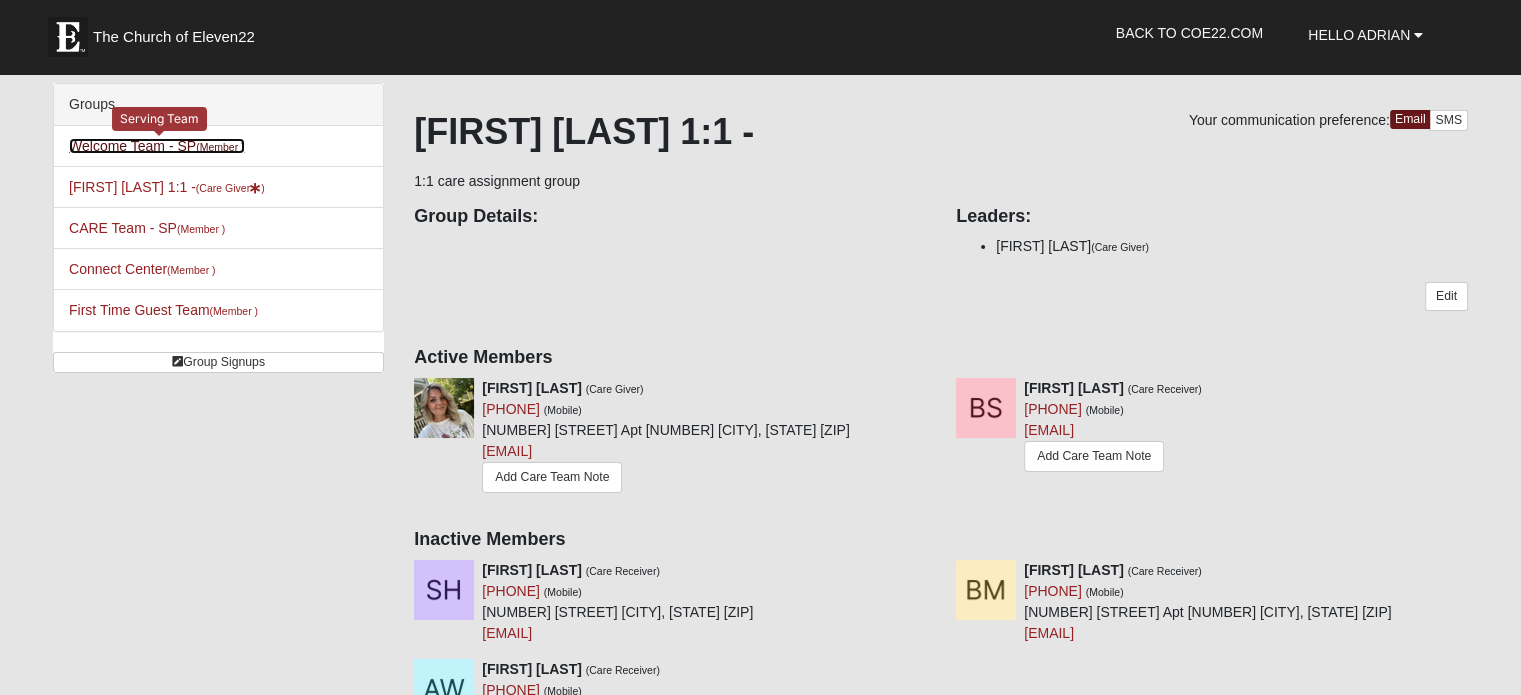 click on "Welcome Team - SP  (Member        )" at bounding box center [157, 146] 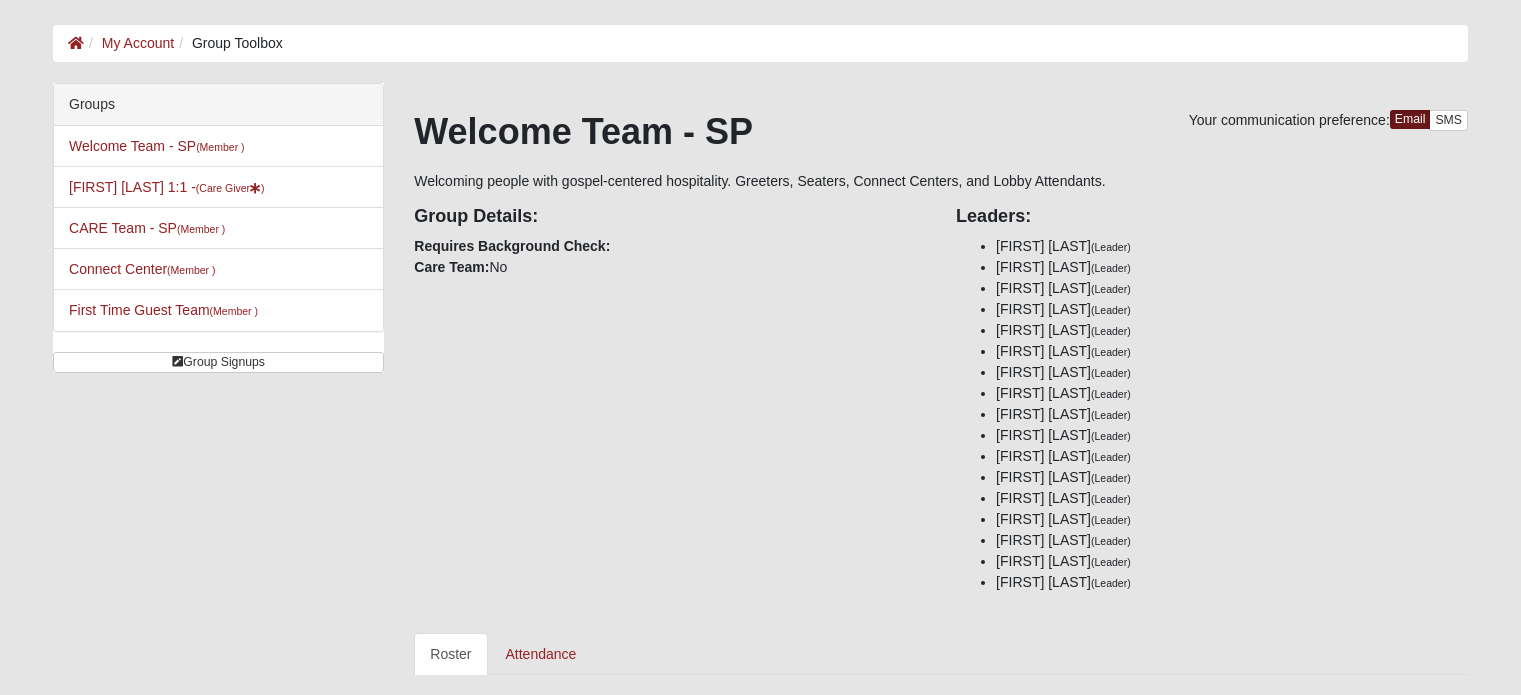 scroll, scrollTop: 0, scrollLeft: 0, axis: both 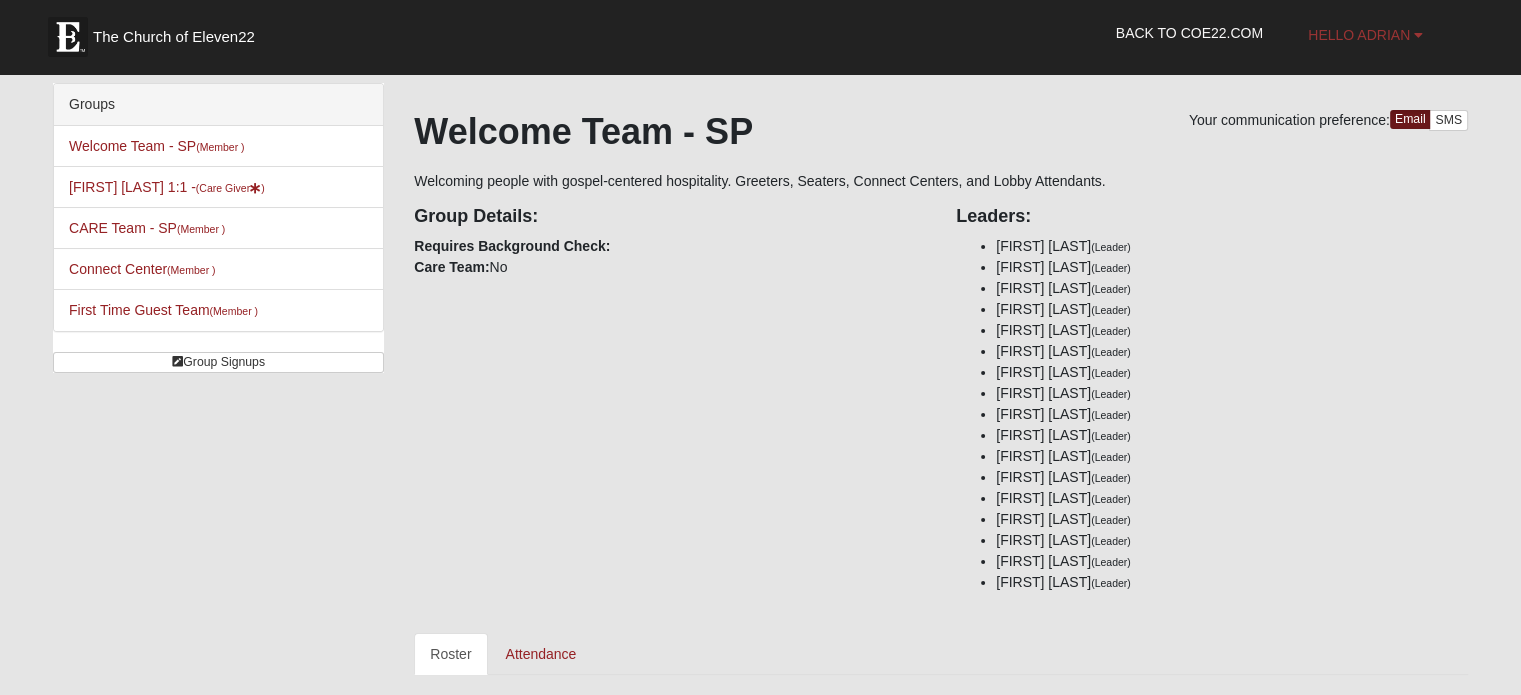 click on "Hello Adrian" at bounding box center [1359, 35] 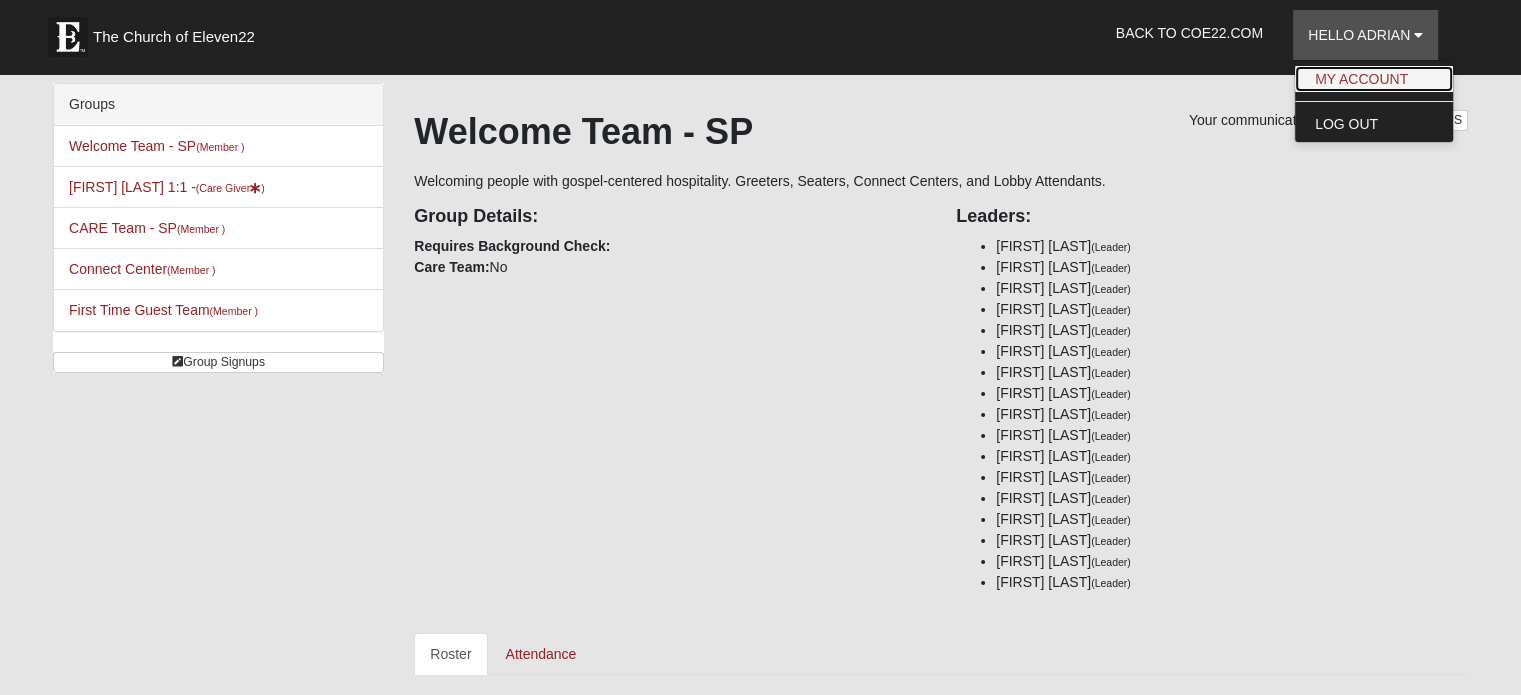 click on "My Account" at bounding box center [1374, 79] 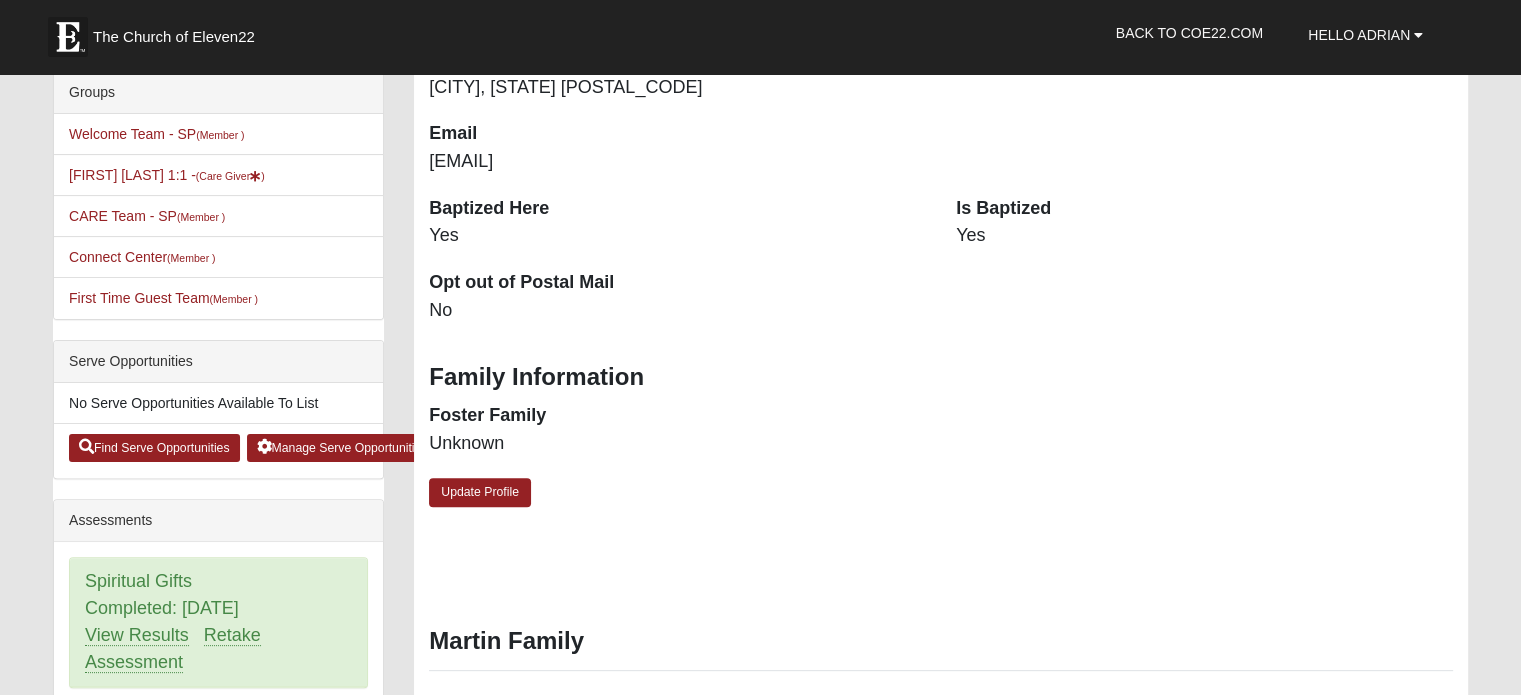scroll, scrollTop: 500, scrollLeft: 0, axis: vertical 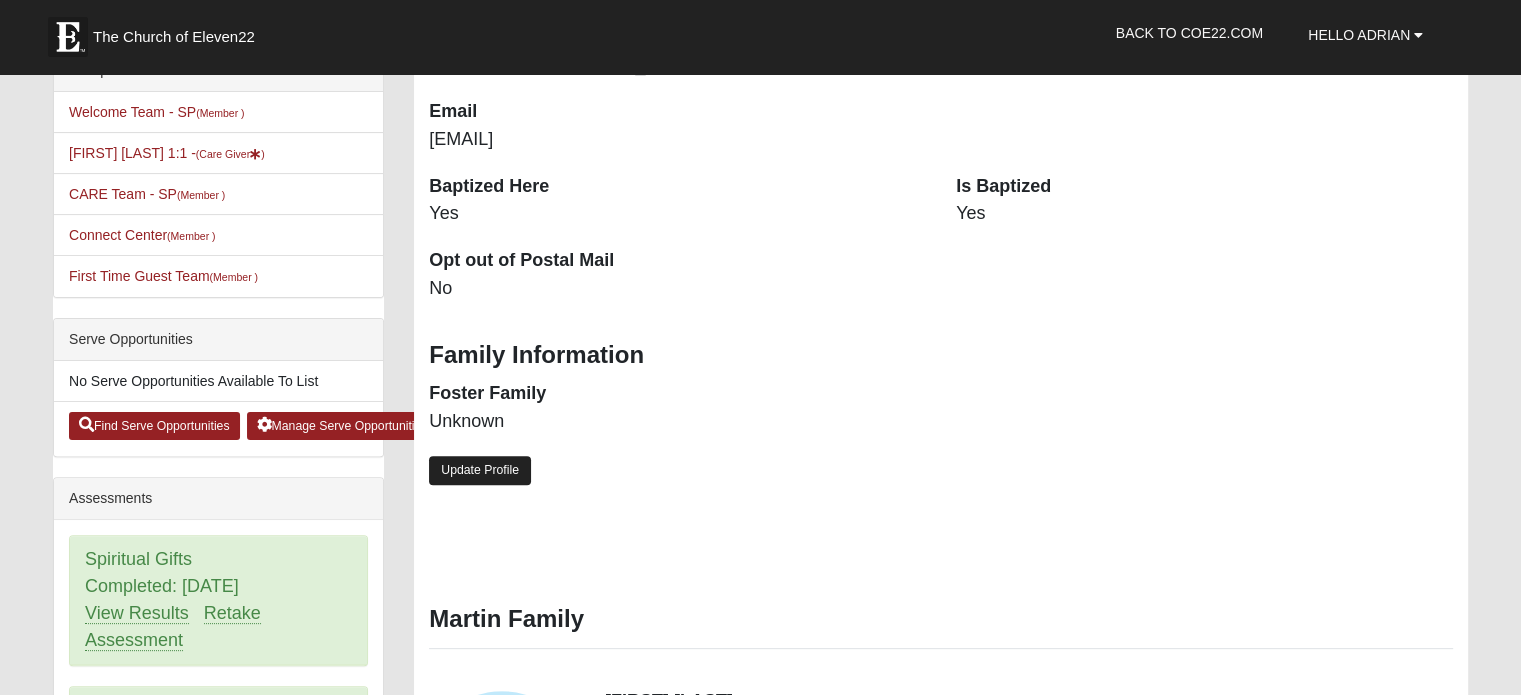 click on "Update Profile" at bounding box center [480, 470] 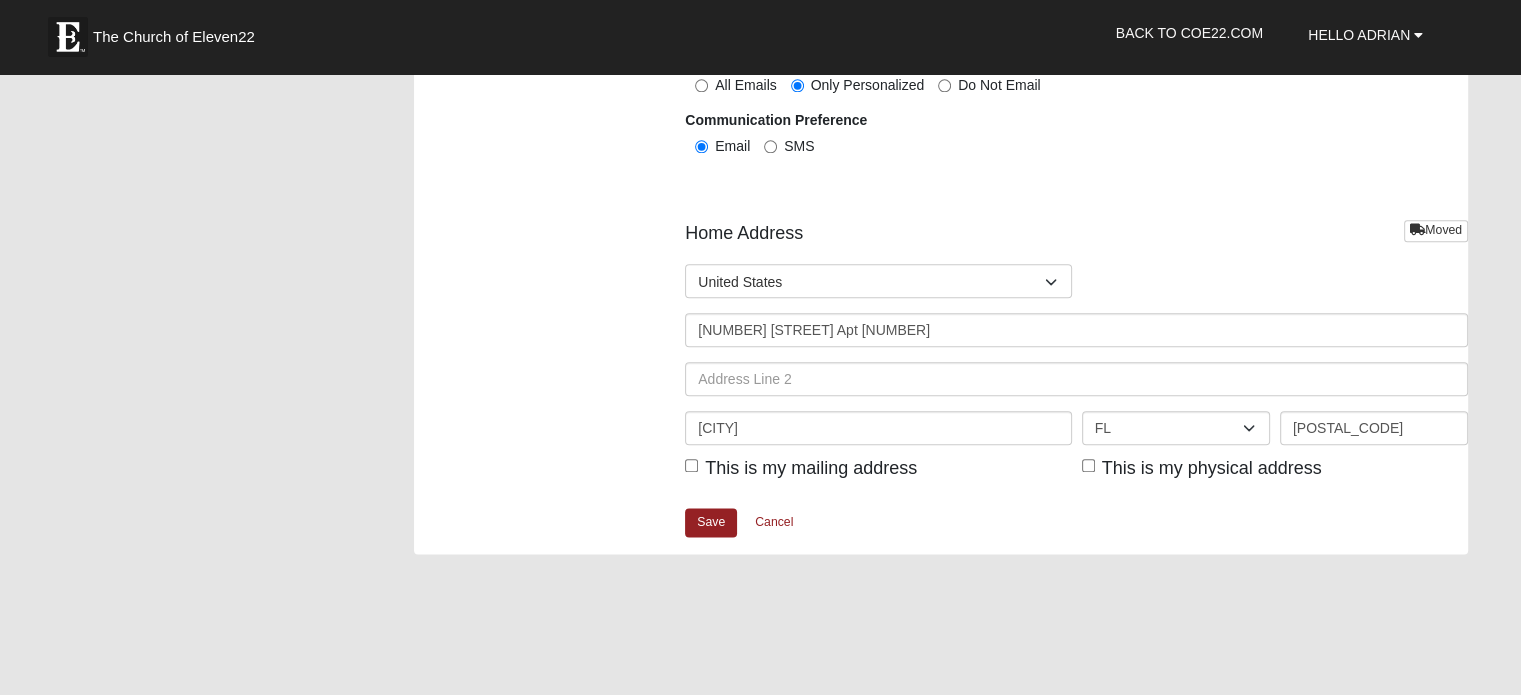 scroll, scrollTop: 2400, scrollLeft: 0, axis: vertical 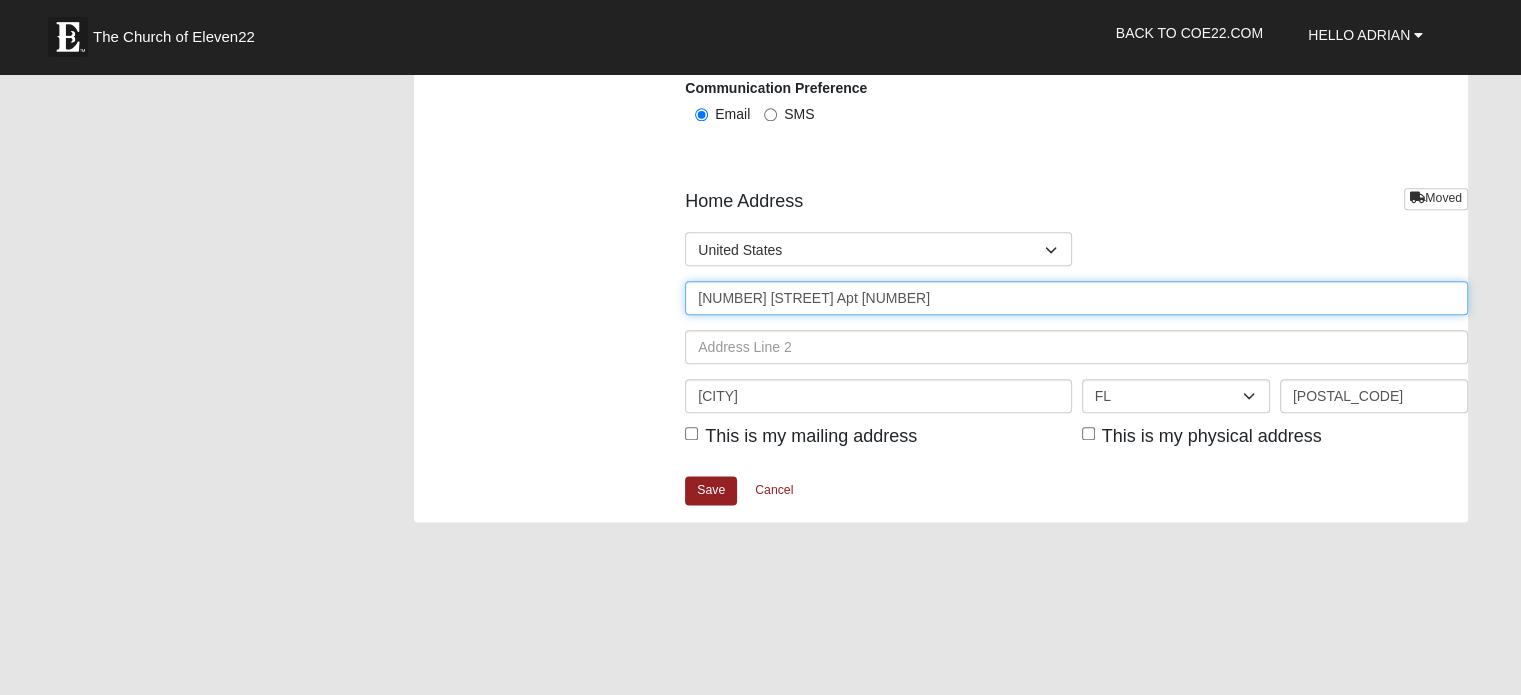 drag, startPoint x: 896, startPoint y: 304, endPoint x: 624, endPoint y: 307, distance: 272.01654 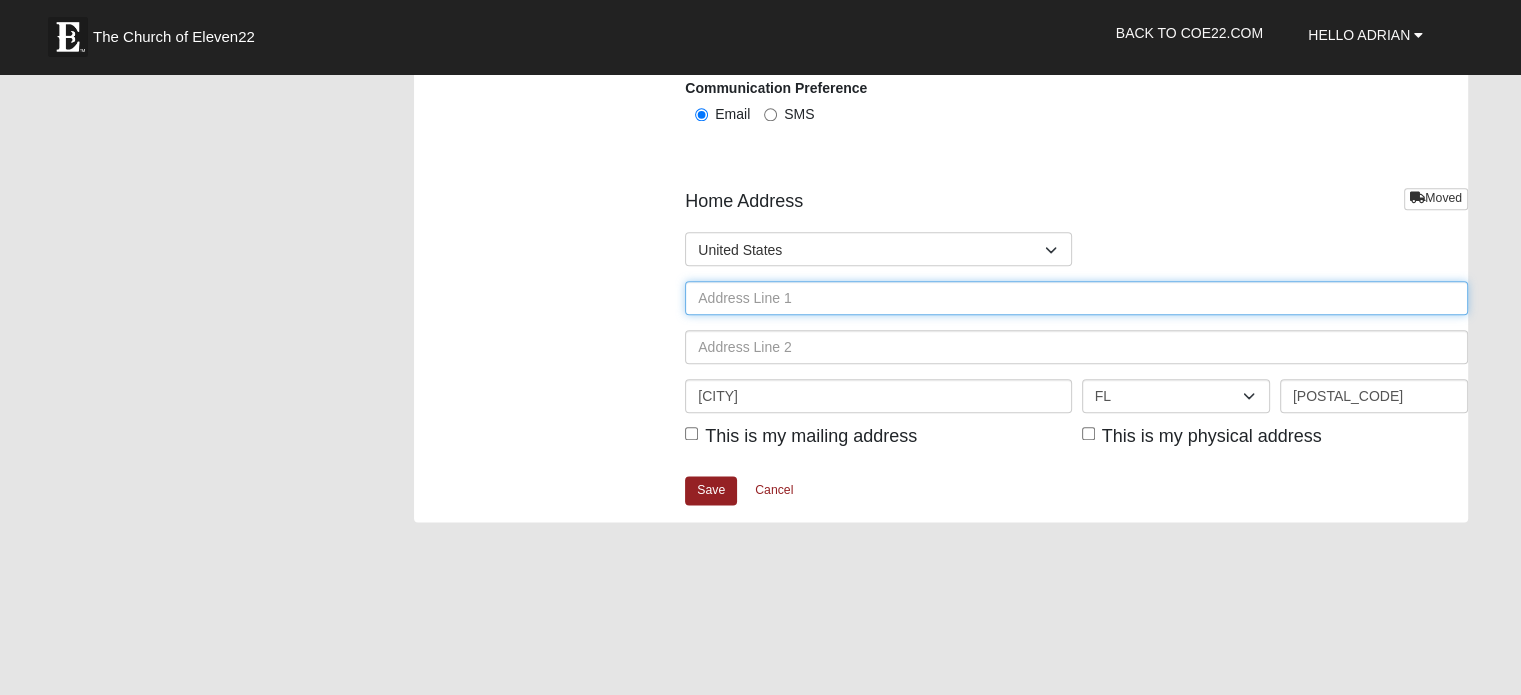 click at bounding box center (1076, 298) 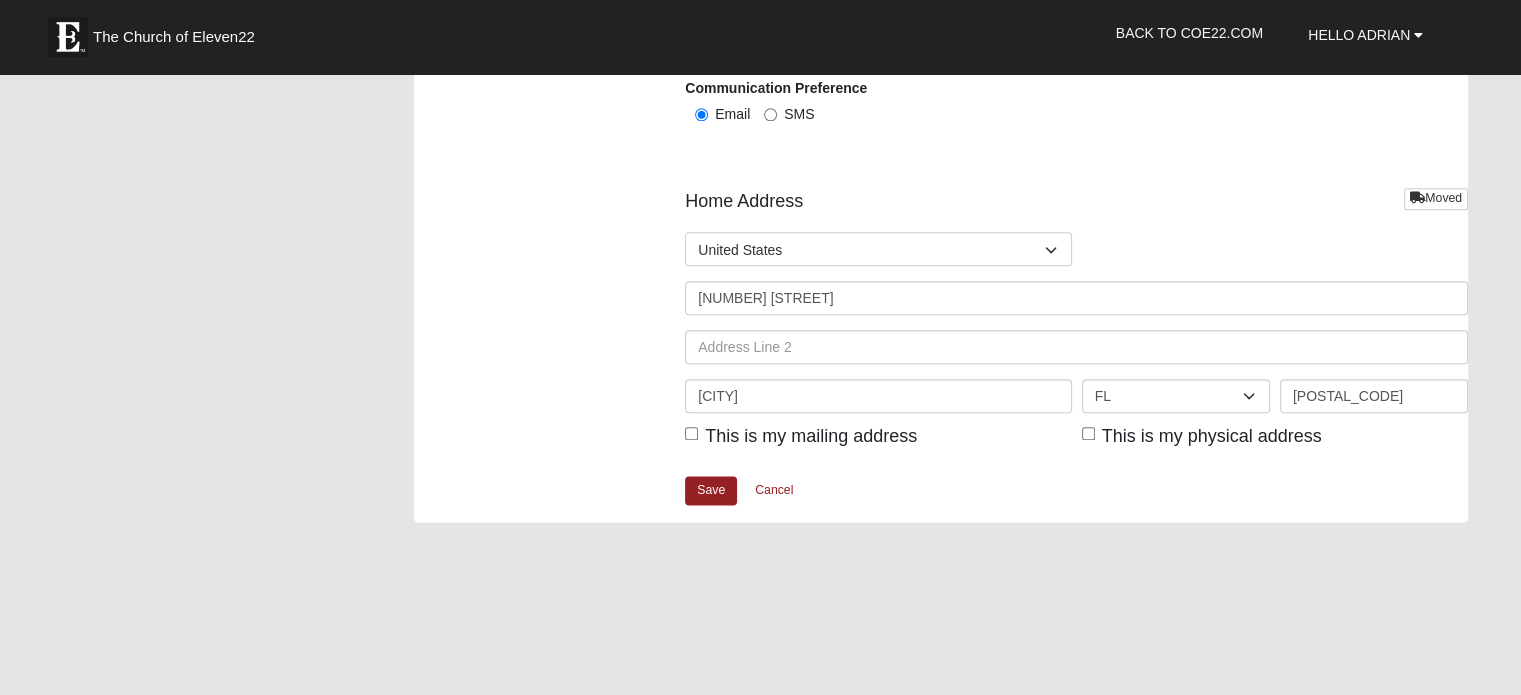 type on "[FIRST] [LAST]" 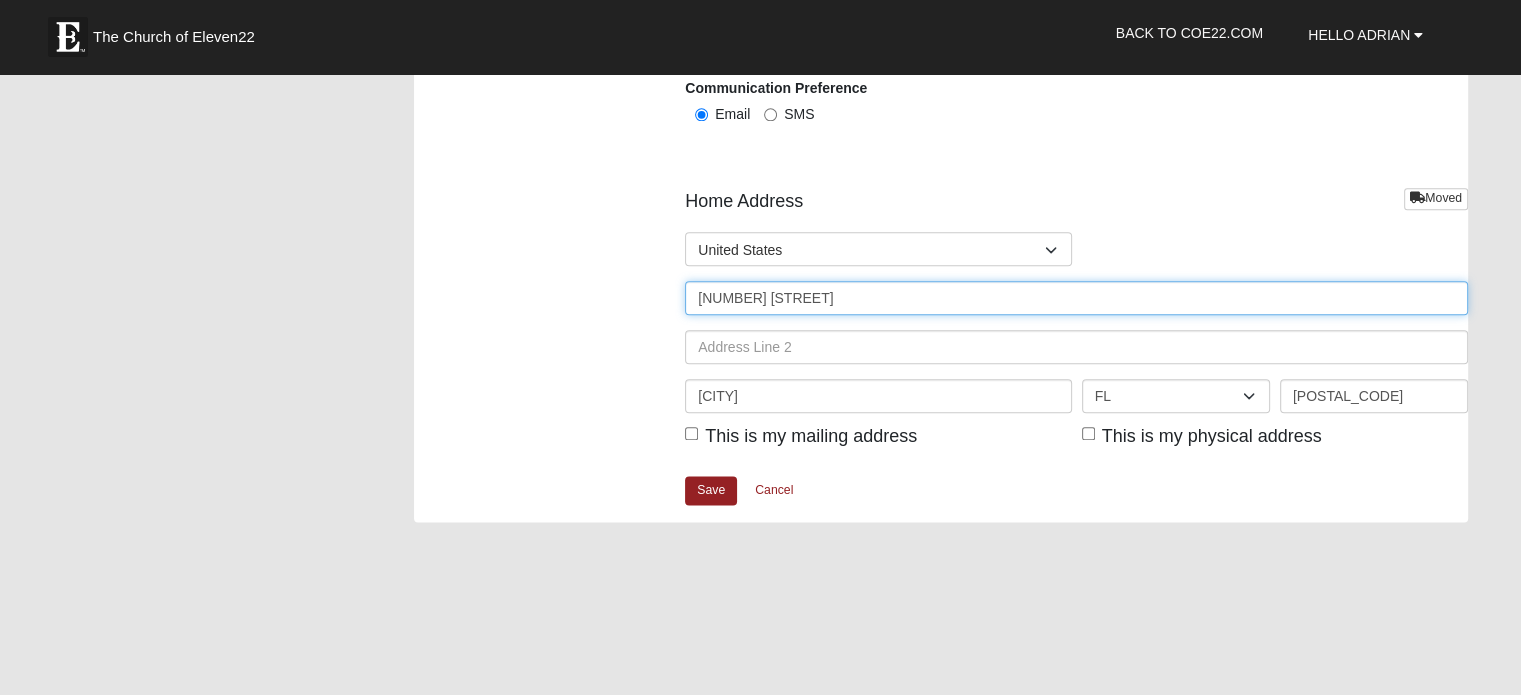 type on "([PHONE])" 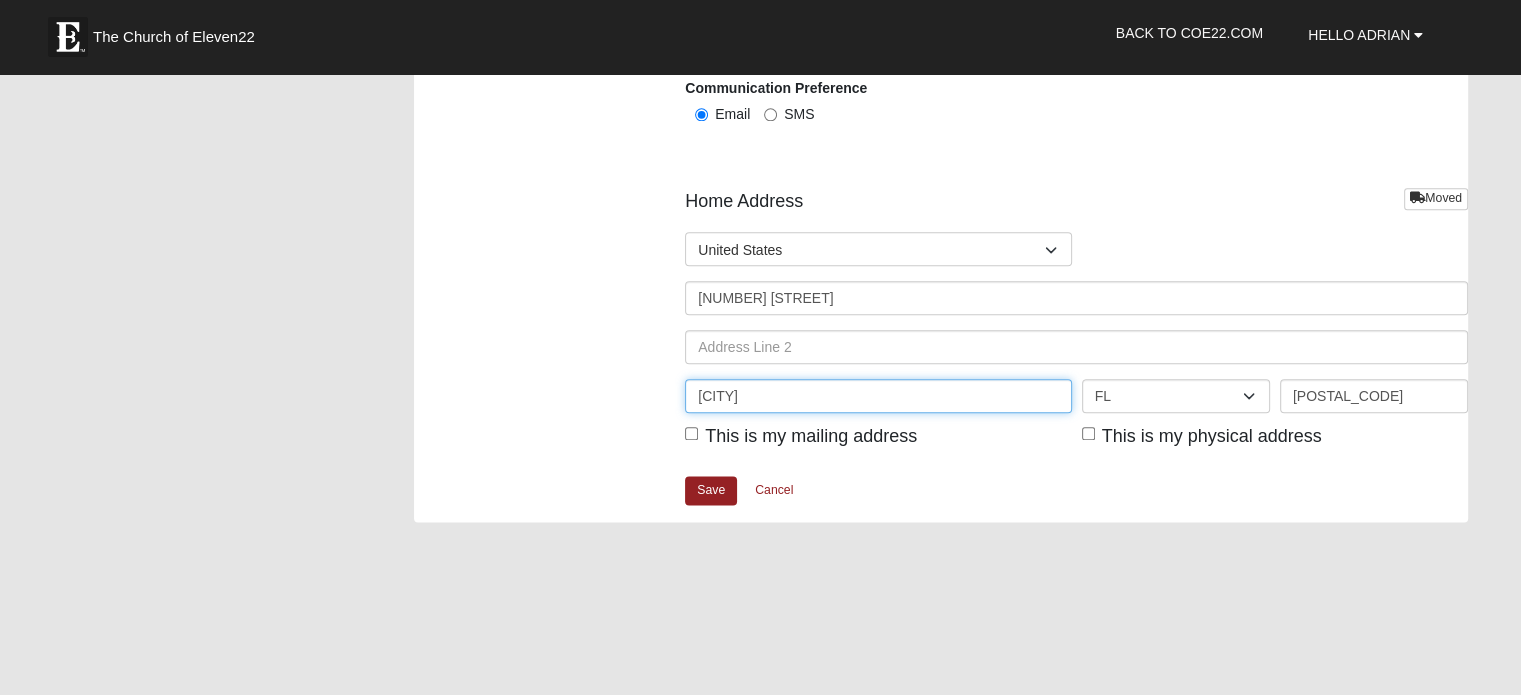 drag, startPoint x: 831, startPoint y: 394, endPoint x: 607, endPoint y: 393, distance: 224.00223 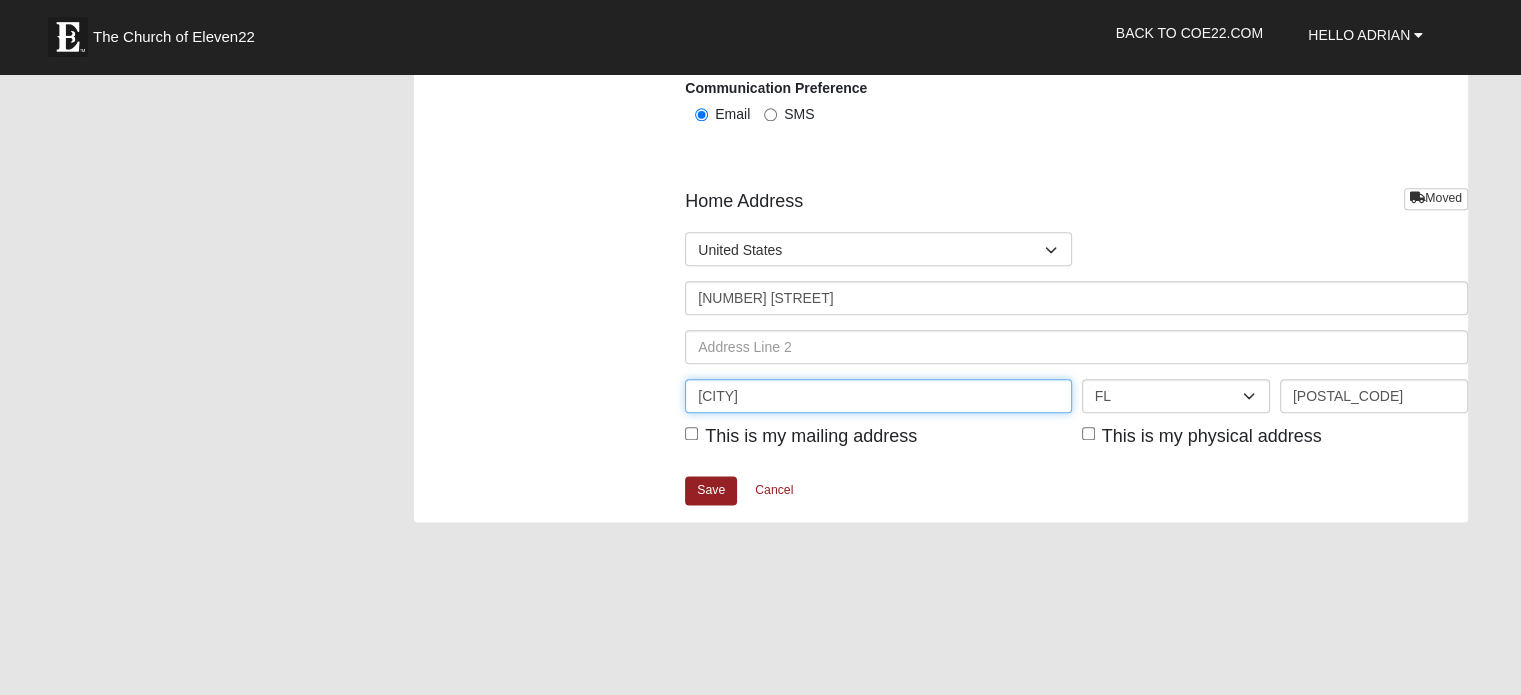 click on "[CITY]" at bounding box center (878, 396) 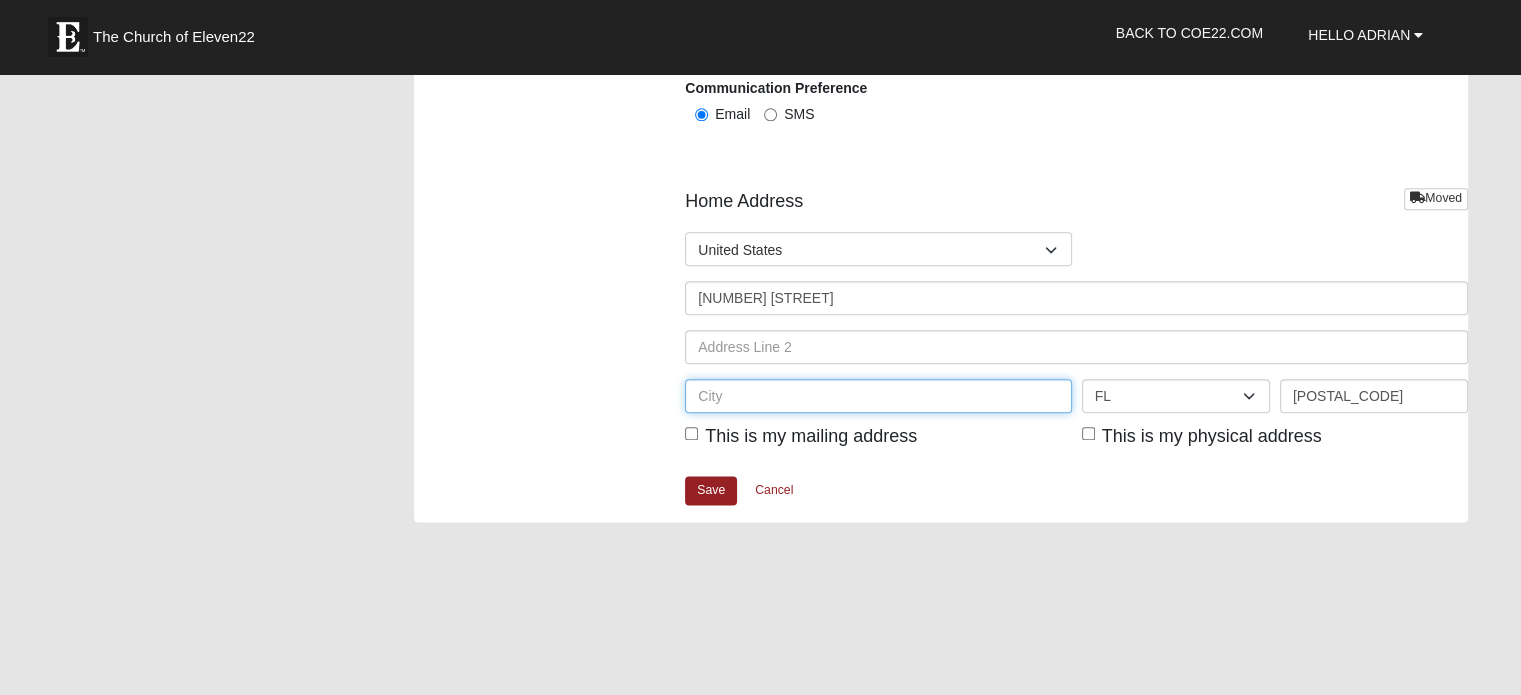 click at bounding box center [878, 396] 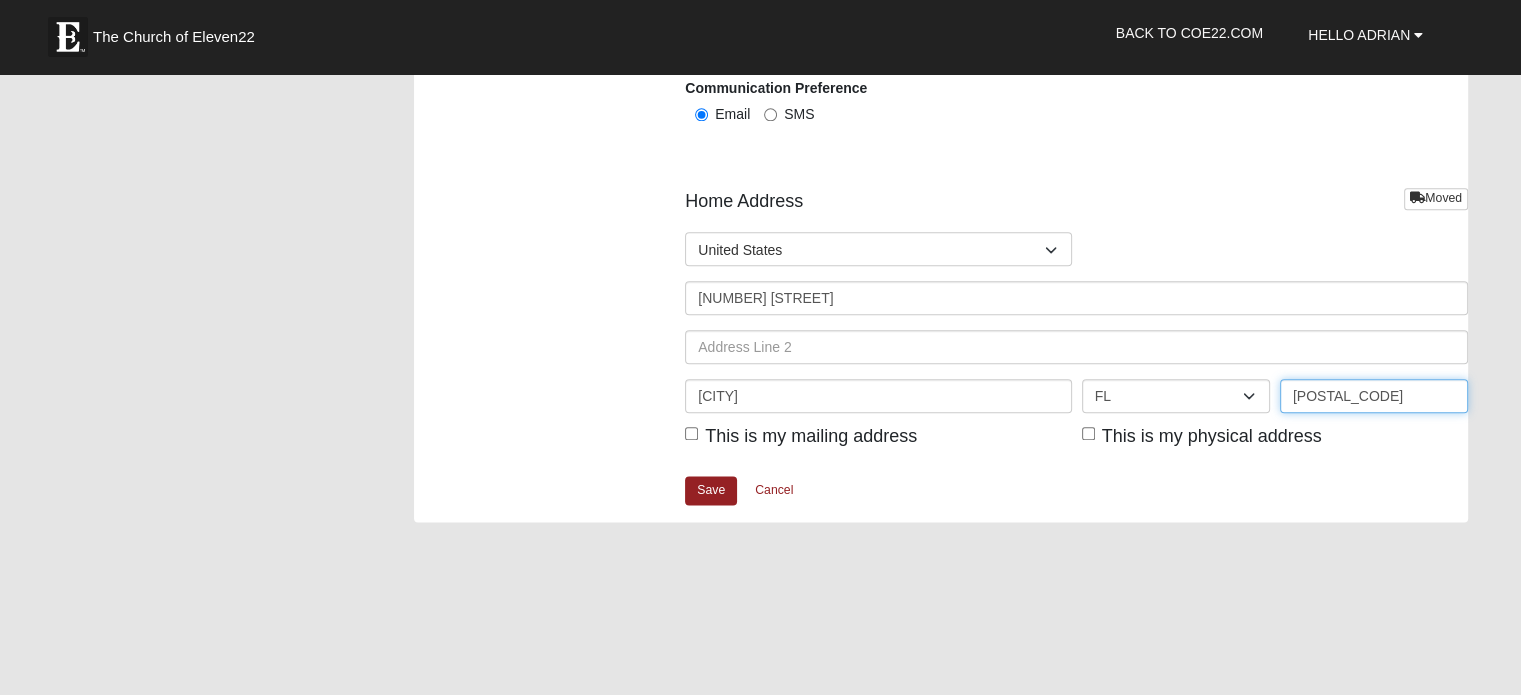 click on "32266-3511" at bounding box center [1374, 396] 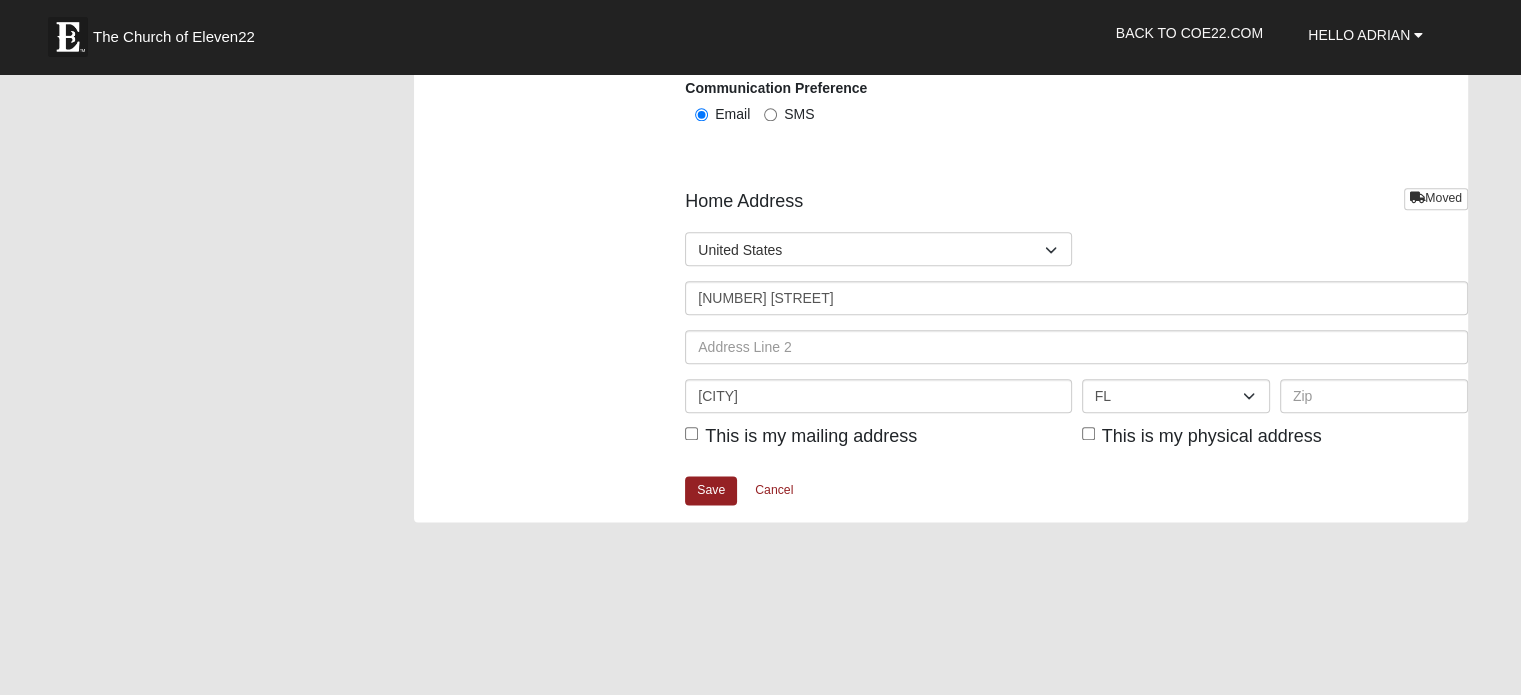 click on "My Account
Photo
Family Information
Campus
Arlington
Baymeadows
Eleven22 Online
Fleming Island
Jesup
Mandarin
North Jax
Orange Park" at bounding box center (941, -572) 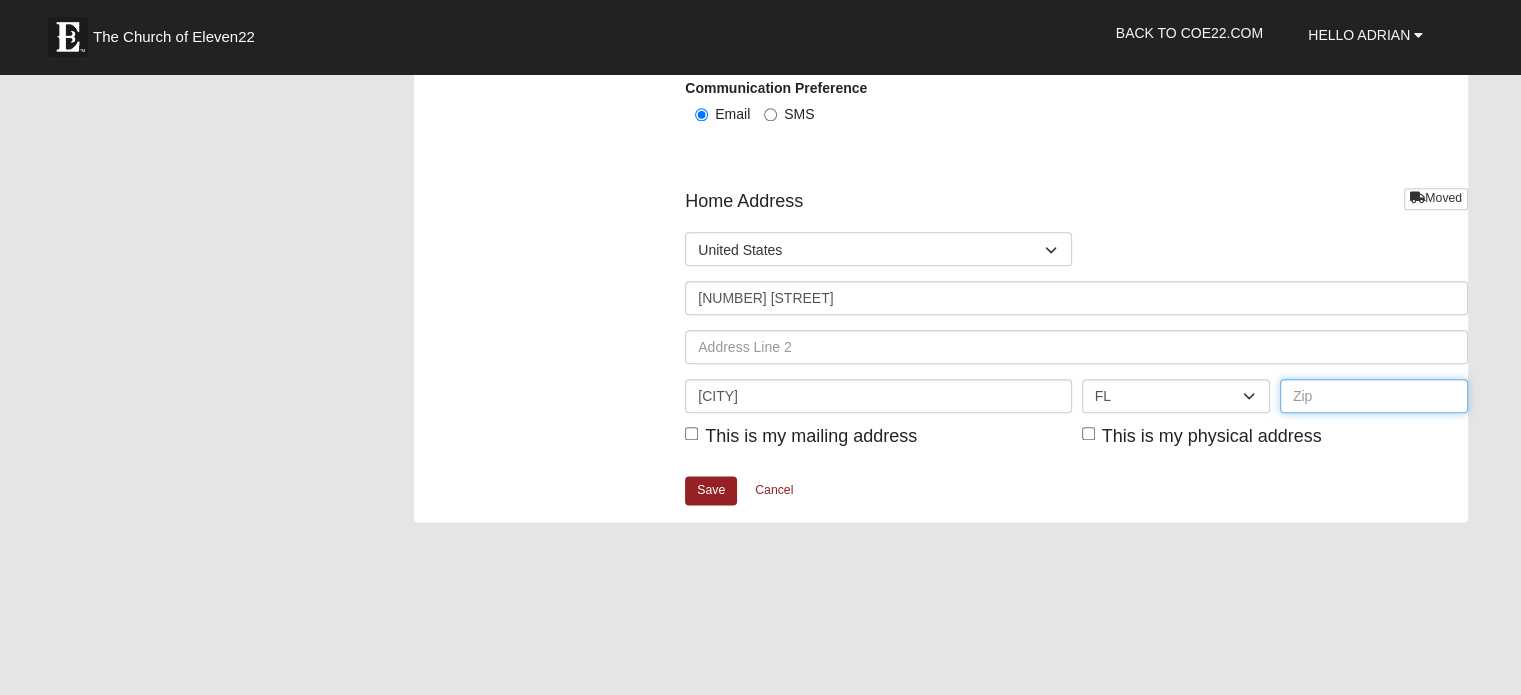 click at bounding box center [1374, 396] 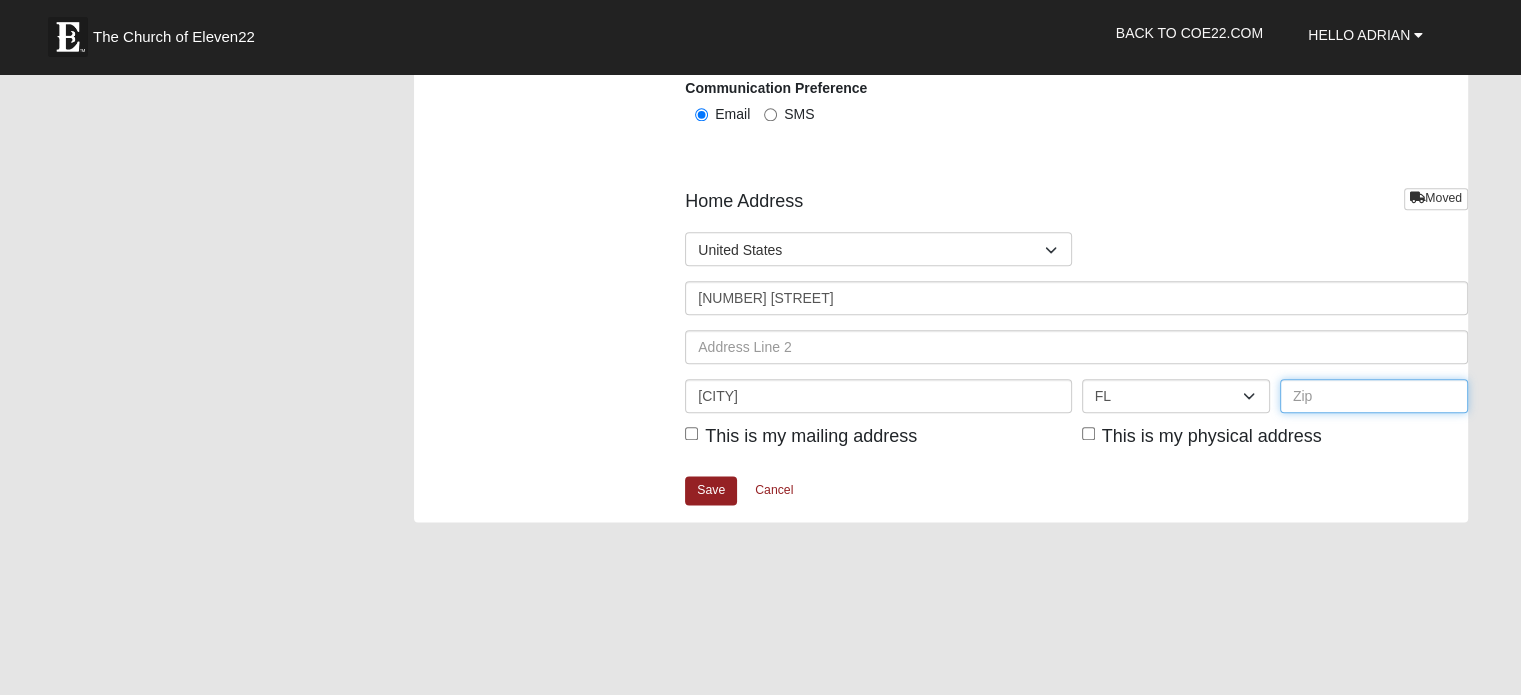 type on "32224" 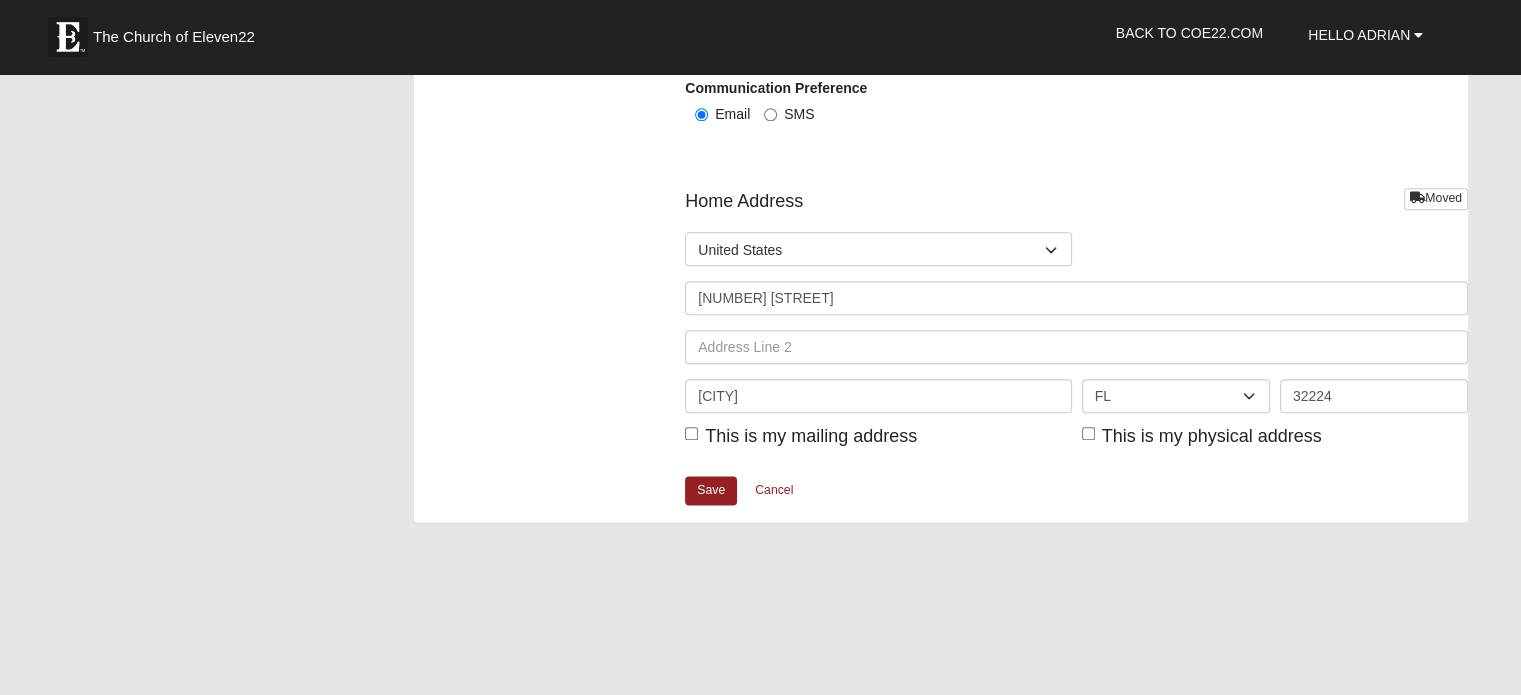 click on "Save
Cancel" at bounding box center (1076, 498) 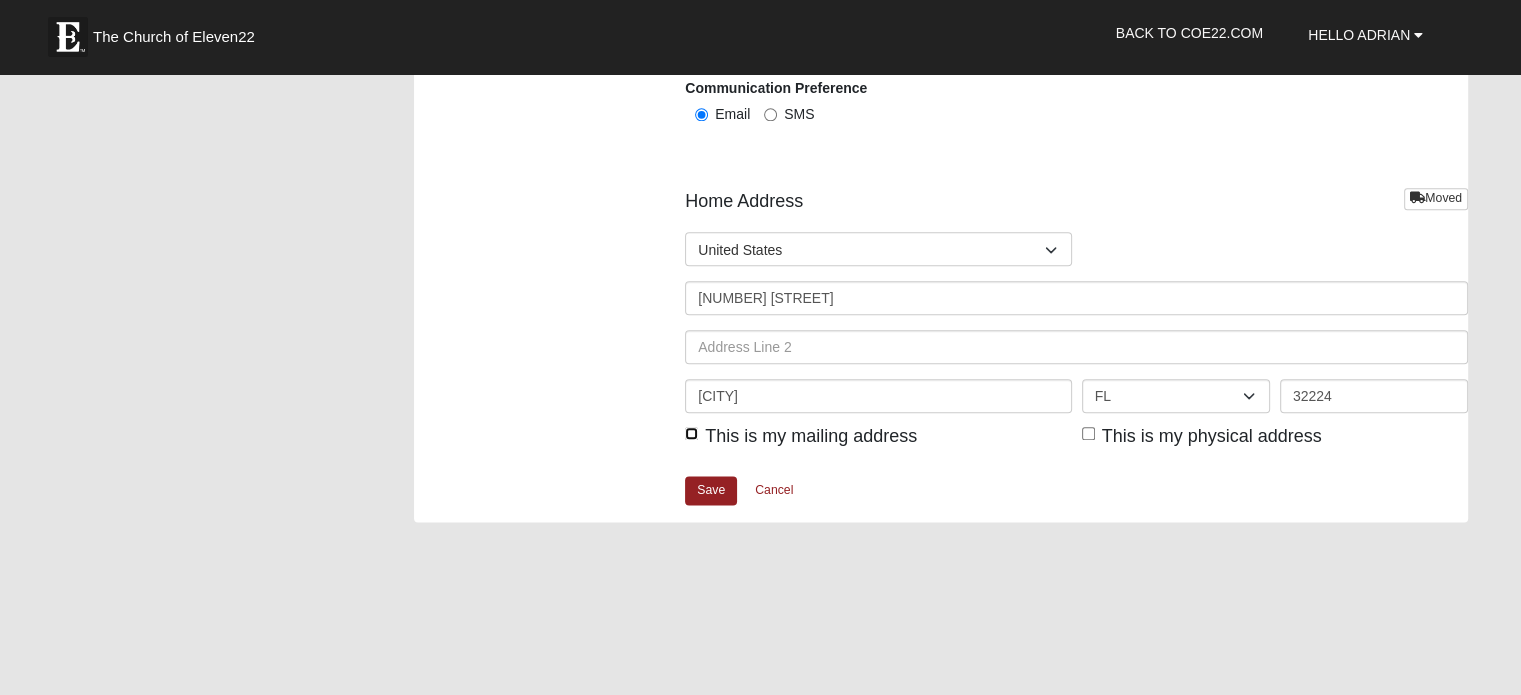 click on "This is my mailing address" at bounding box center [691, 433] 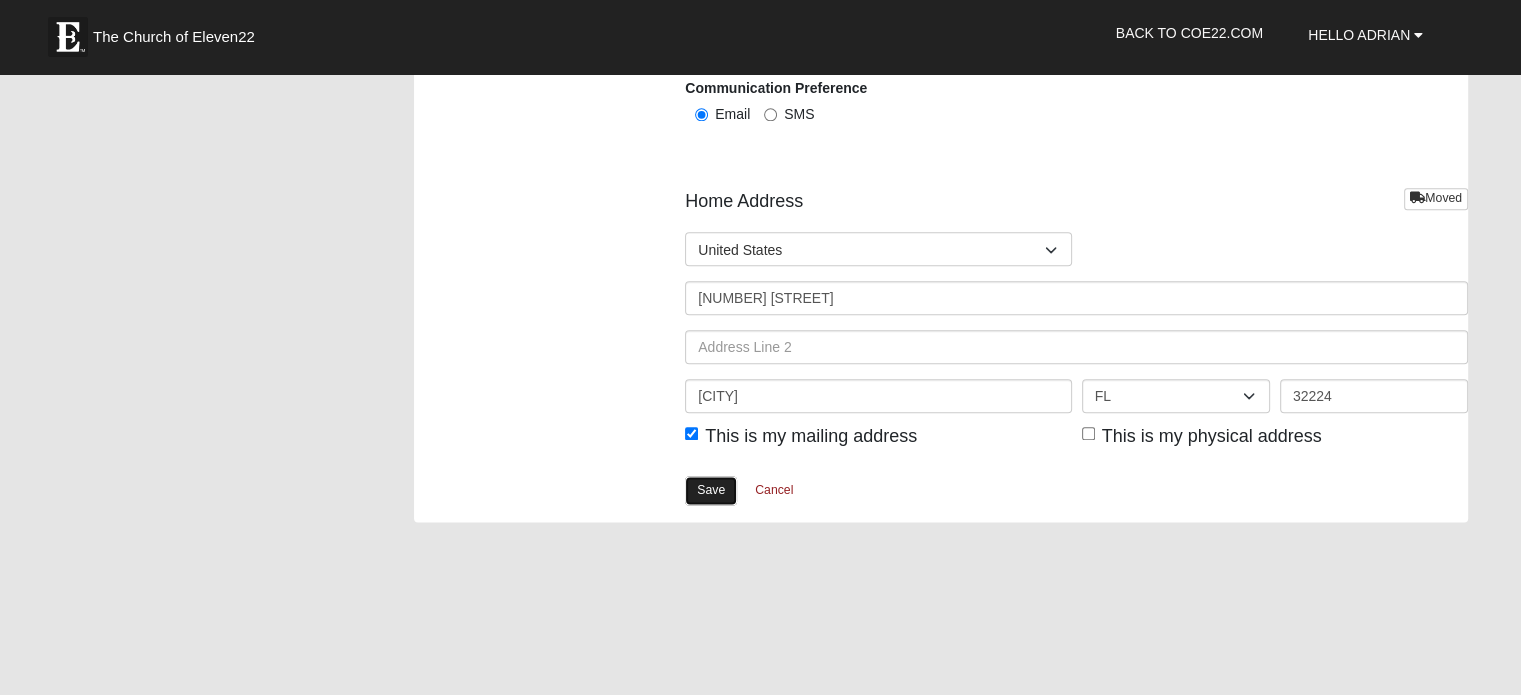 click on "Save" at bounding box center (711, 490) 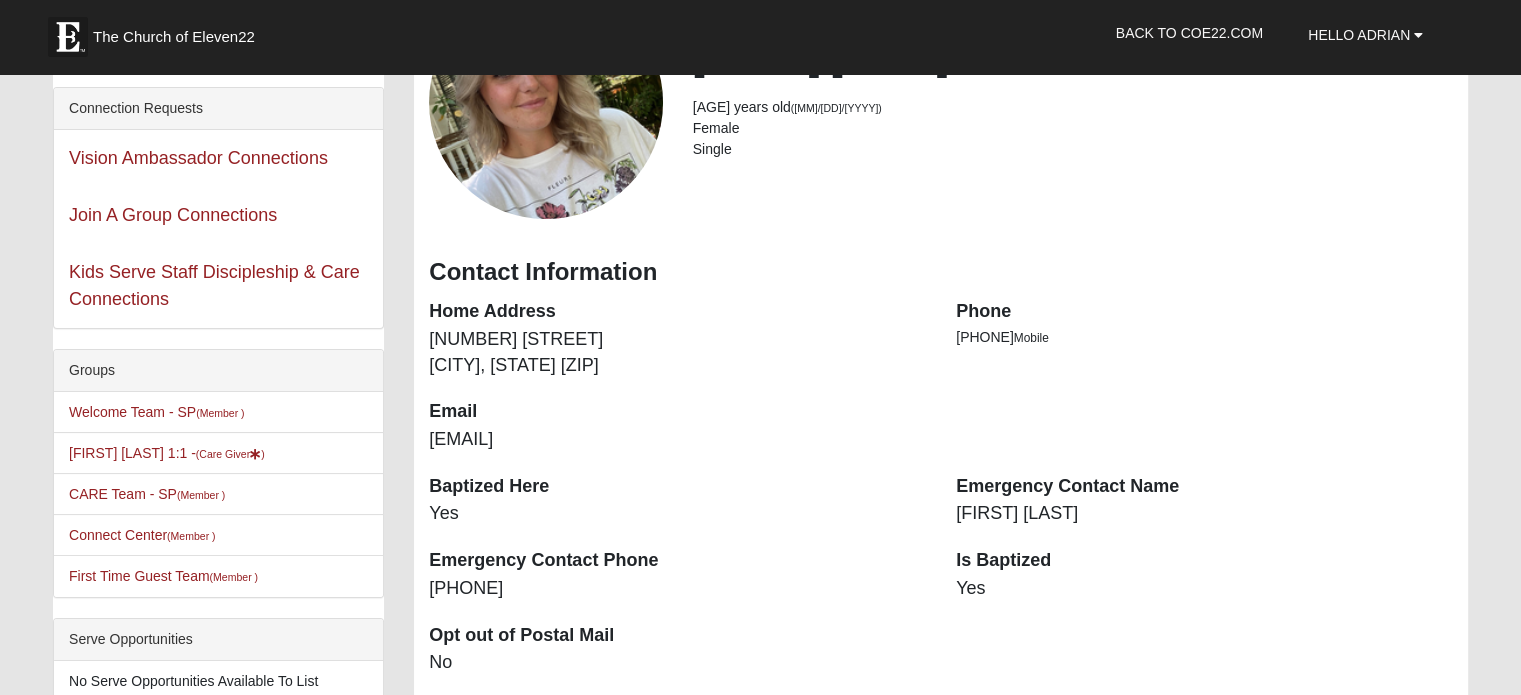 scroll, scrollTop: 0, scrollLeft: 0, axis: both 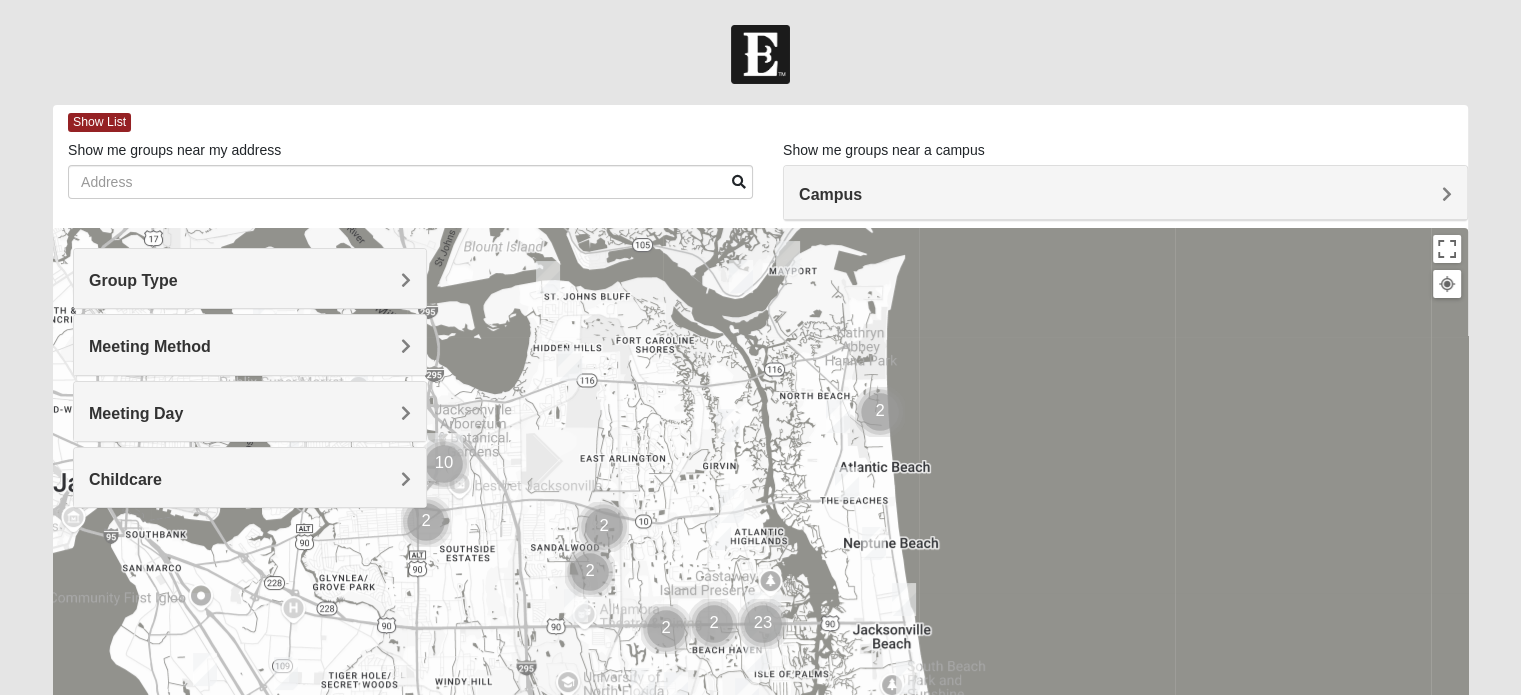 click on "Group Type" at bounding box center [250, 280] 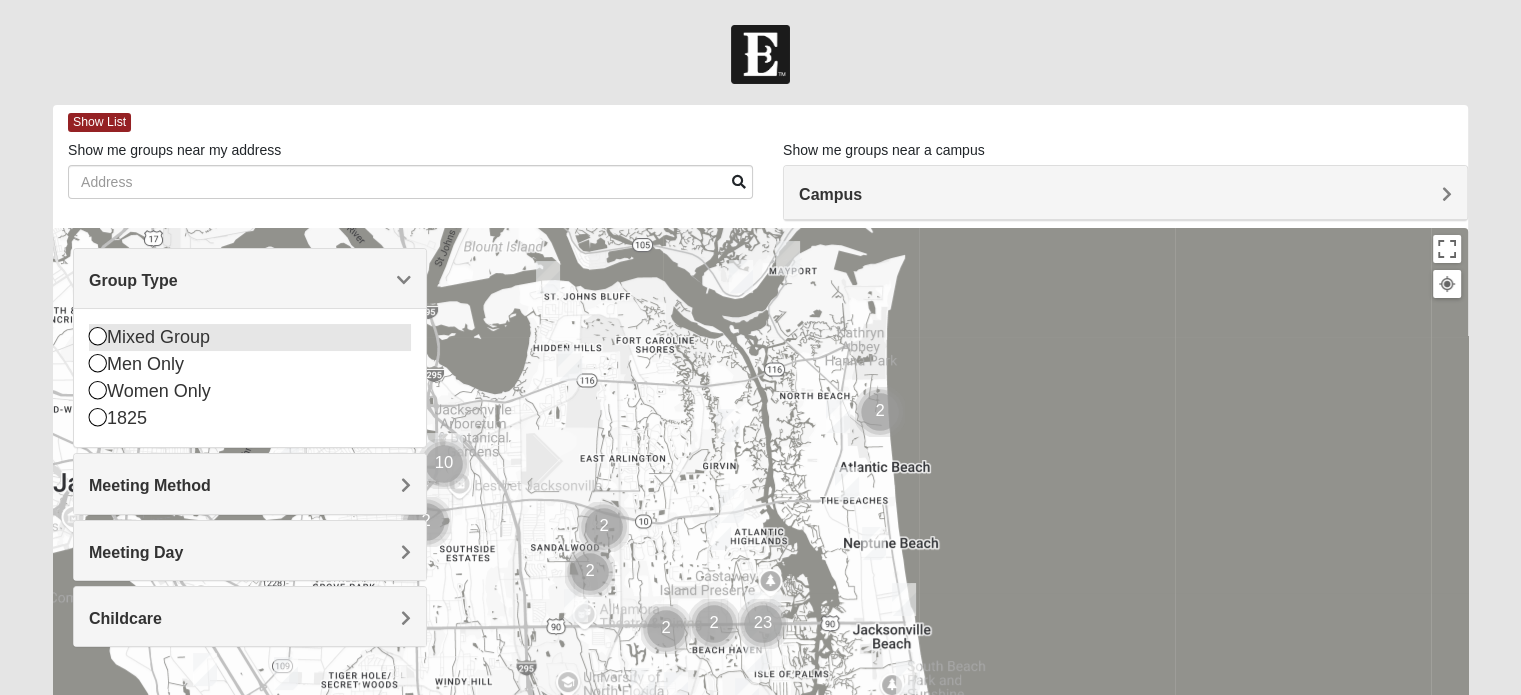 click on "Mixed Group" at bounding box center (250, 337) 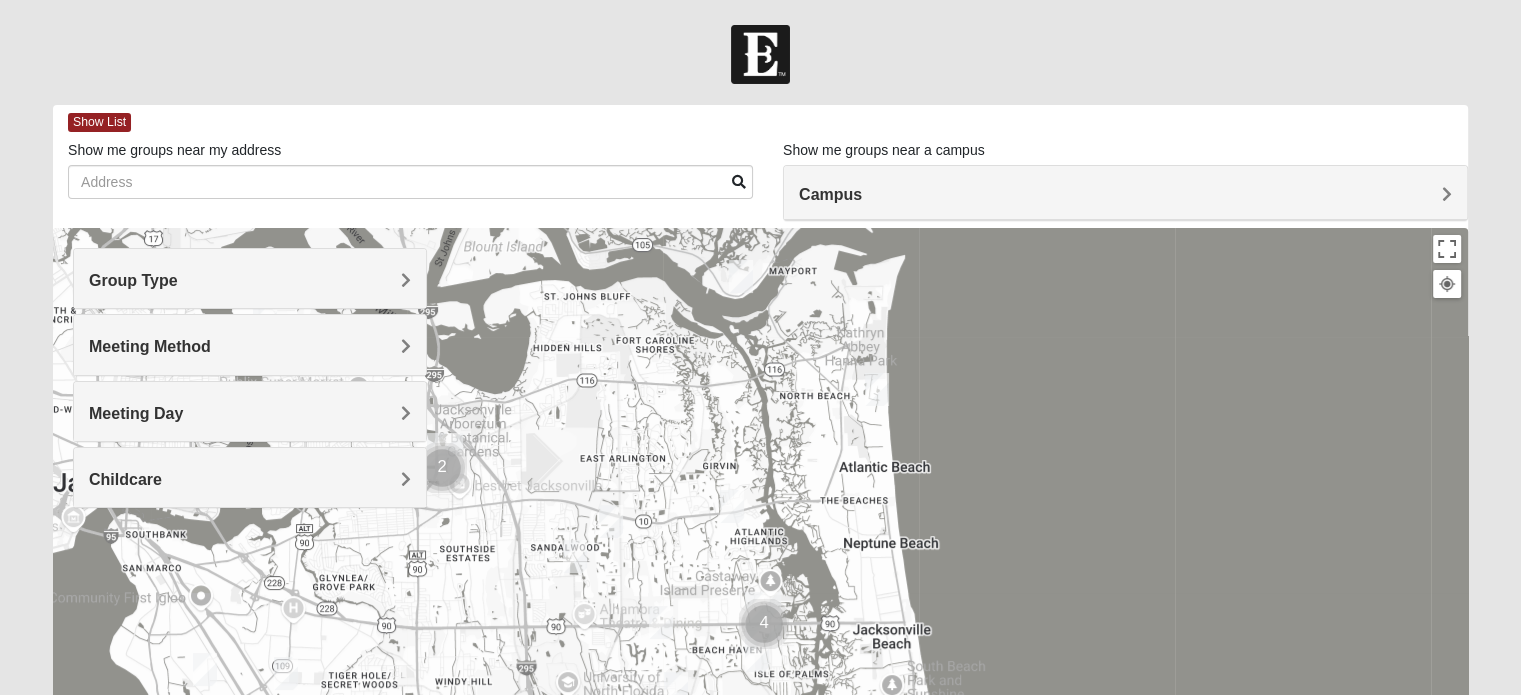 click on "Meeting Method" at bounding box center (250, 344) 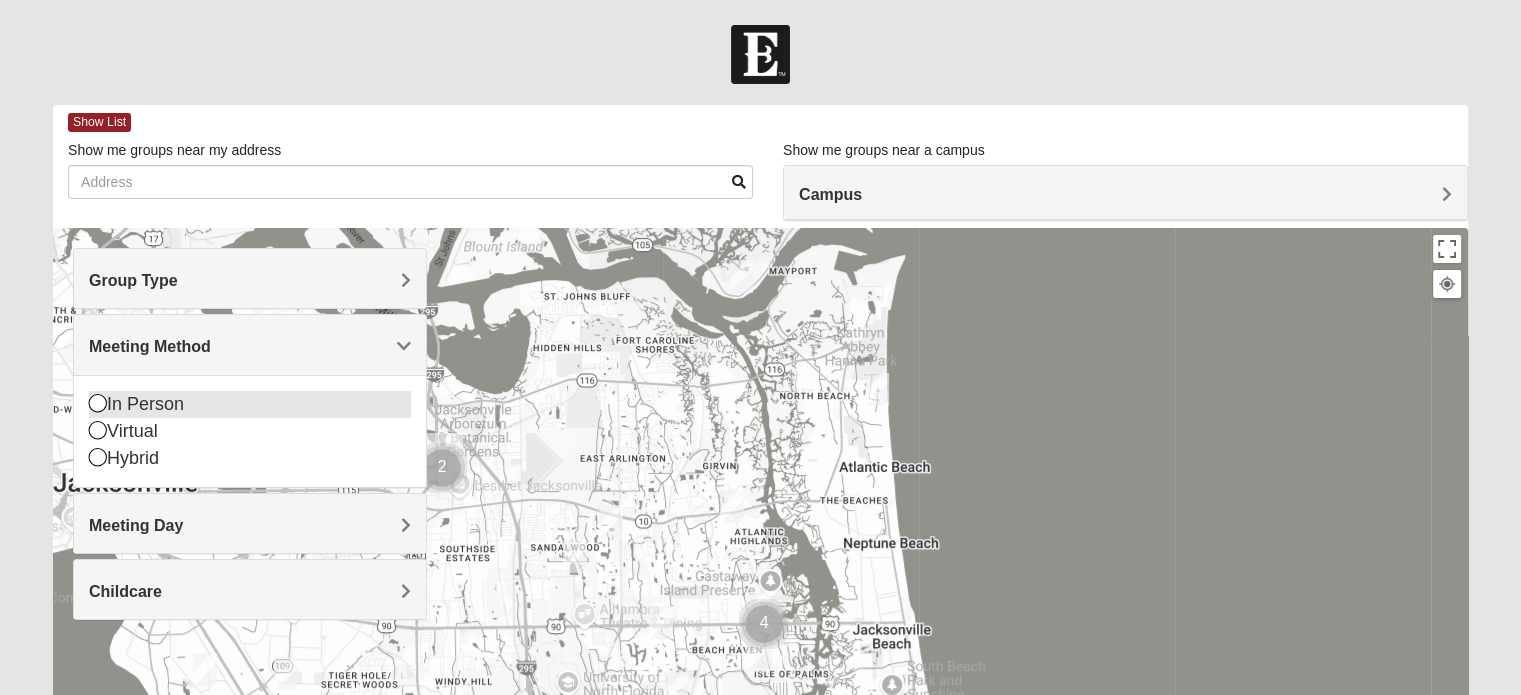click on "In Person" at bounding box center (250, 404) 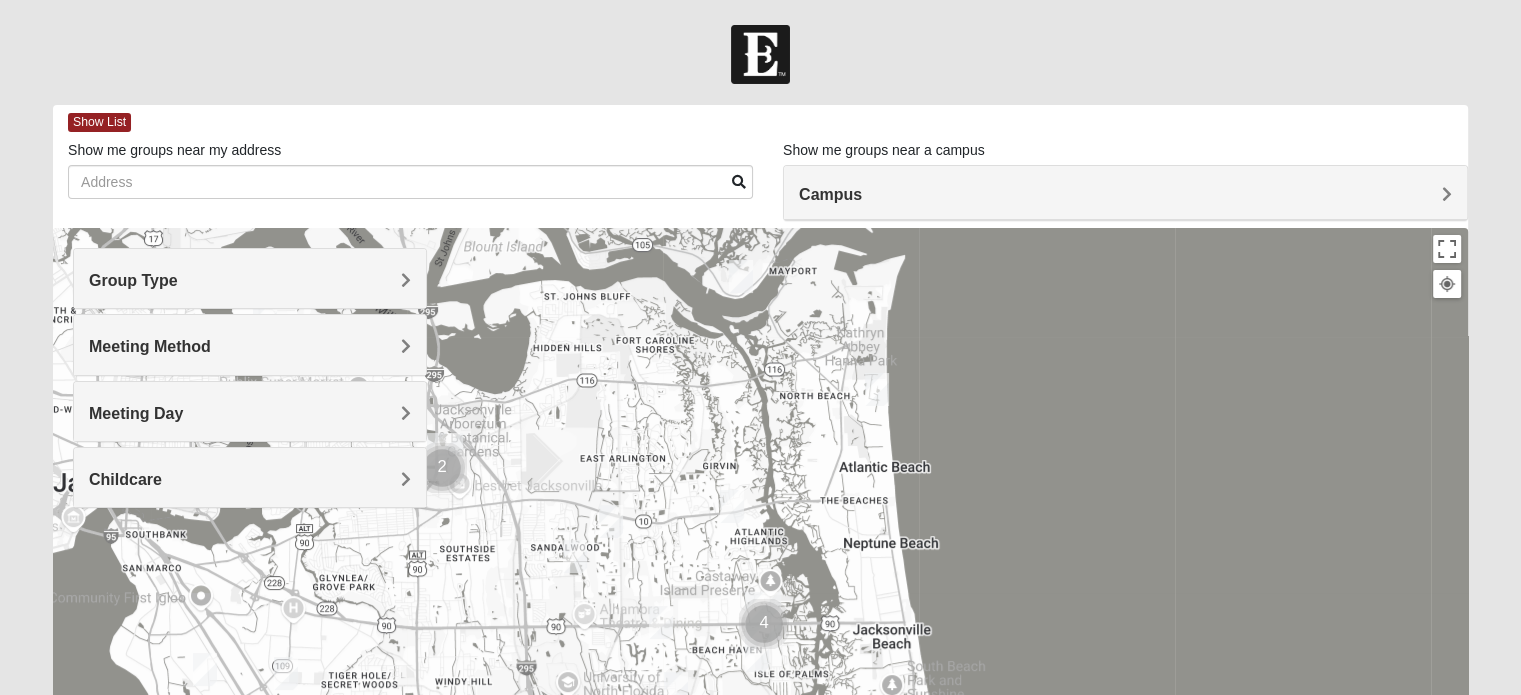 click on "Meeting Day" at bounding box center [250, 413] 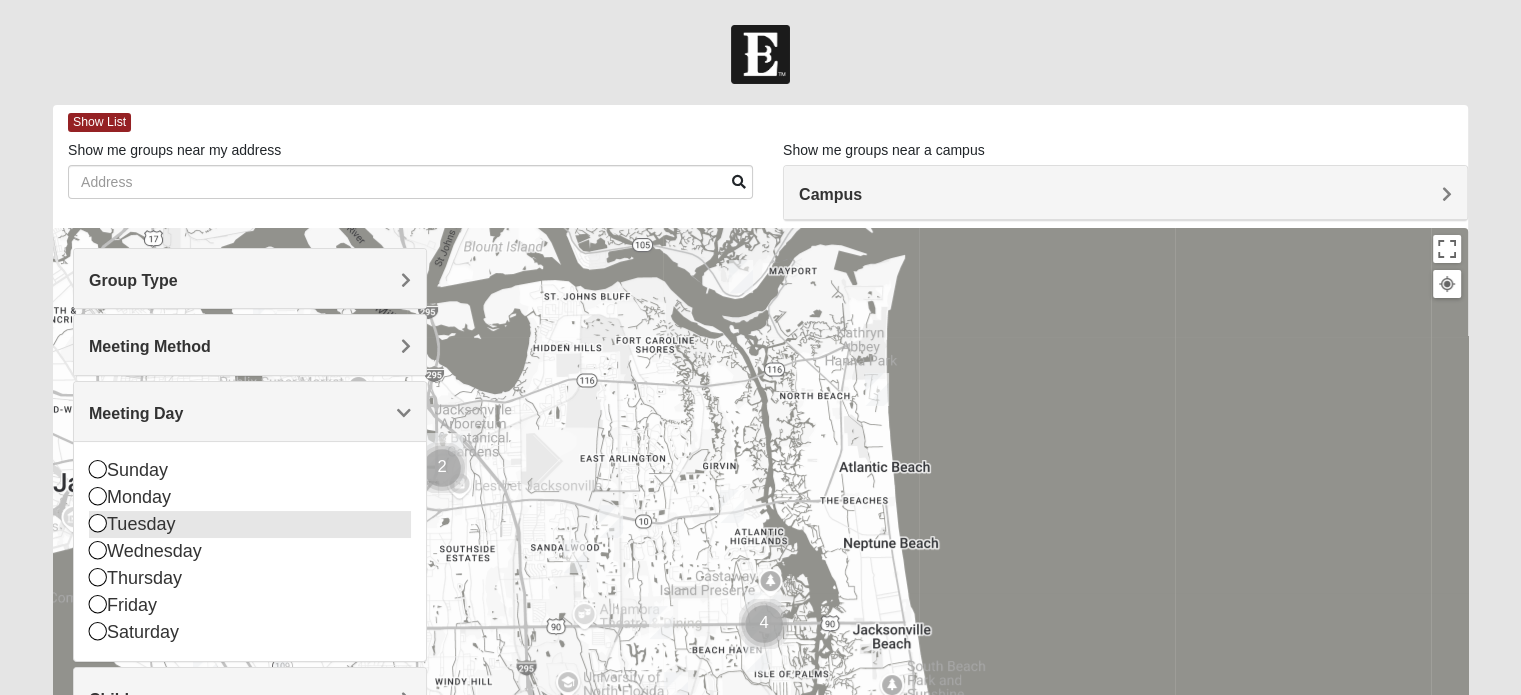 click on "Tuesday" at bounding box center (250, 524) 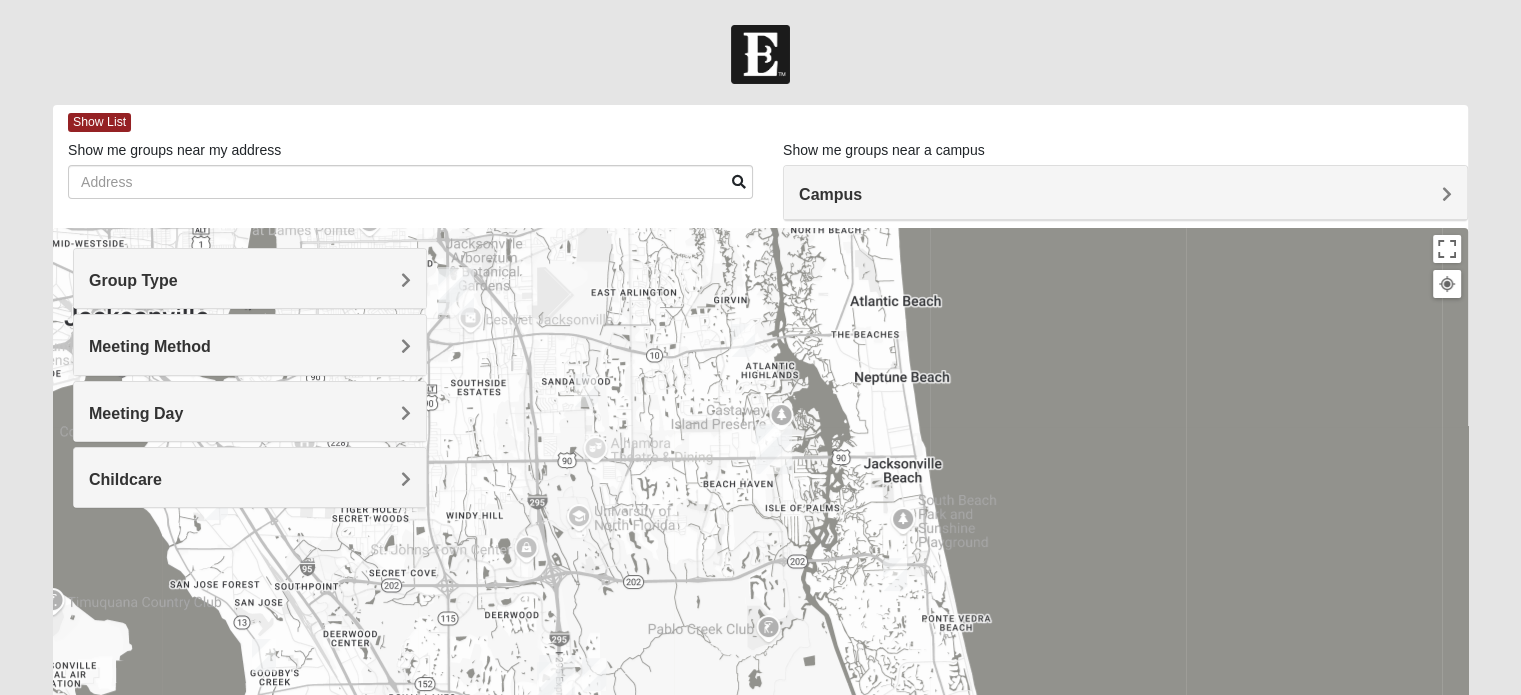 drag, startPoint x: 918, startPoint y: 547, endPoint x: 932, endPoint y: 373, distance: 174.56232 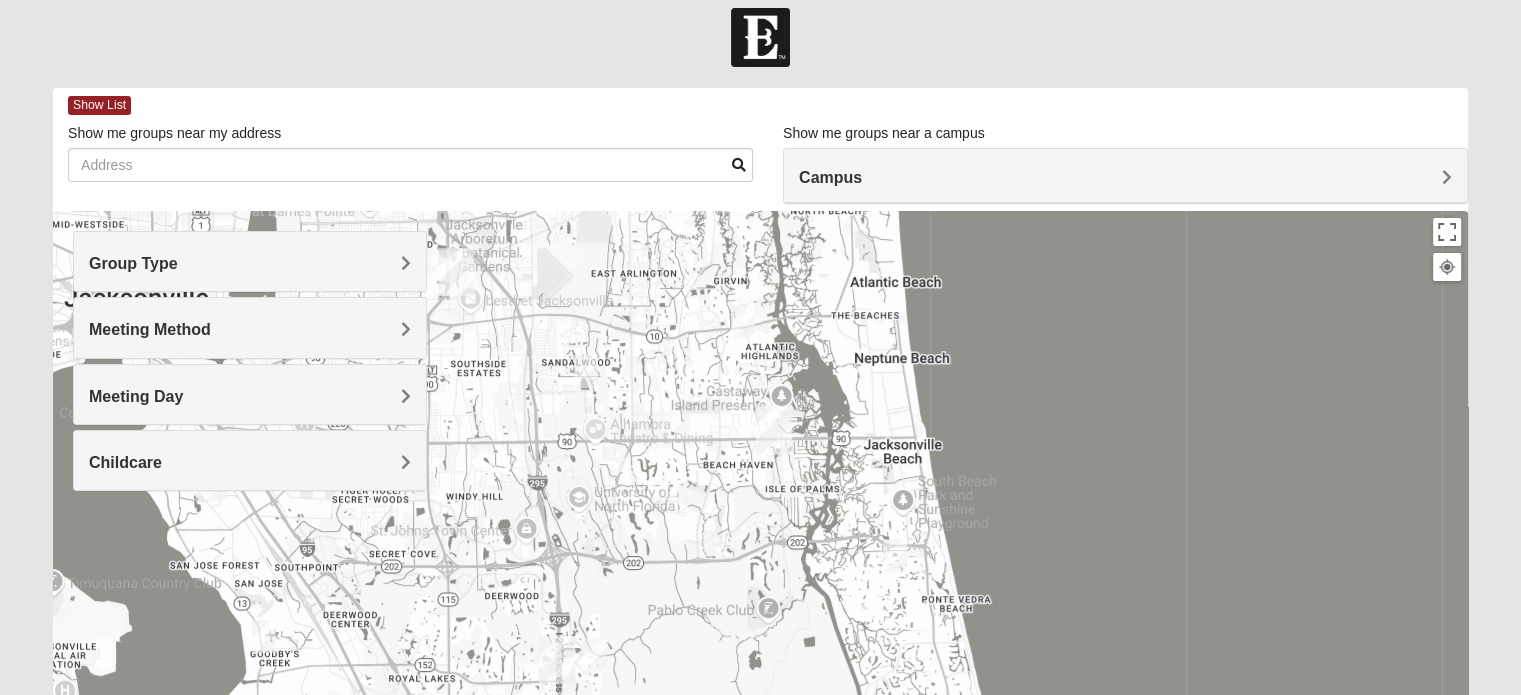scroll, scrollTop: 0, scrollLeft: 0, axis: both 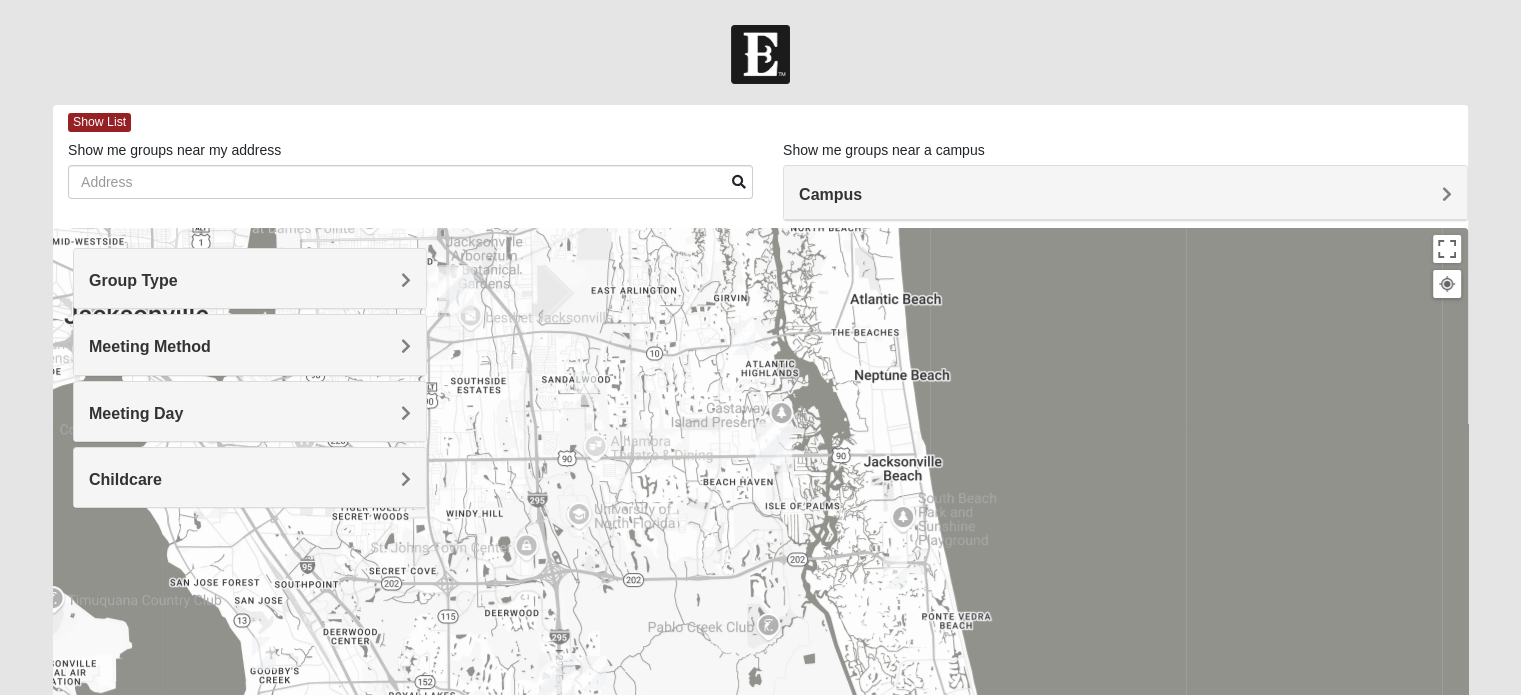 click at bounding box center [774, 448] 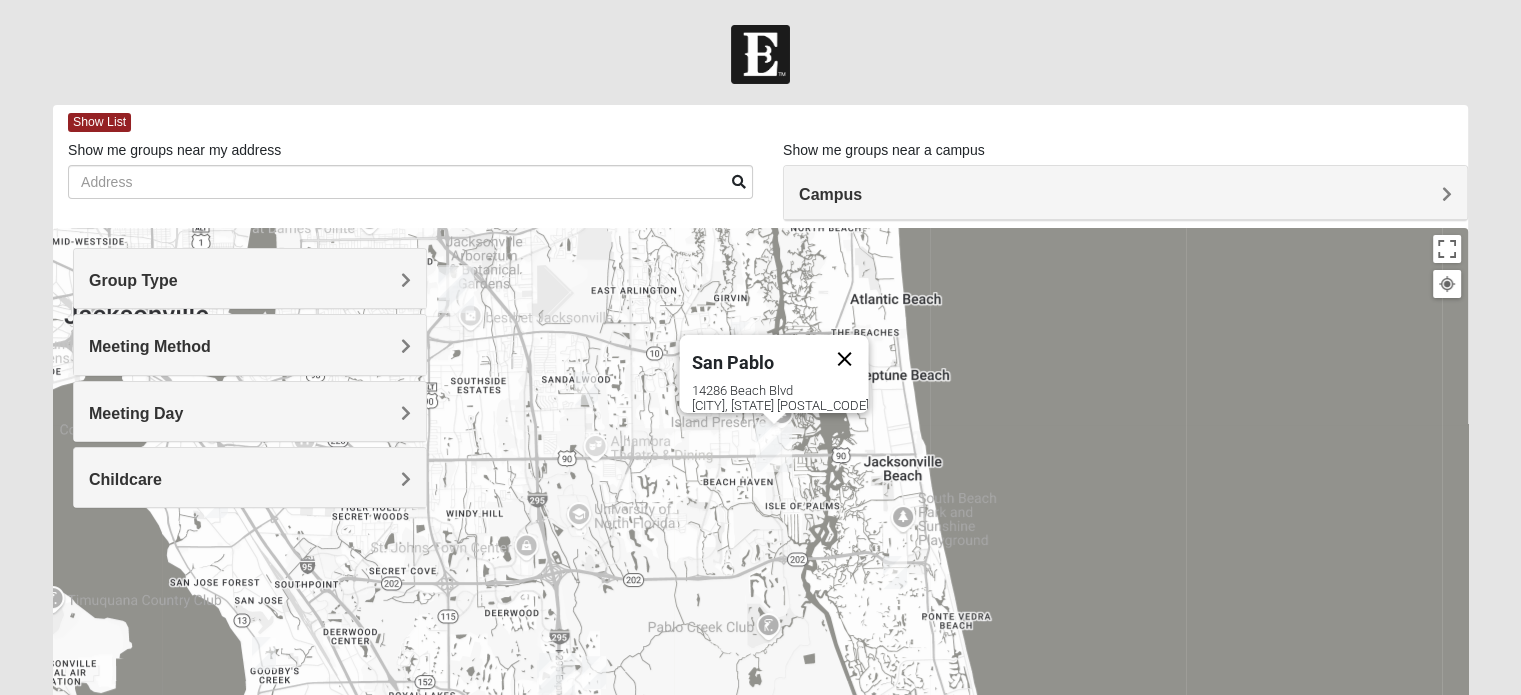 click at bounding box center [844, 359] 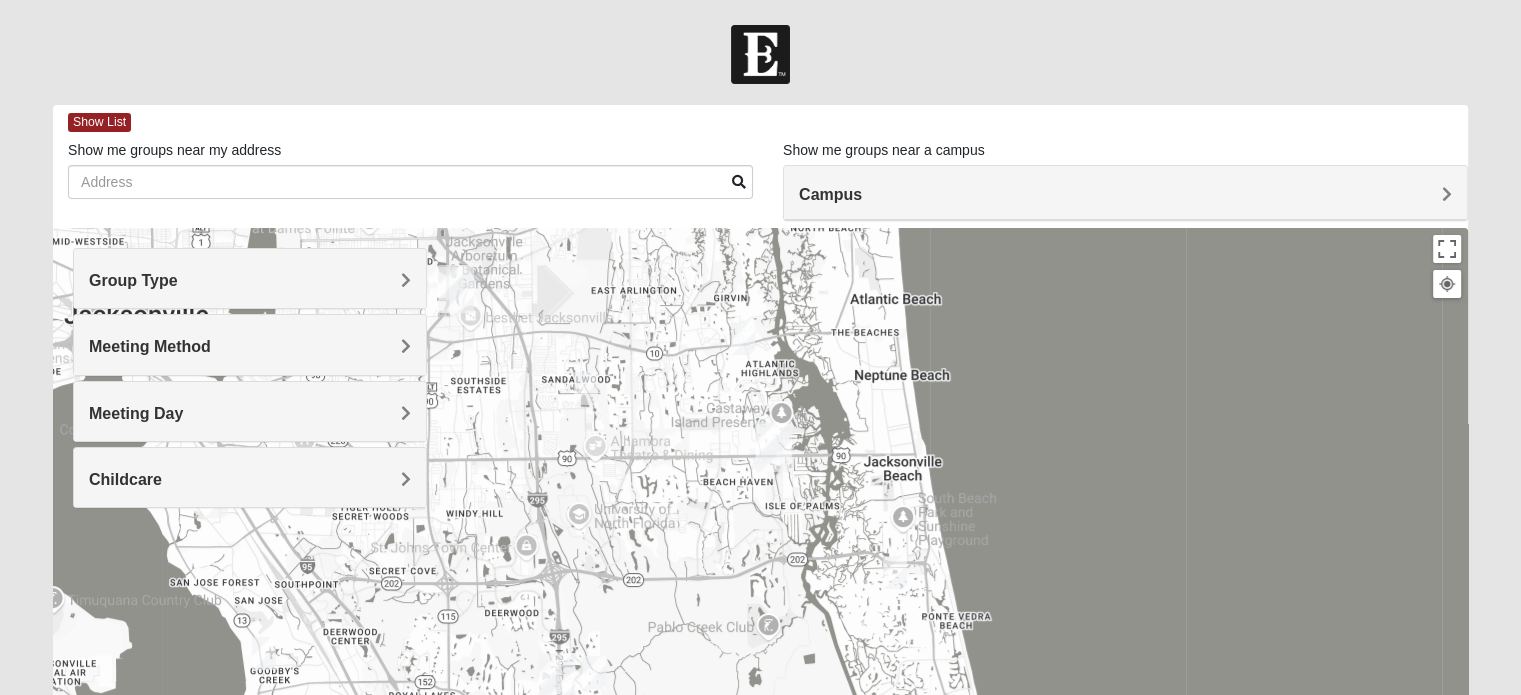 click at bounding box center (774, 448) 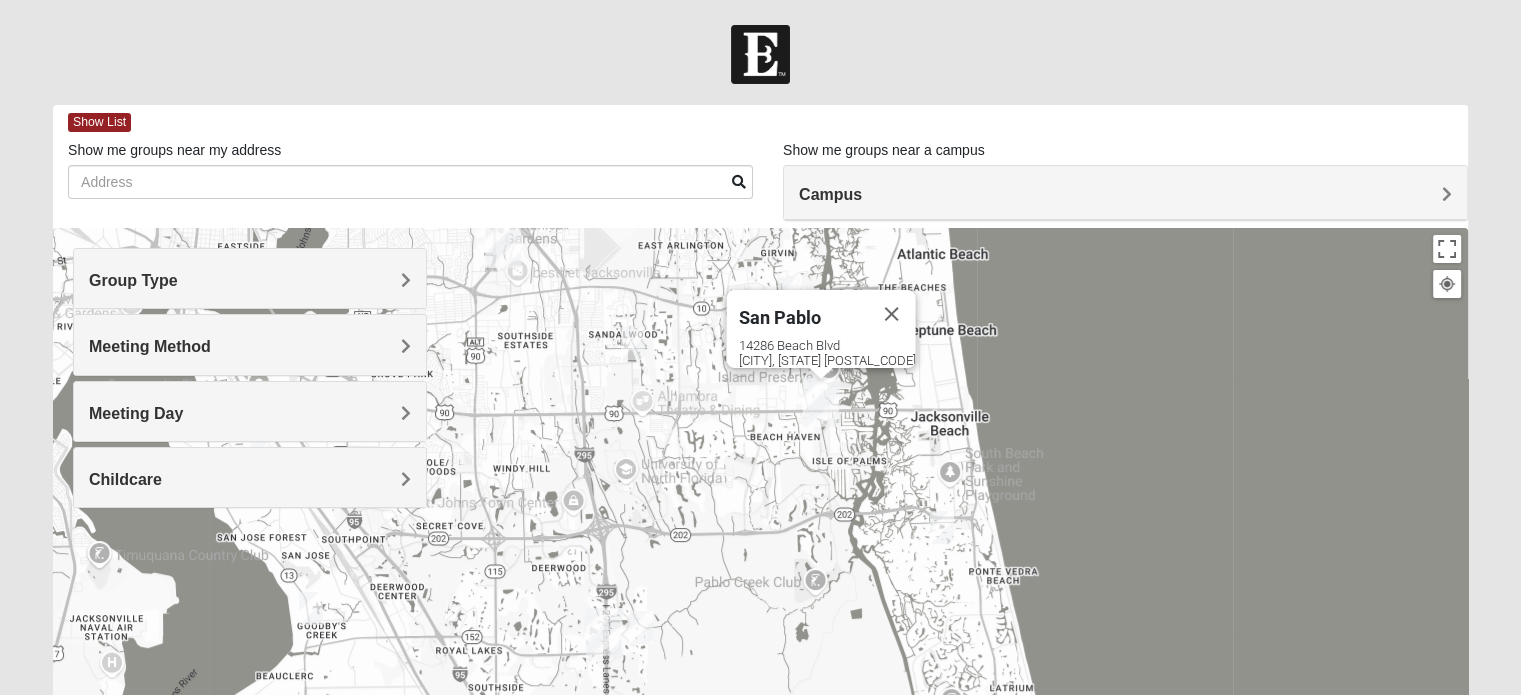 drag, startPoint x: 778, startPoint y: 461, endPoint x: 846, endPoint y: 371, distance: 112.80071 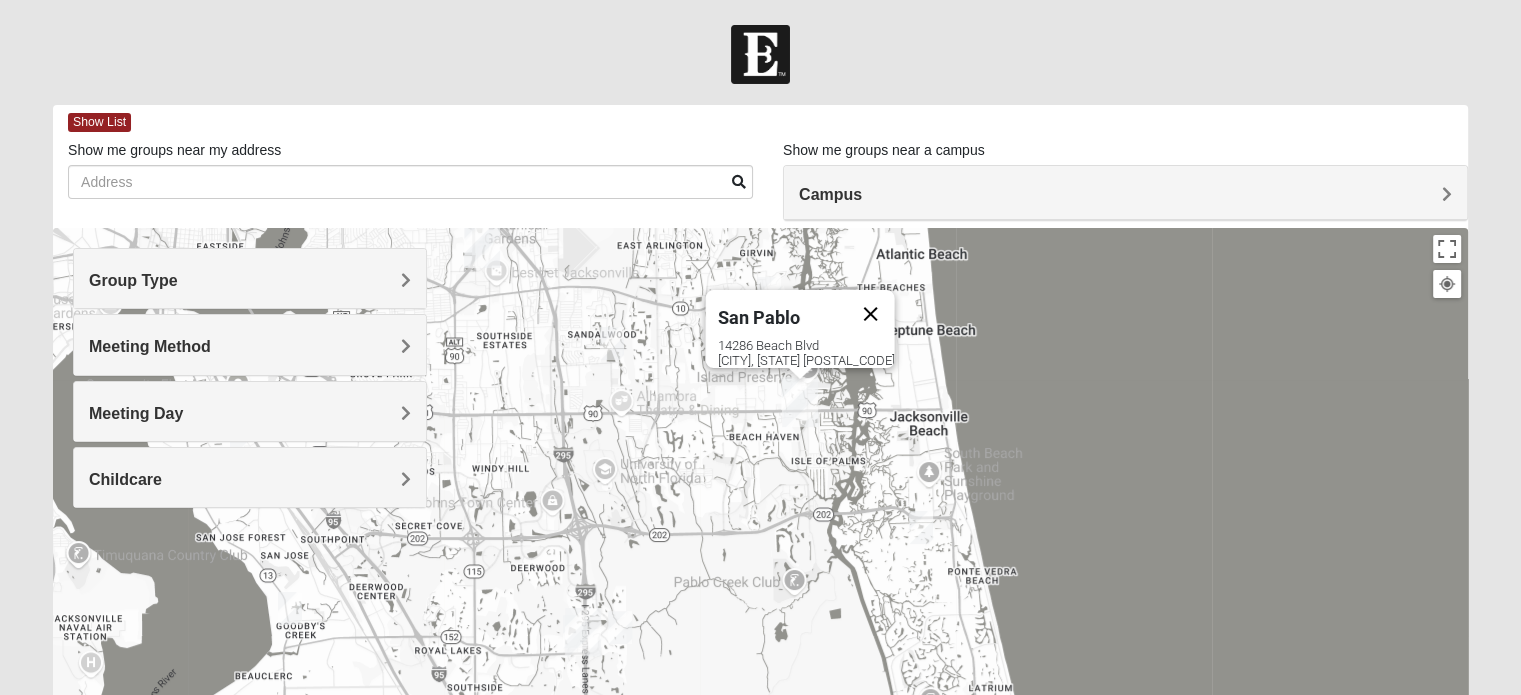 click at bounding box center (870, 314) 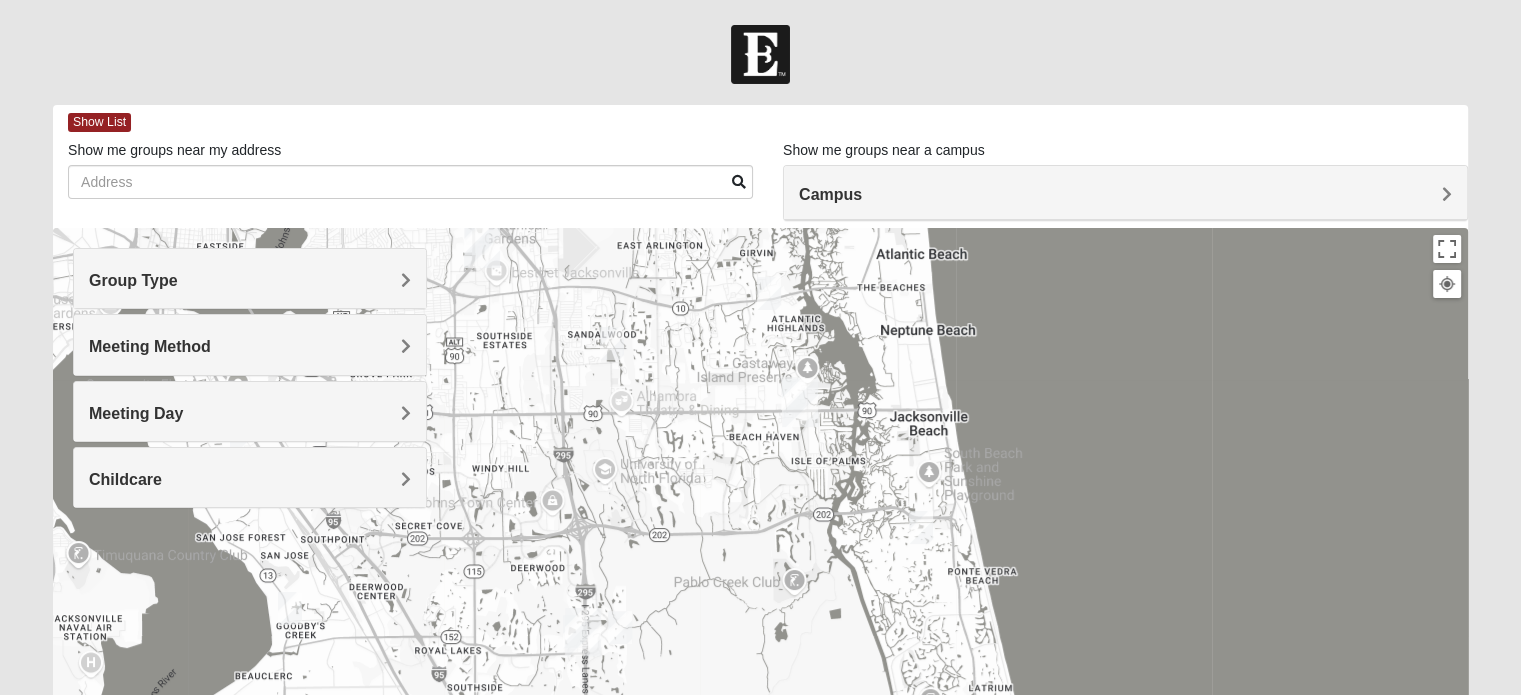 click at bounding box center [921, 527] 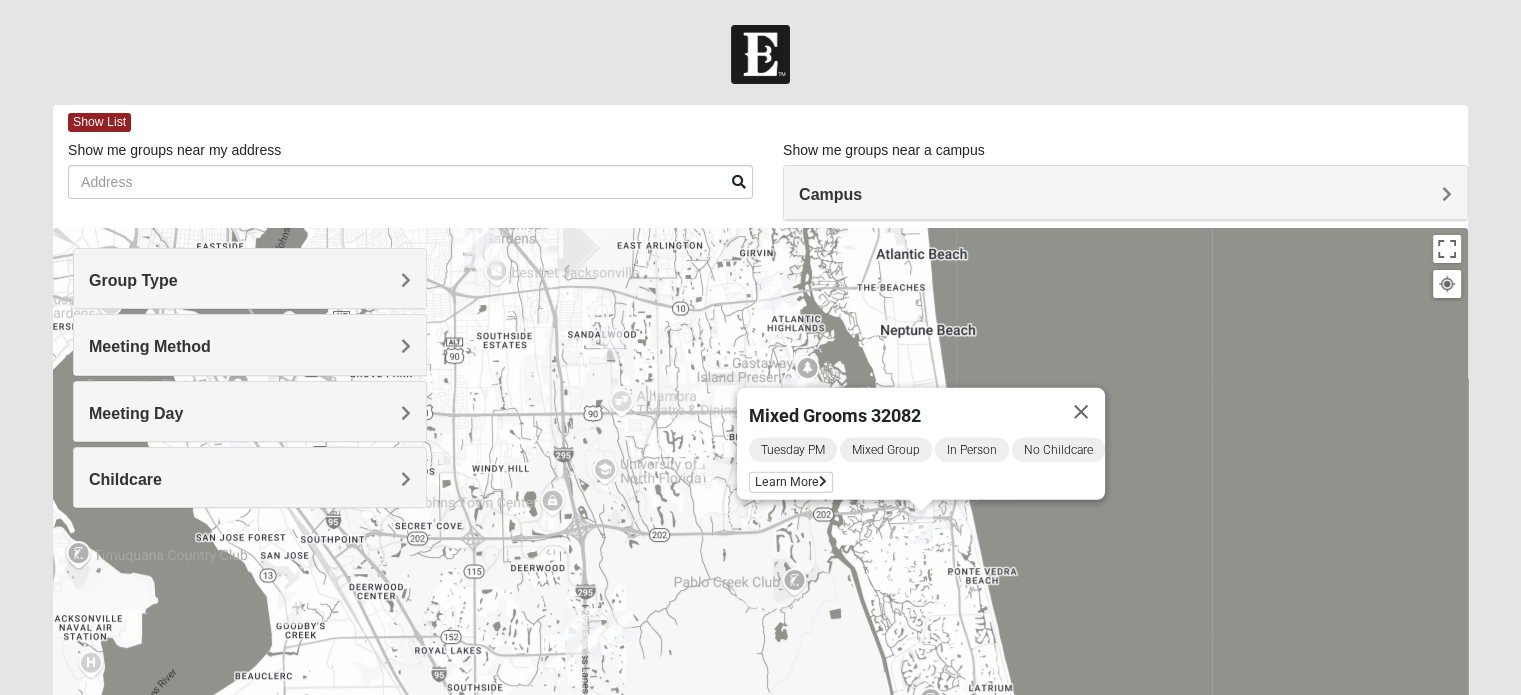 click at bounding box center (1081, 412) 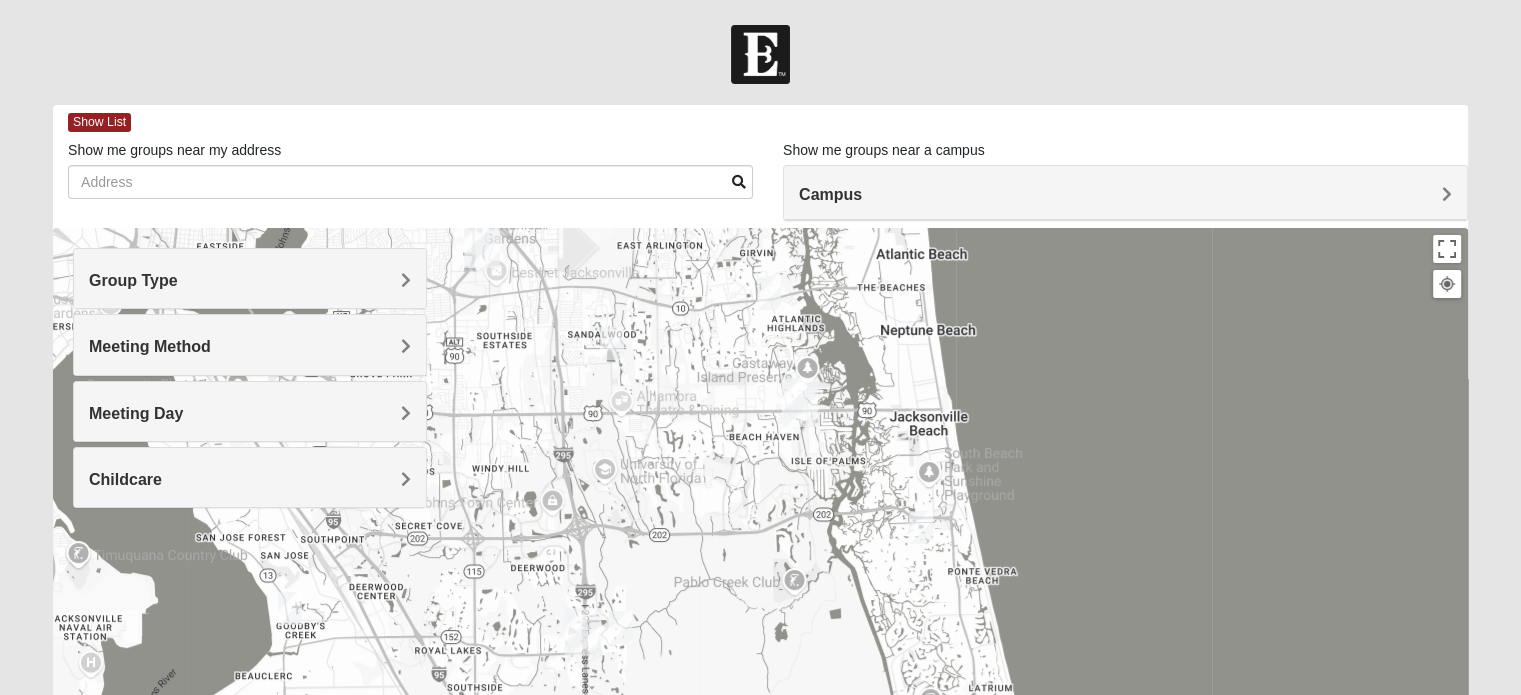 click at bounding box center (800, 403) 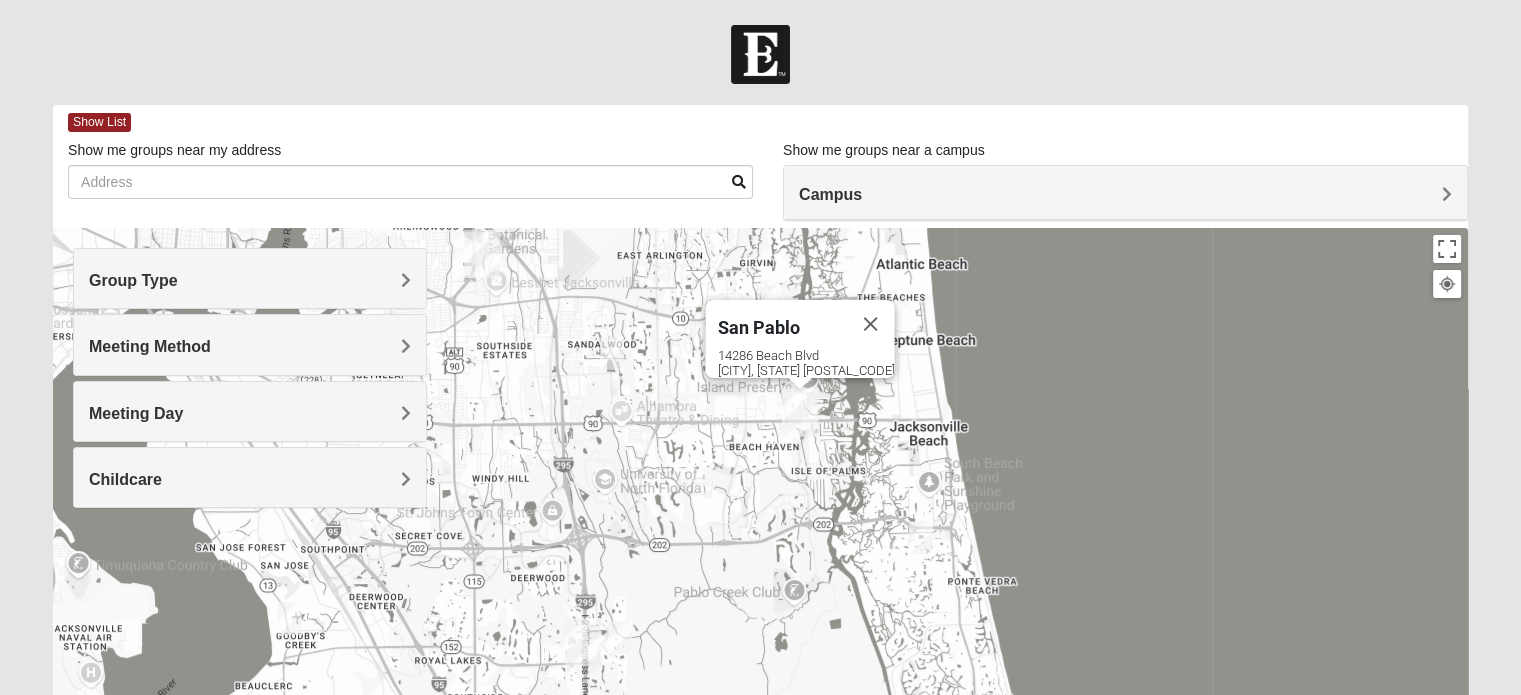 click at bounding box center (870, 324) 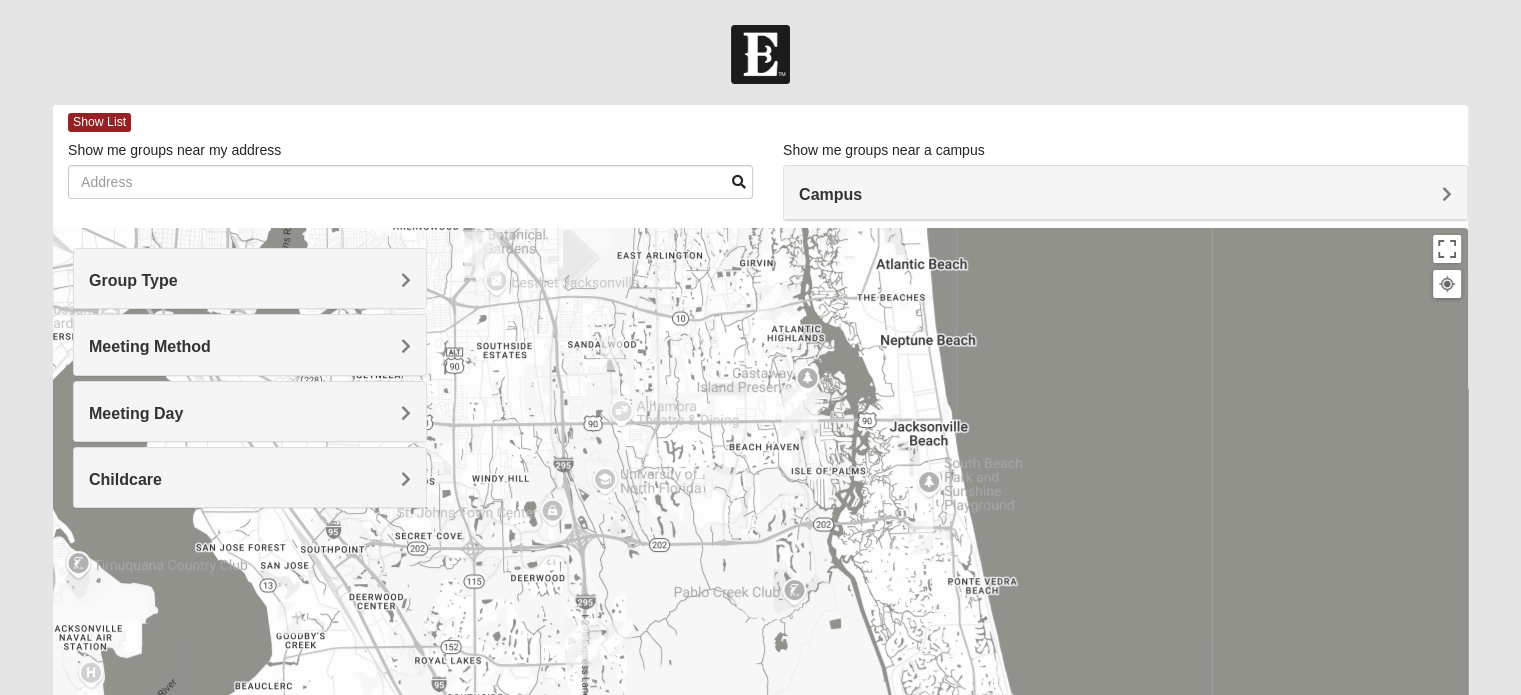 click on "To navigate, press the arrow keys." at bounding box center [760, 628] 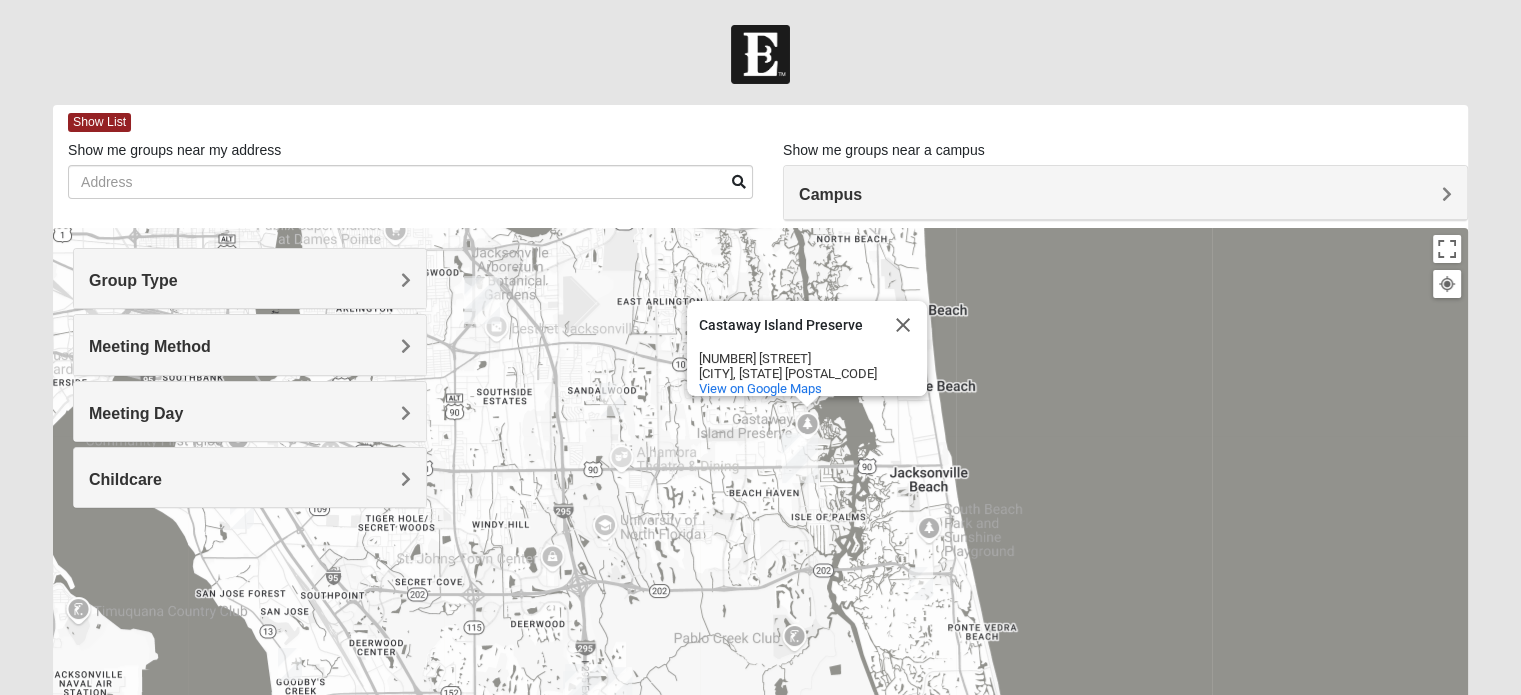 click at bounding box center [903, 325] 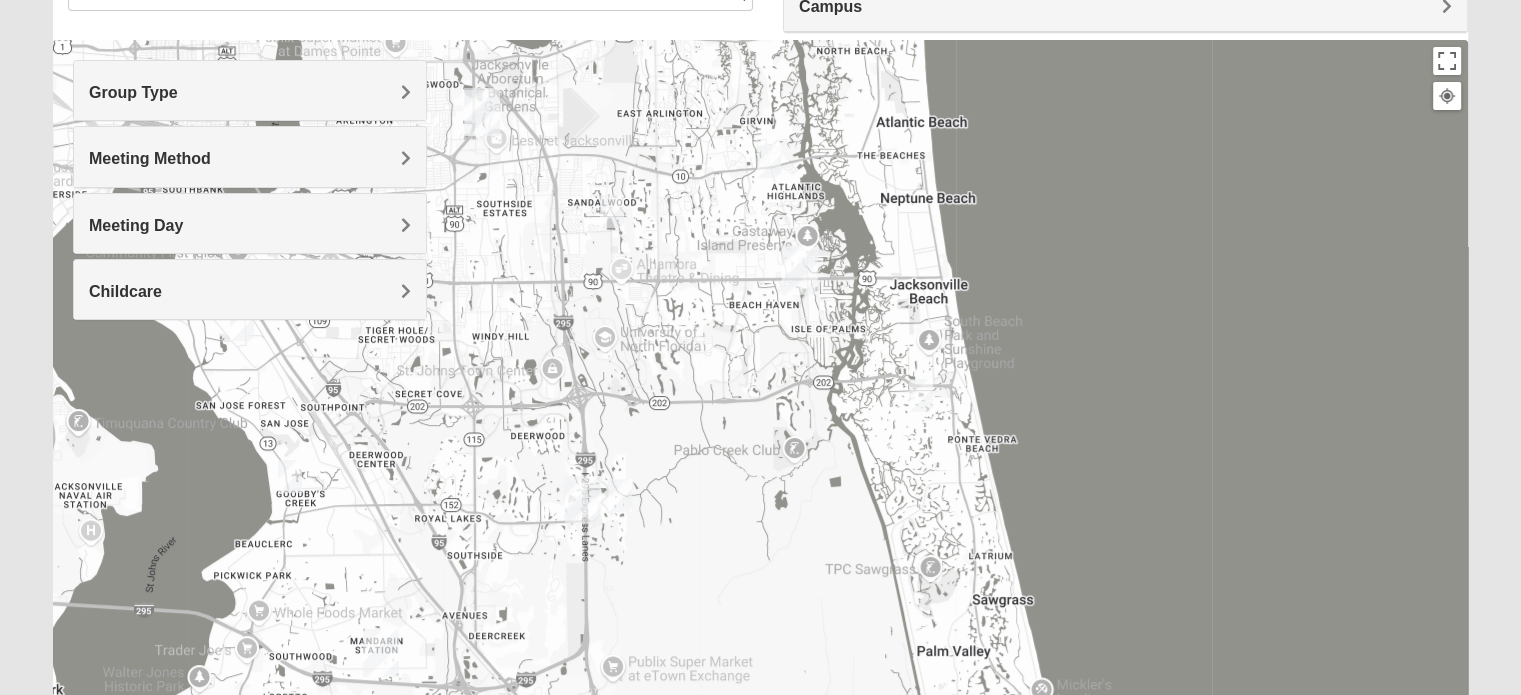 scroll, scrollTop: 0, scrollLeft: 0, axis: both 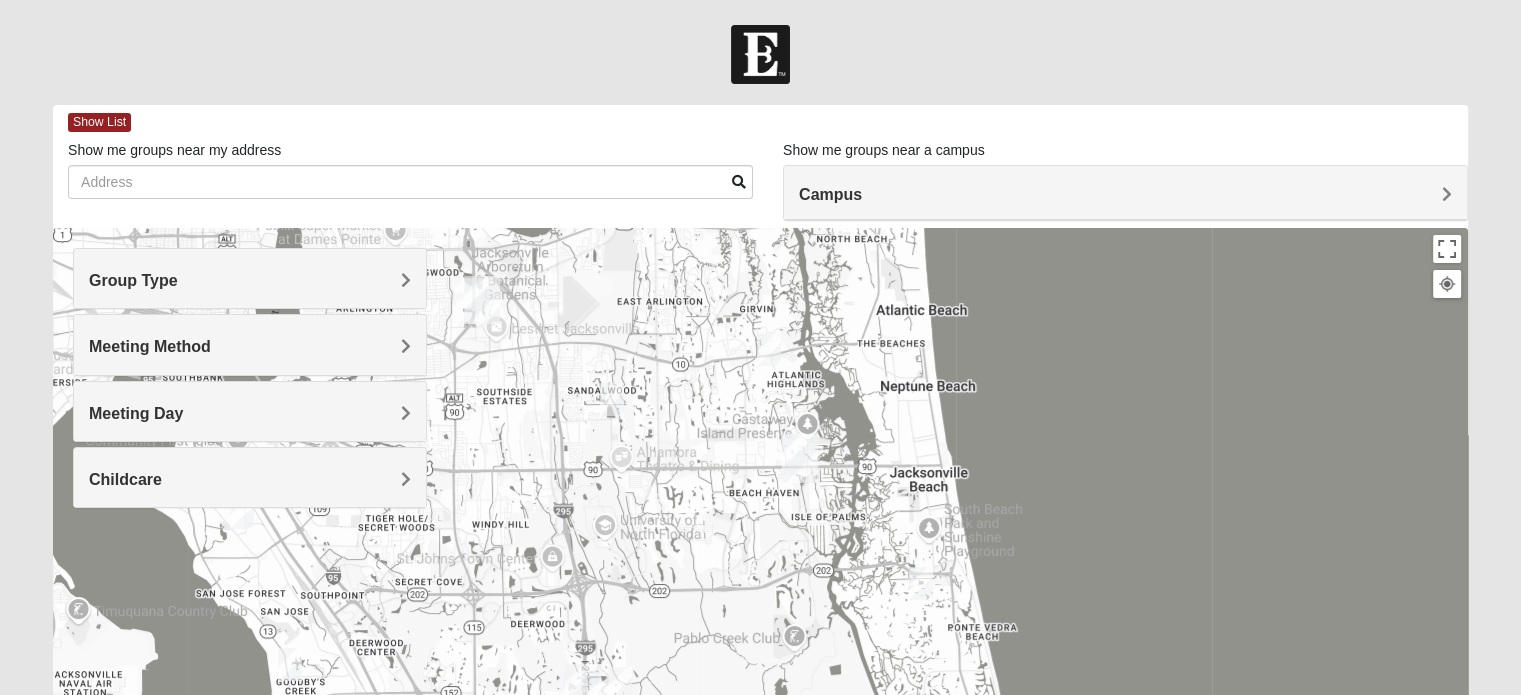 click at bounding box center [769, 349] 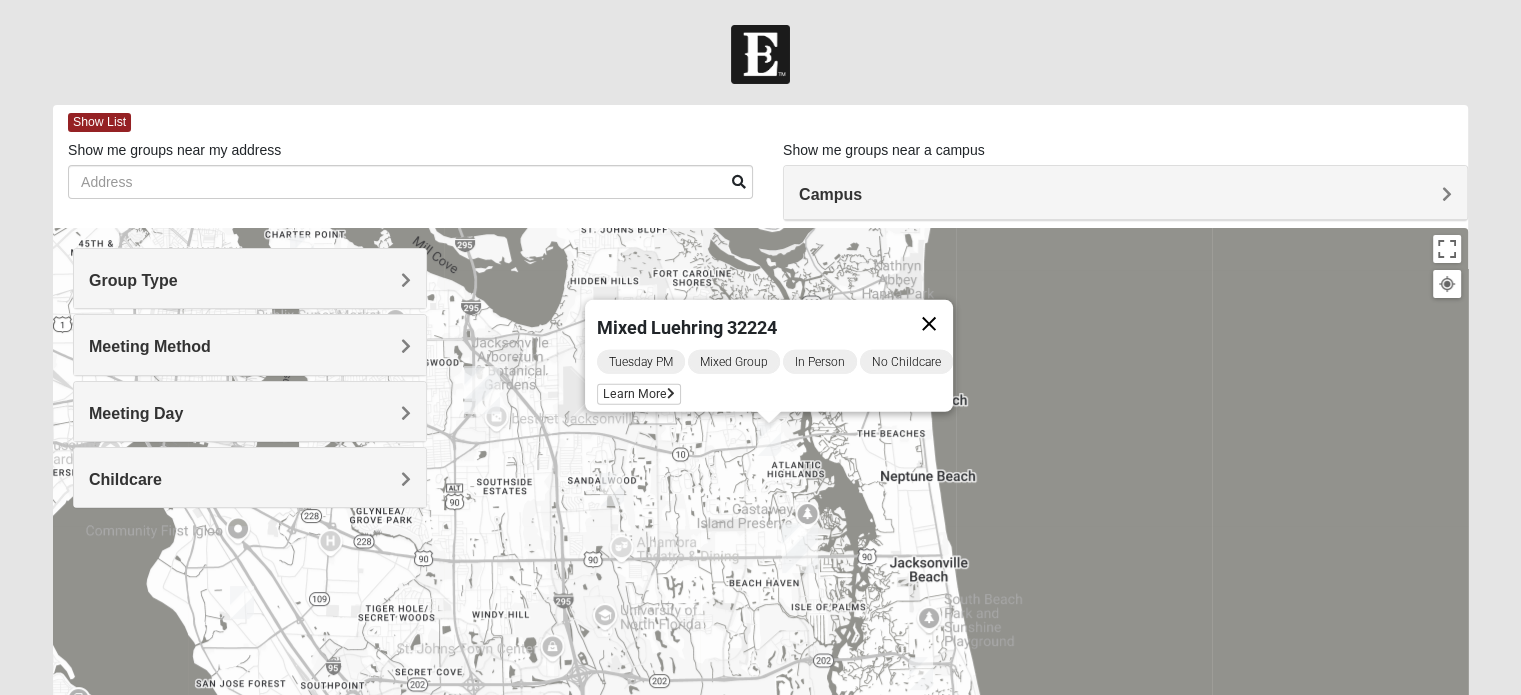 click at bounding box center (929, 324) 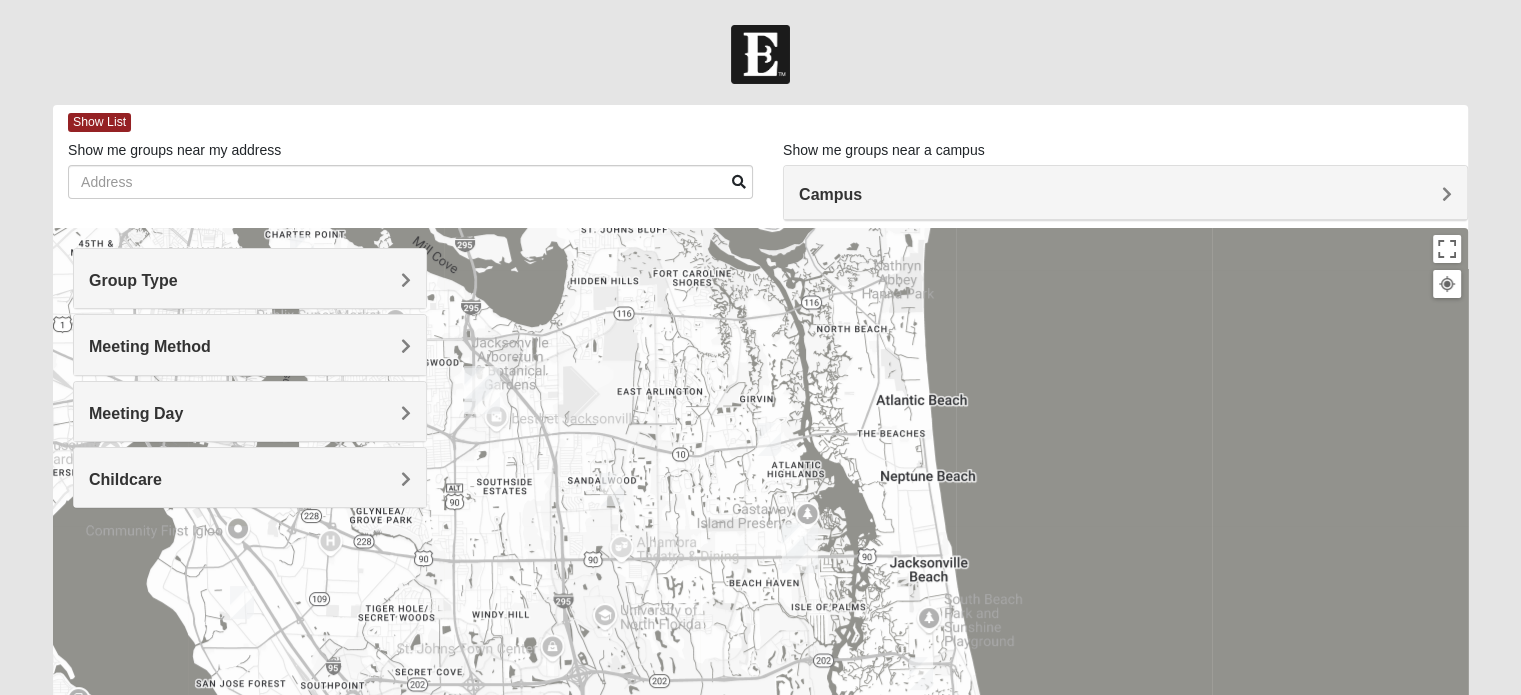click at bounding box center [769, 439] 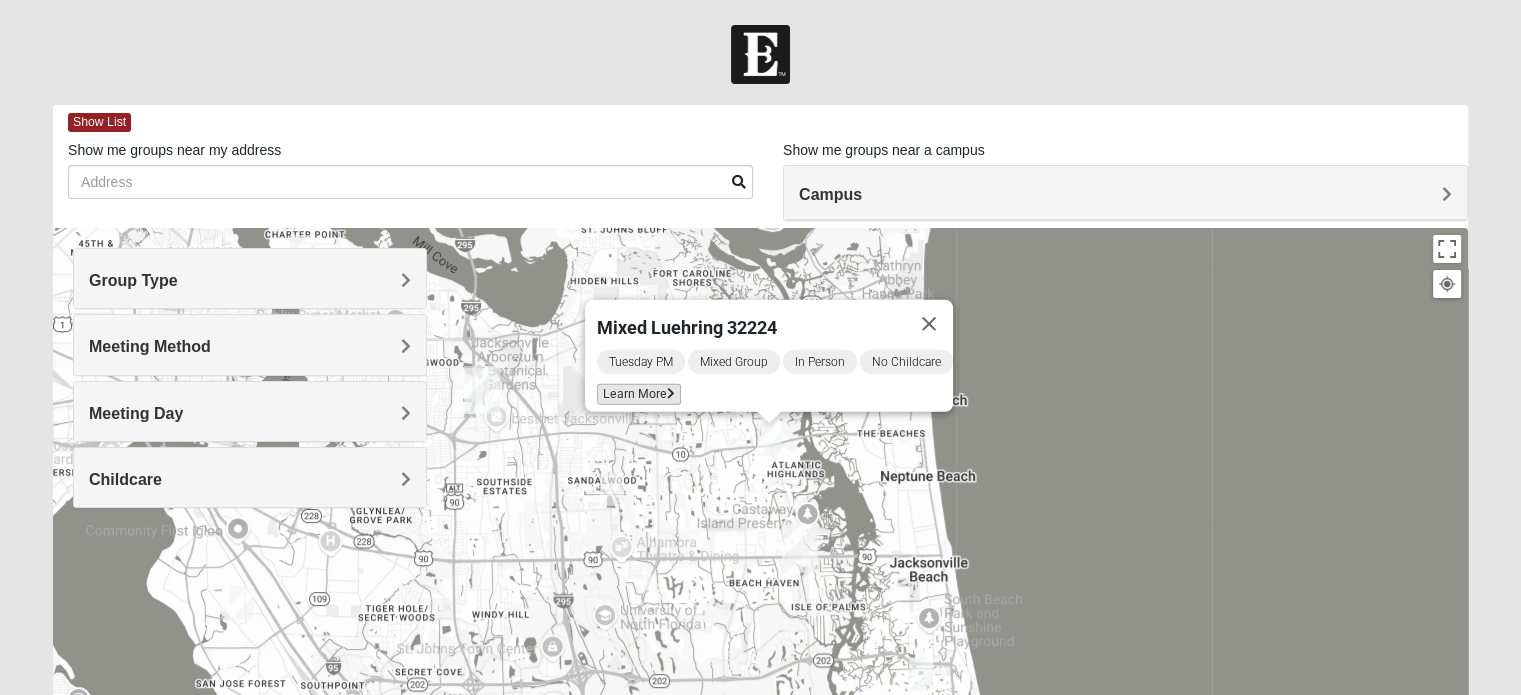 click on "Learn More" at bounding box center [639, 394] 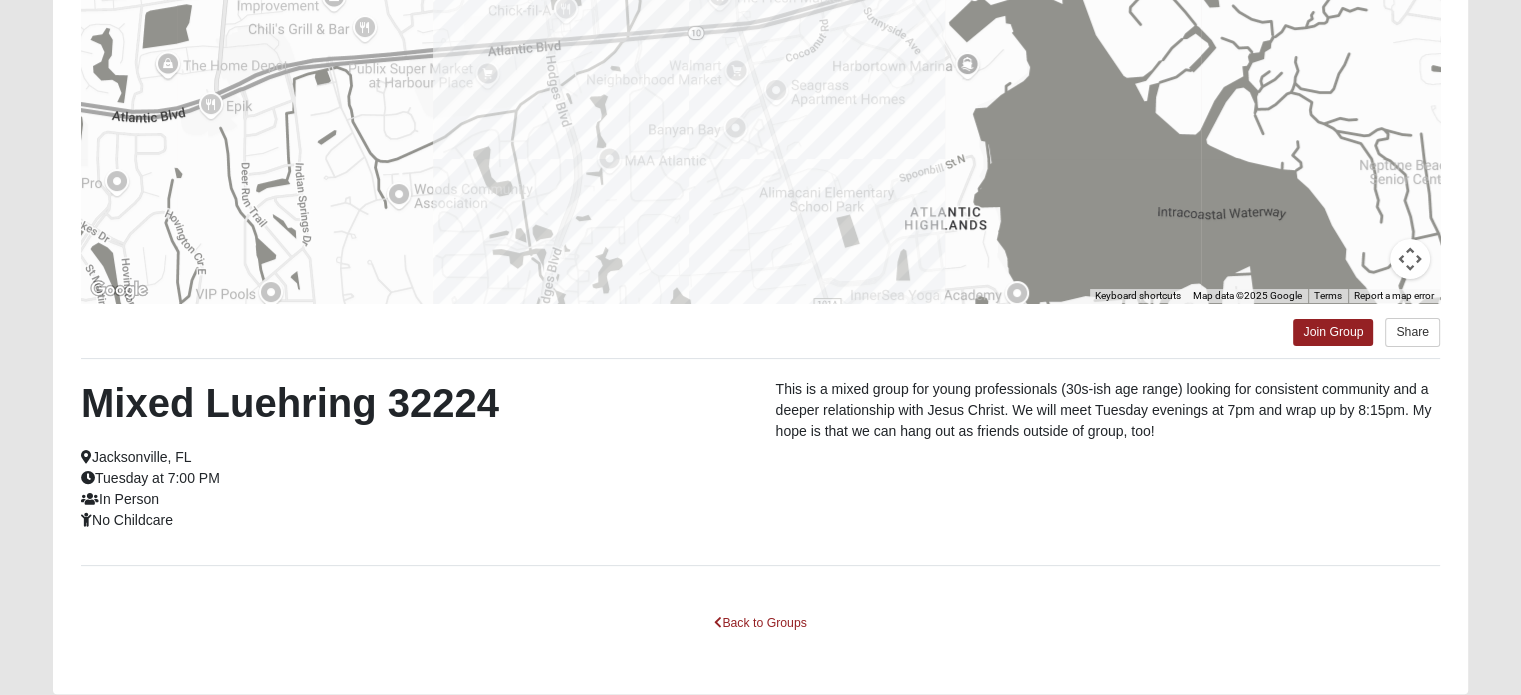 scroll, scrollTop: 386, scrollLeft: 0, axis: vertical 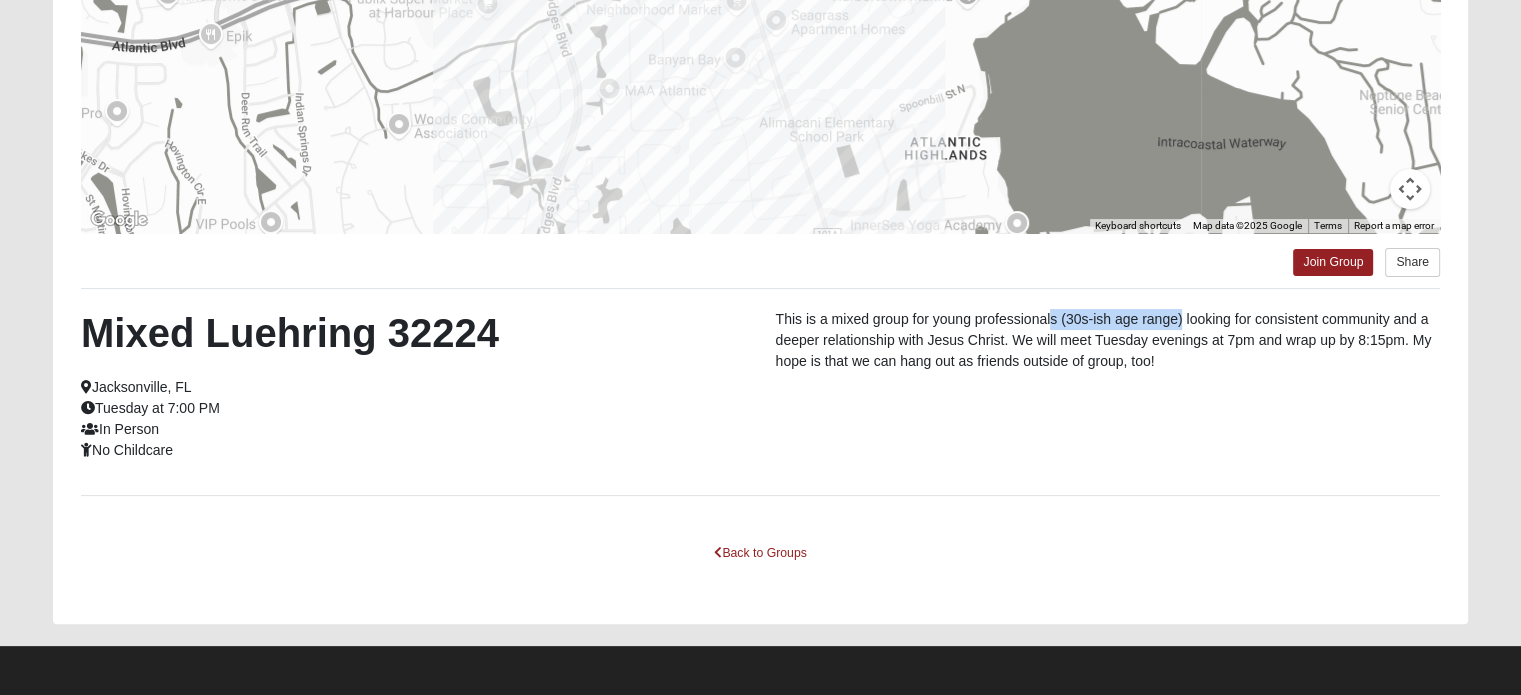 drag, startPoint x: 1052, startPoint y: 320, endPoint x: 1184, endPoint y: 320, distance: 132 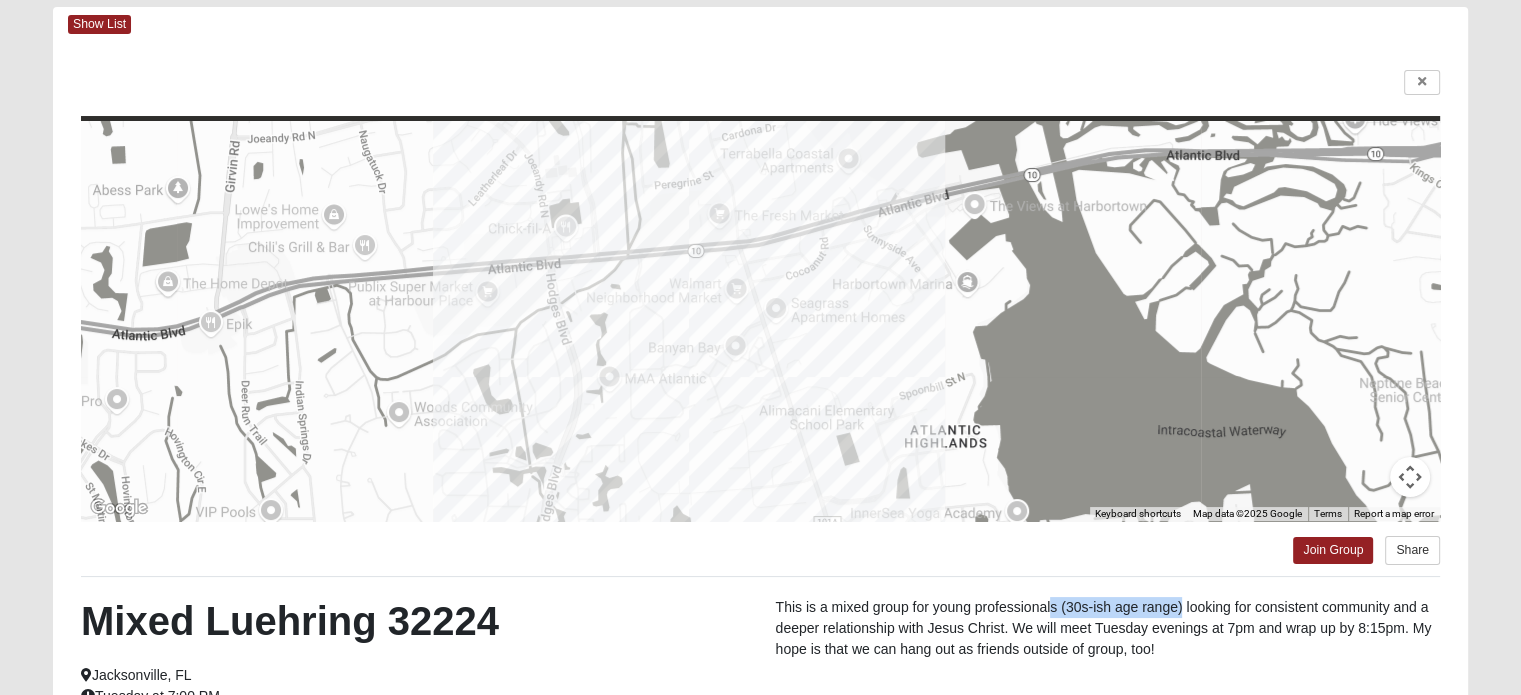 scroll, scrollTop: 0, scrollLeft: 0, axis: both 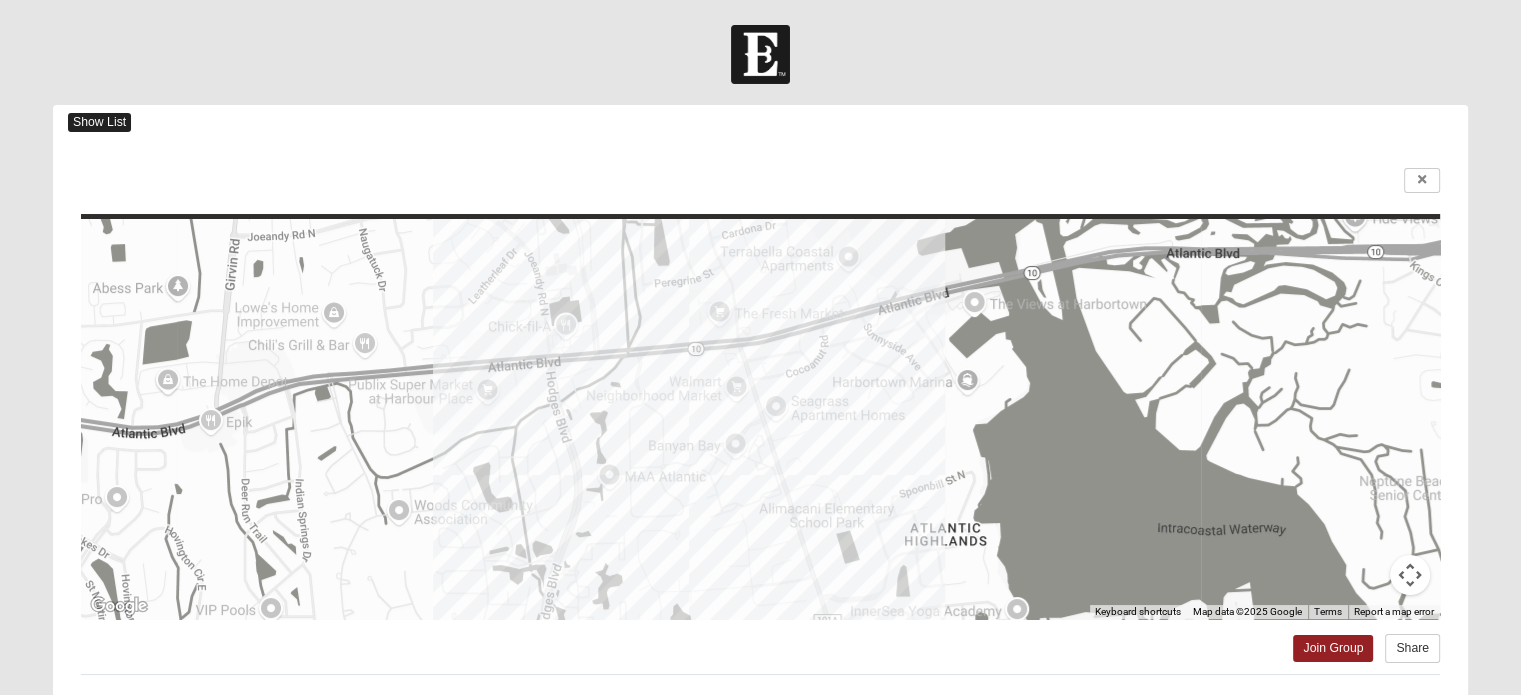 click on "Show List" at bounding box center (99, 122) 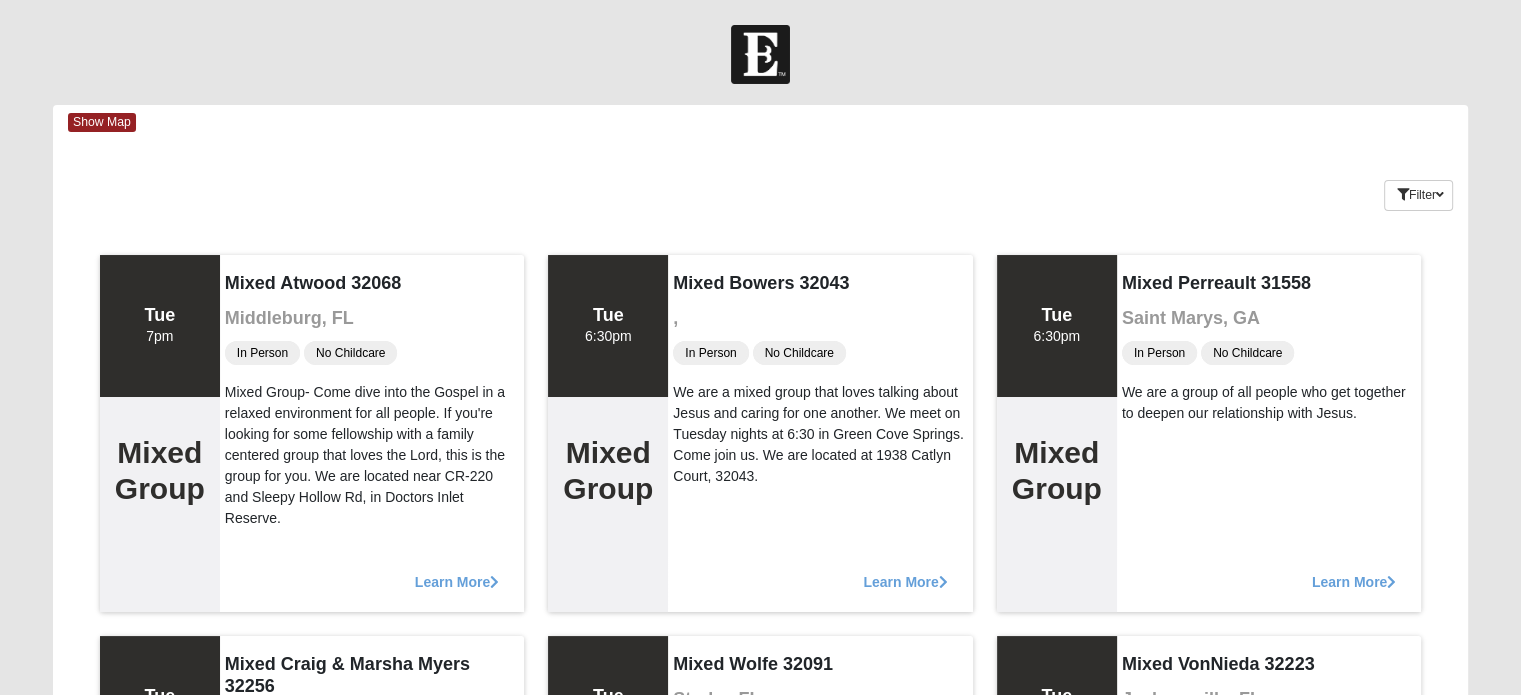 scroll, scrollTop: 0, scrollLeft: 0, axis: both 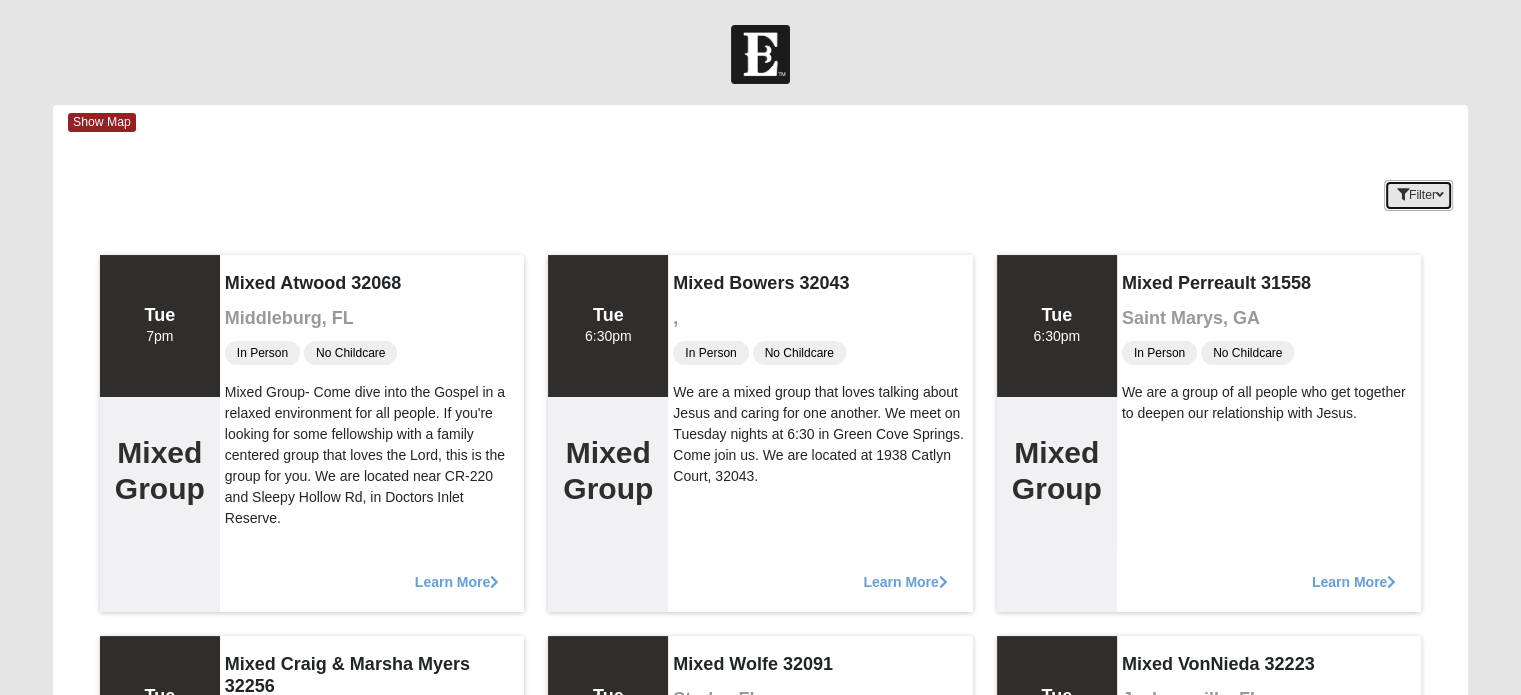 click on "Filter" at bounding box center (1418, 195) 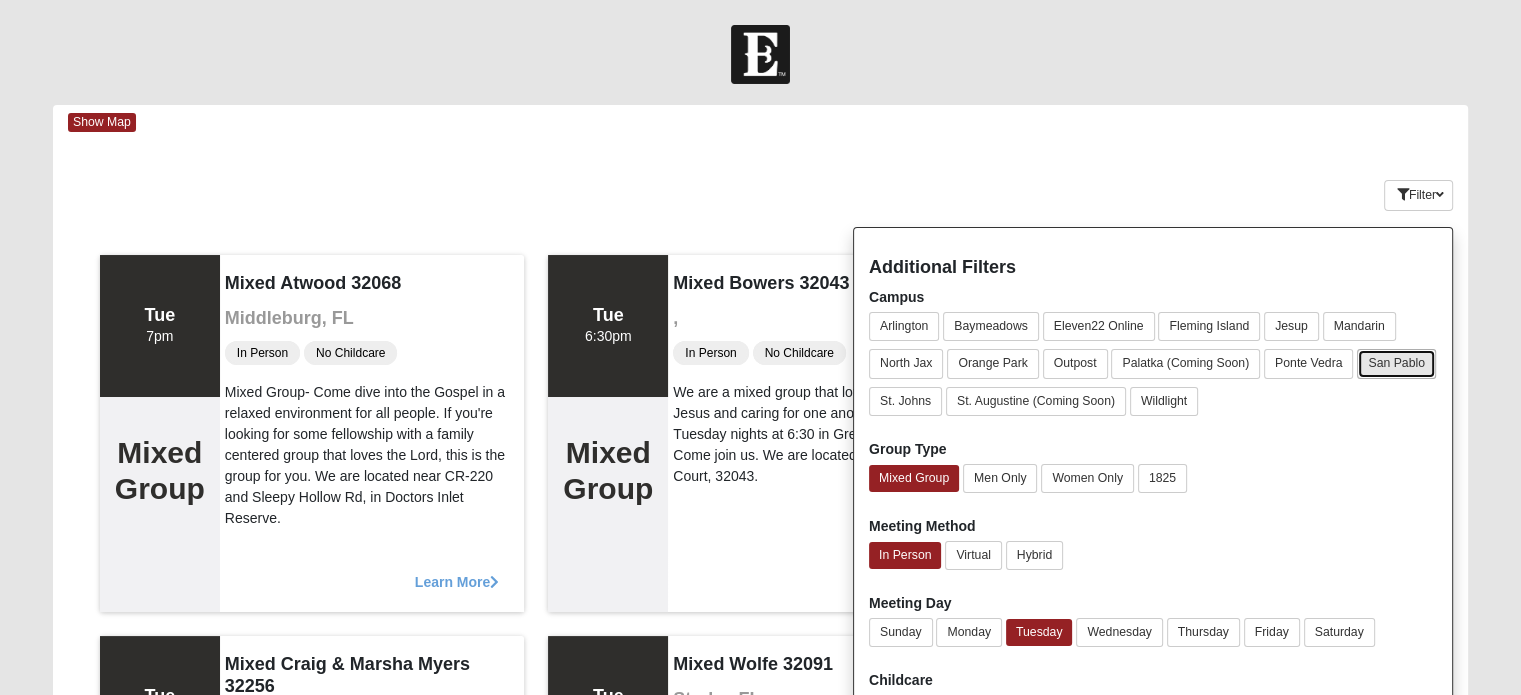 click on "San Pablo" at bounding box center [1396, 363] 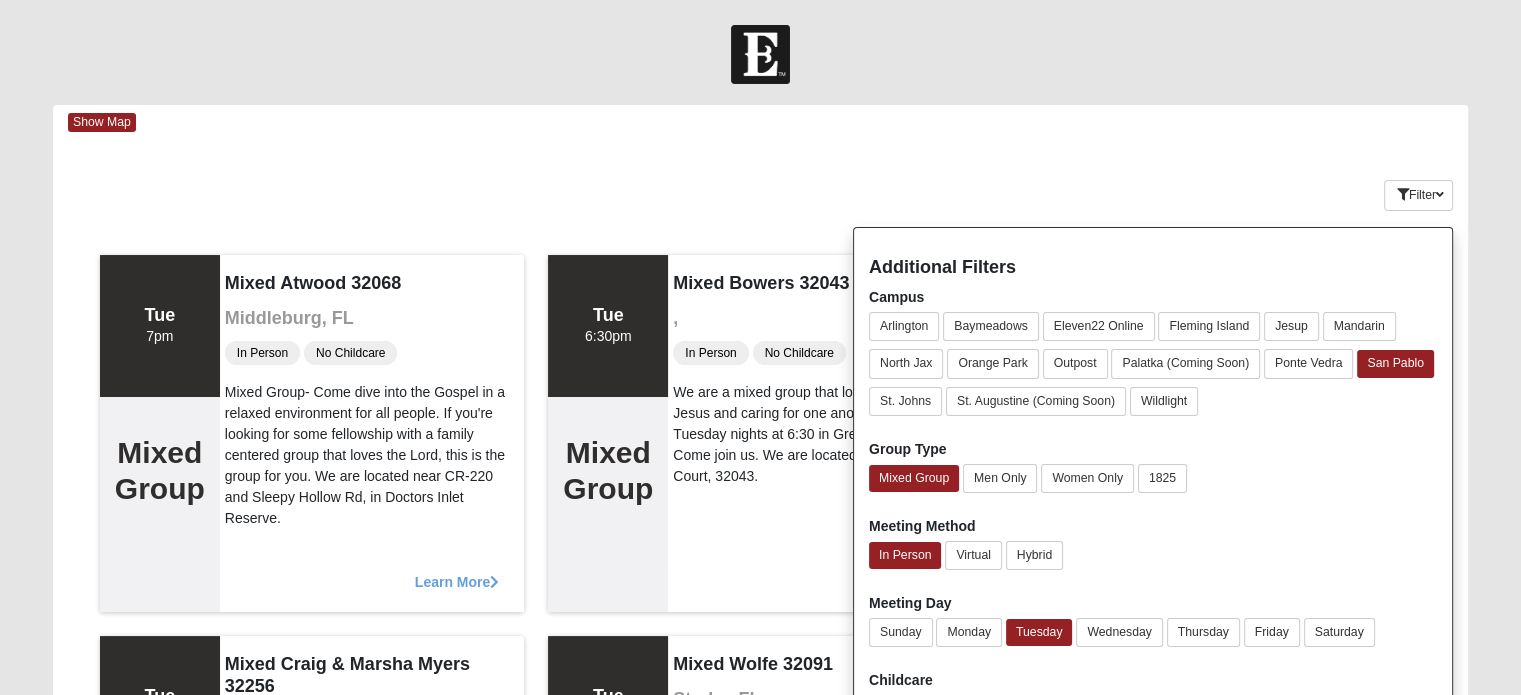 click on "Show Map
Loading Groups
Keywords
Filter
Additional Filters
Campus
Arlington
Baymeadows
Eleven22 Online
Fleming Island
Jesup
Mandarin
North Jax Orange Park 1825" at bounding box center (760, 1708) 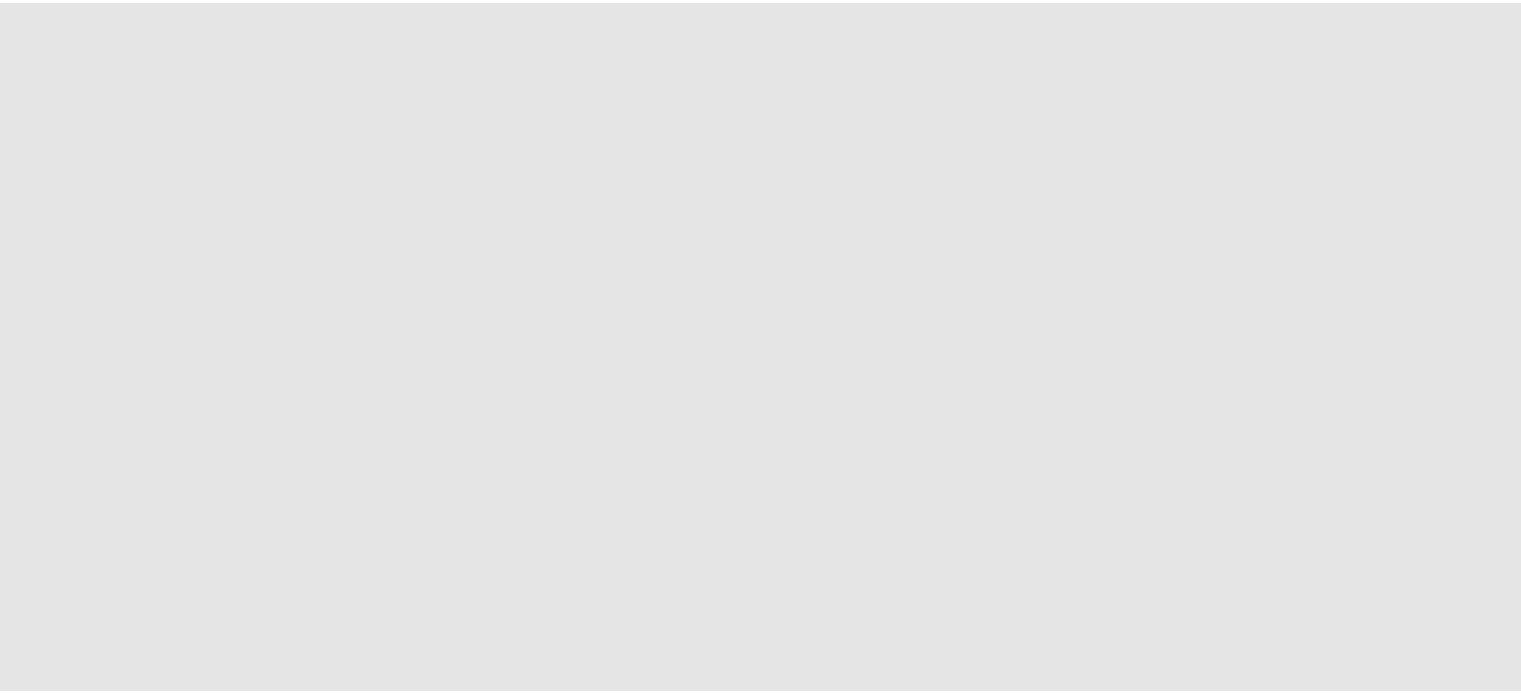 scroll, scrollTop: 0, scrollLeft: 0, axis: both 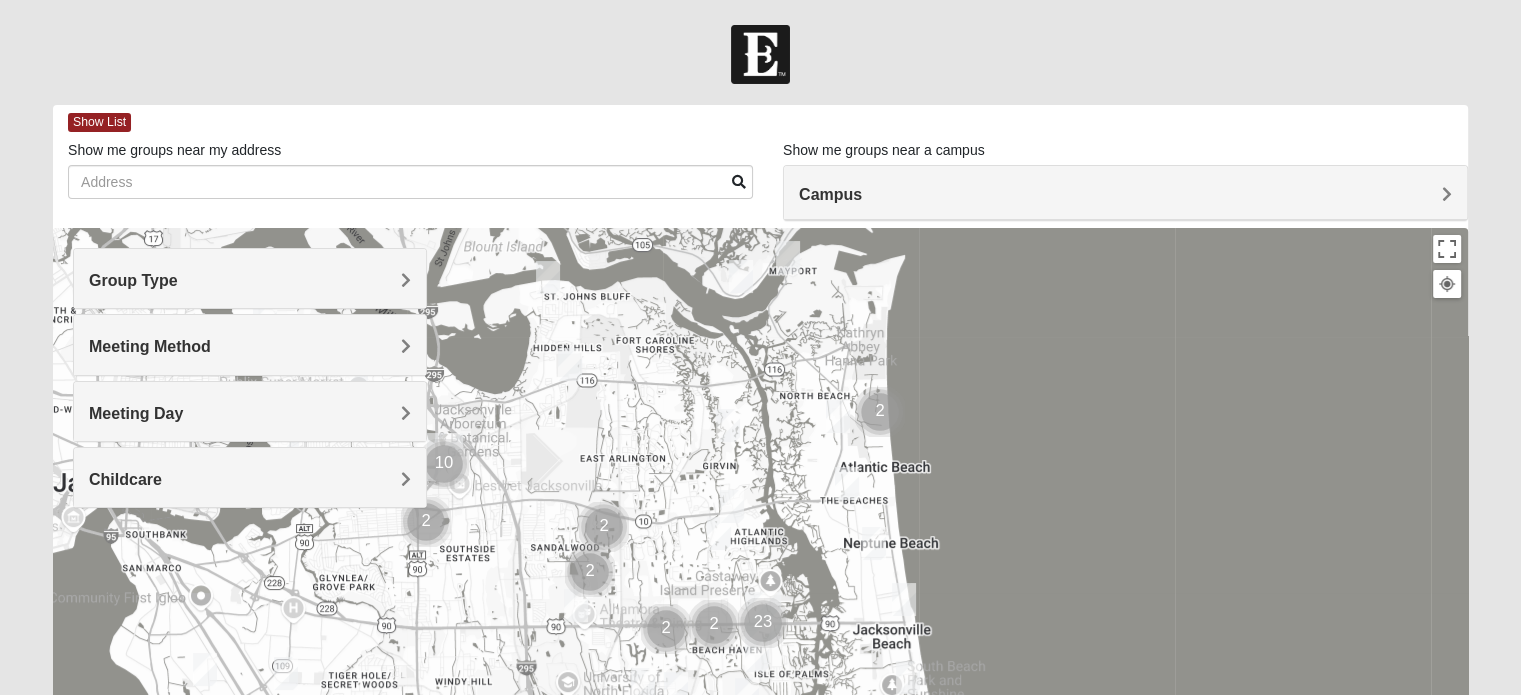 click on "Group Type" at bounding box center [250, 278] 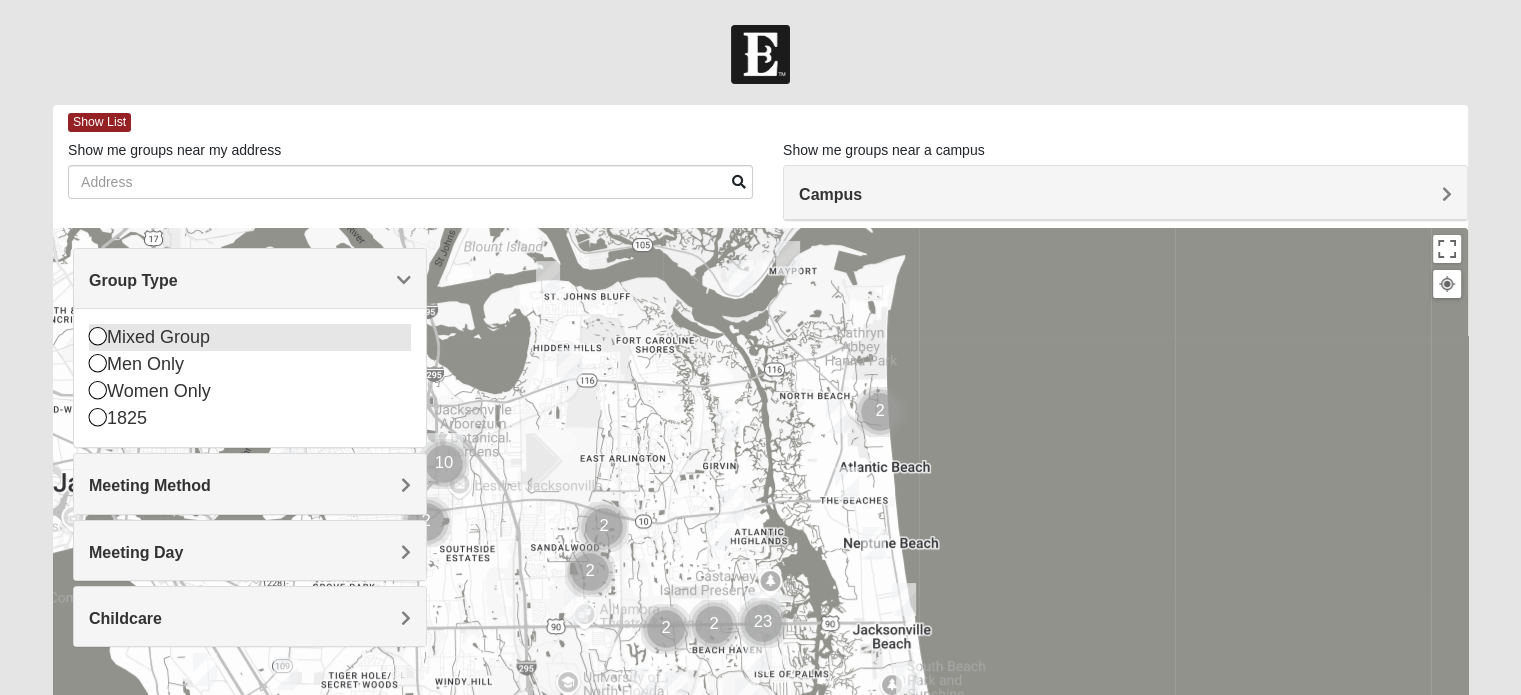 click on "Mixed Group" at bounding box center (250, 337) 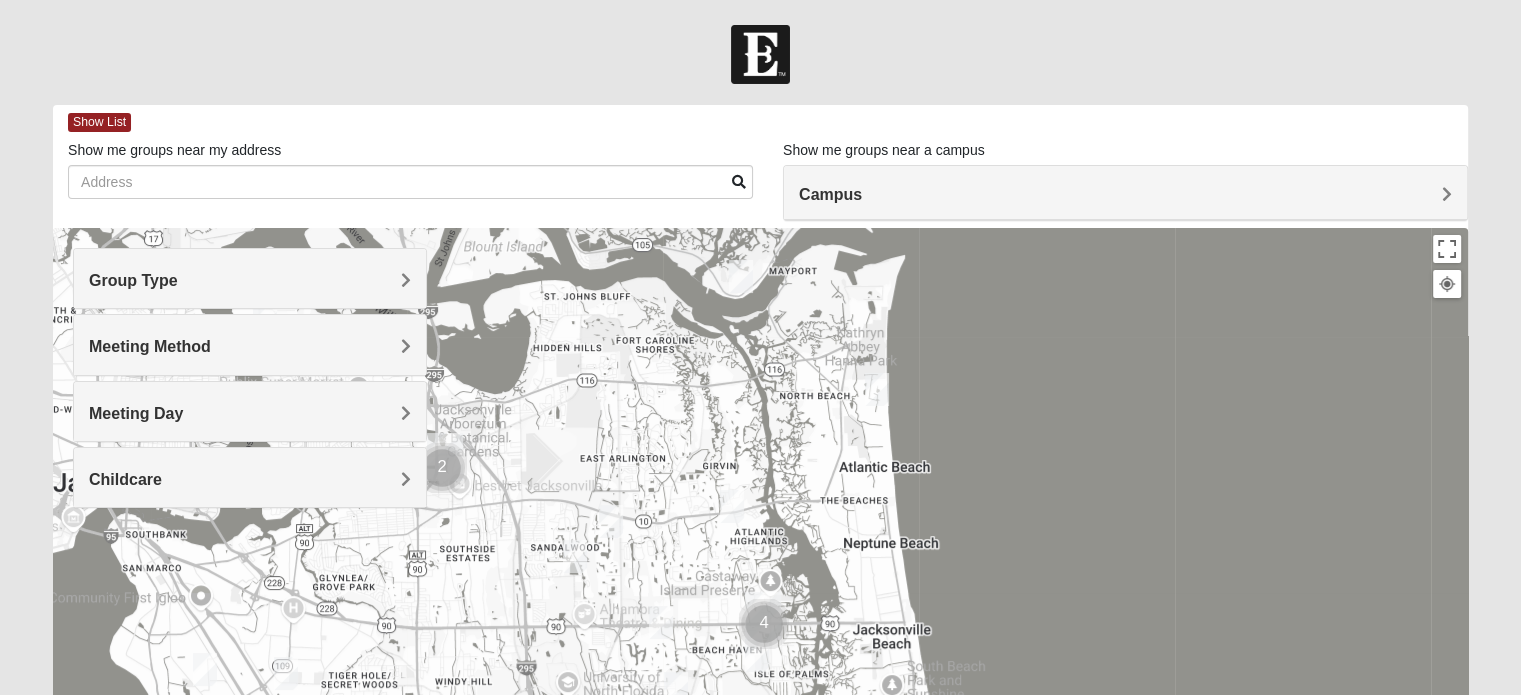 click on "Meeting Method" at bounding box center (150, 346) 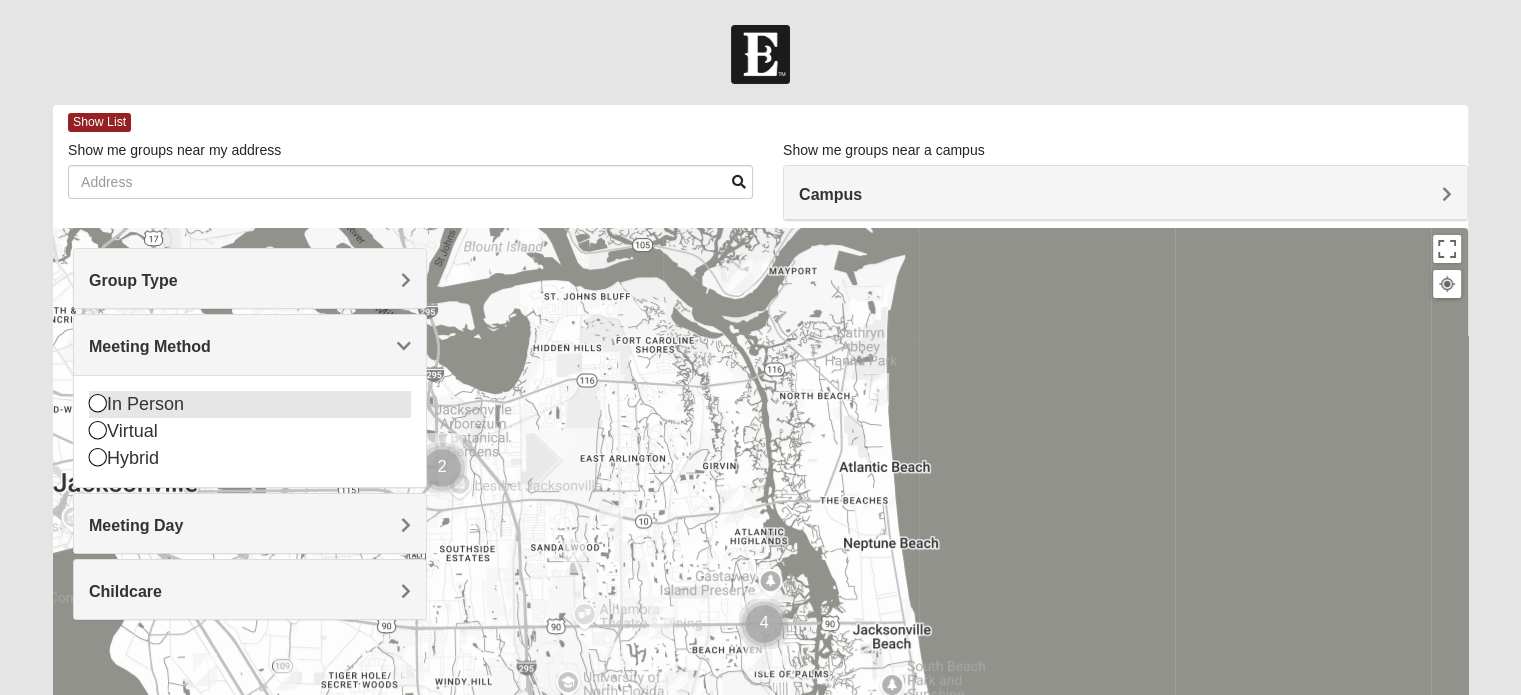 click on "In Person" at bounding box center (250, 404) 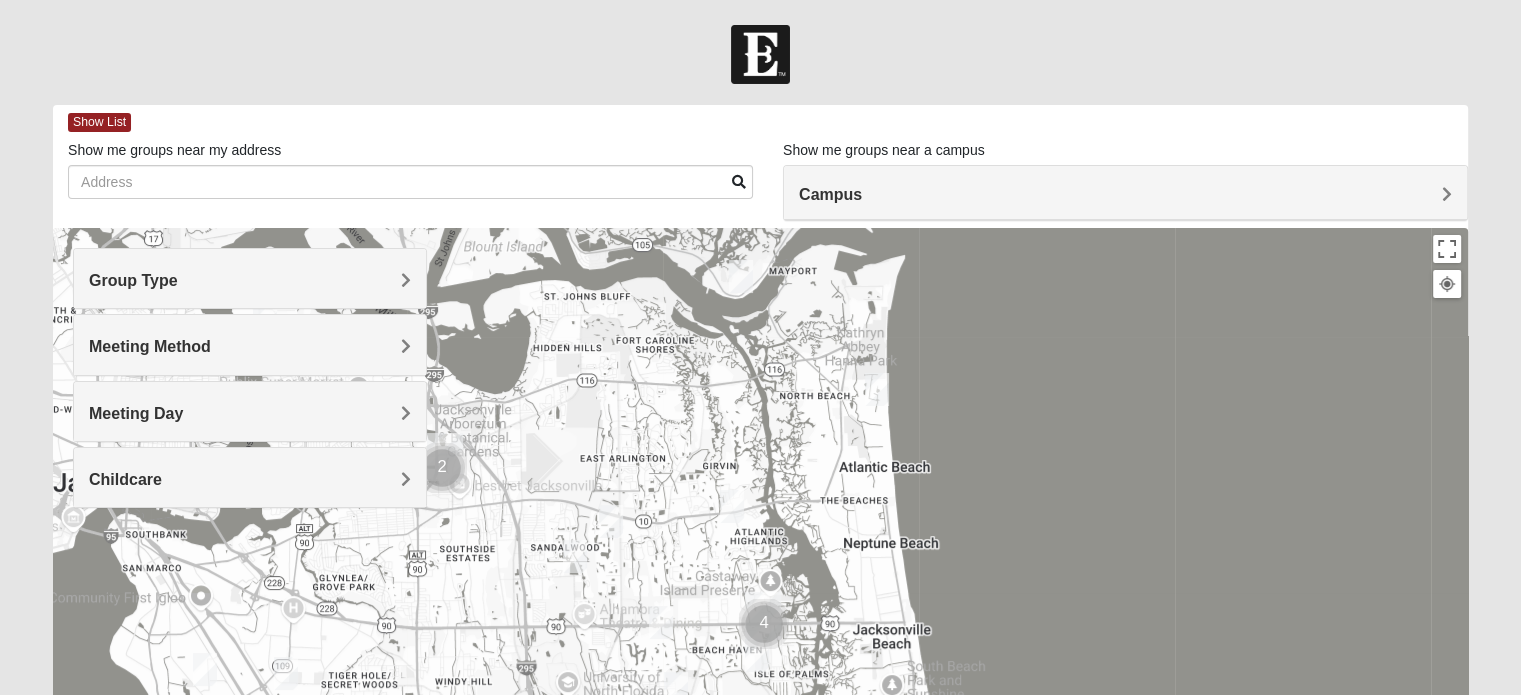 click on "Meeting Day" at bounding box center (250, 413) 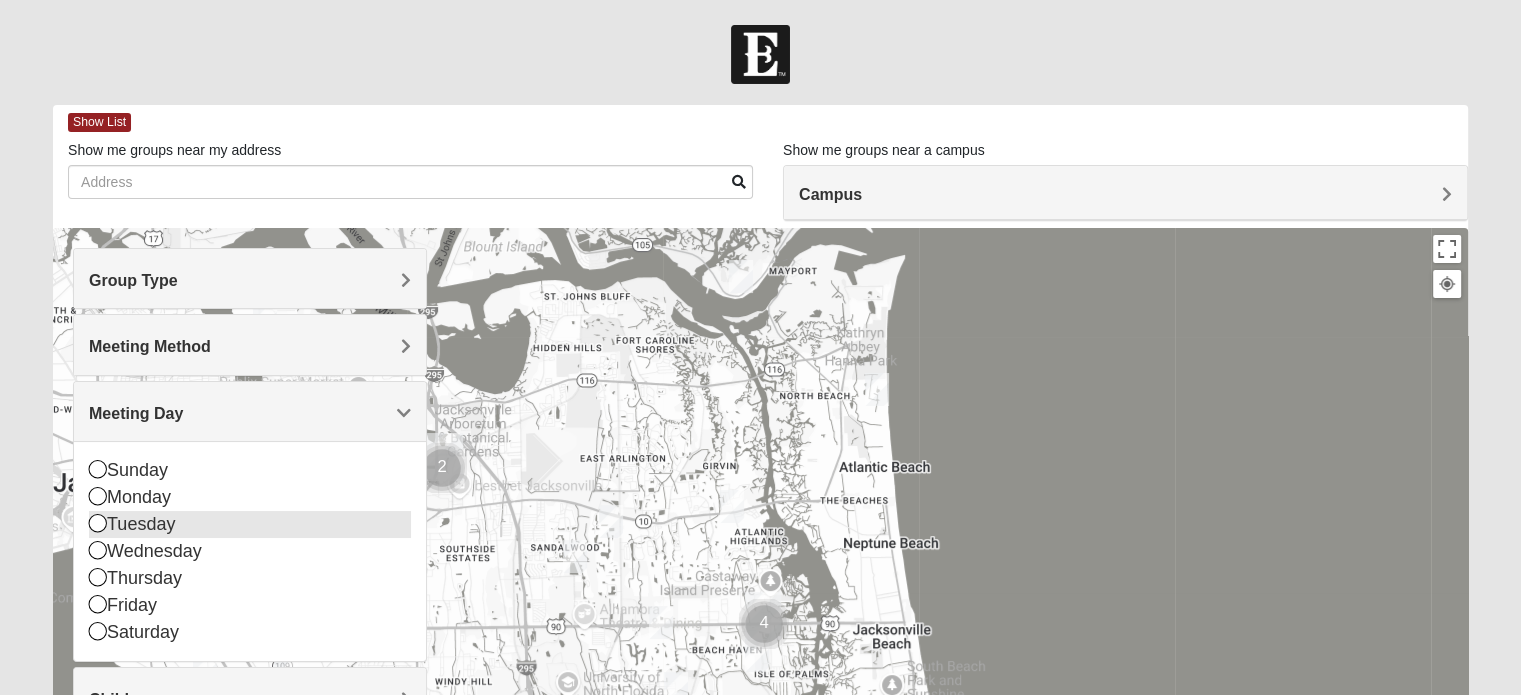 click on "Tuesday" at bounding box center [250, 524] 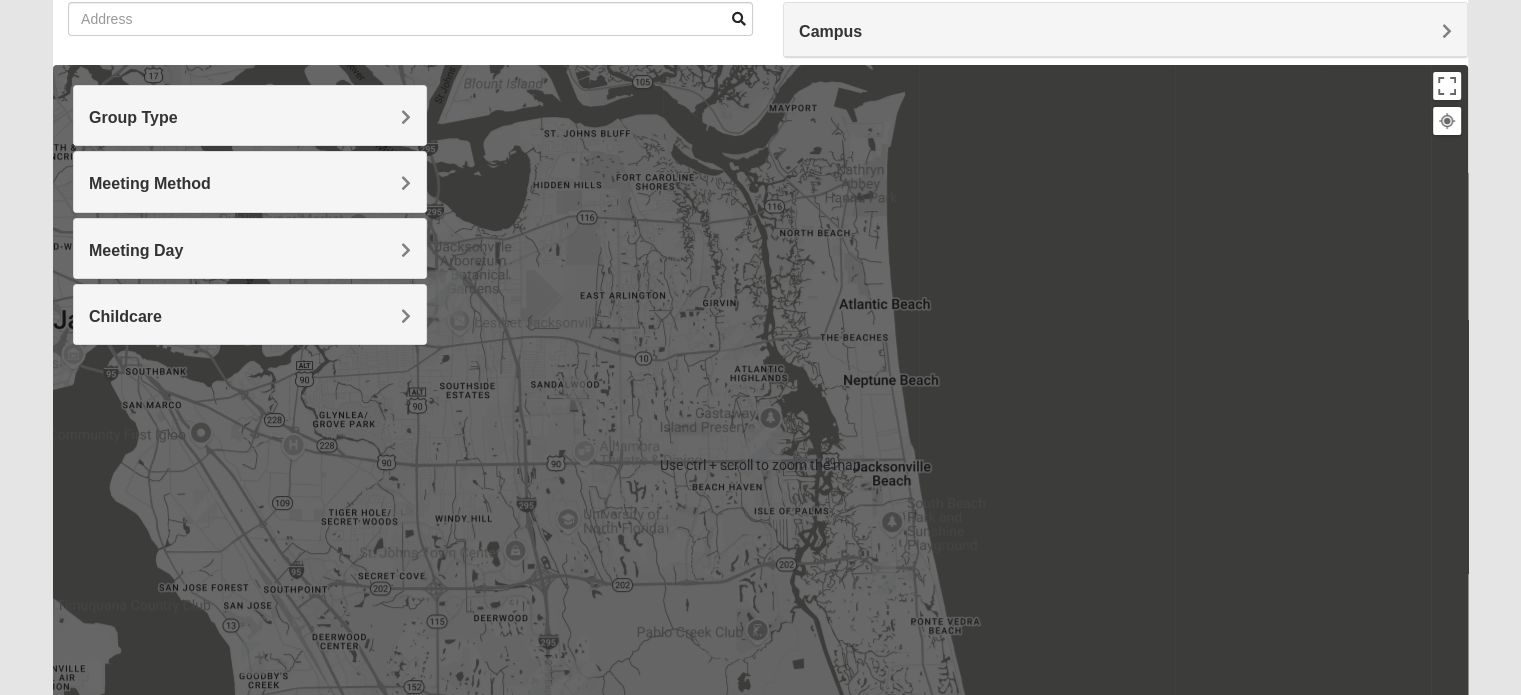 scroll, scrollTop: 0, scrollLeft: 0, axis: both 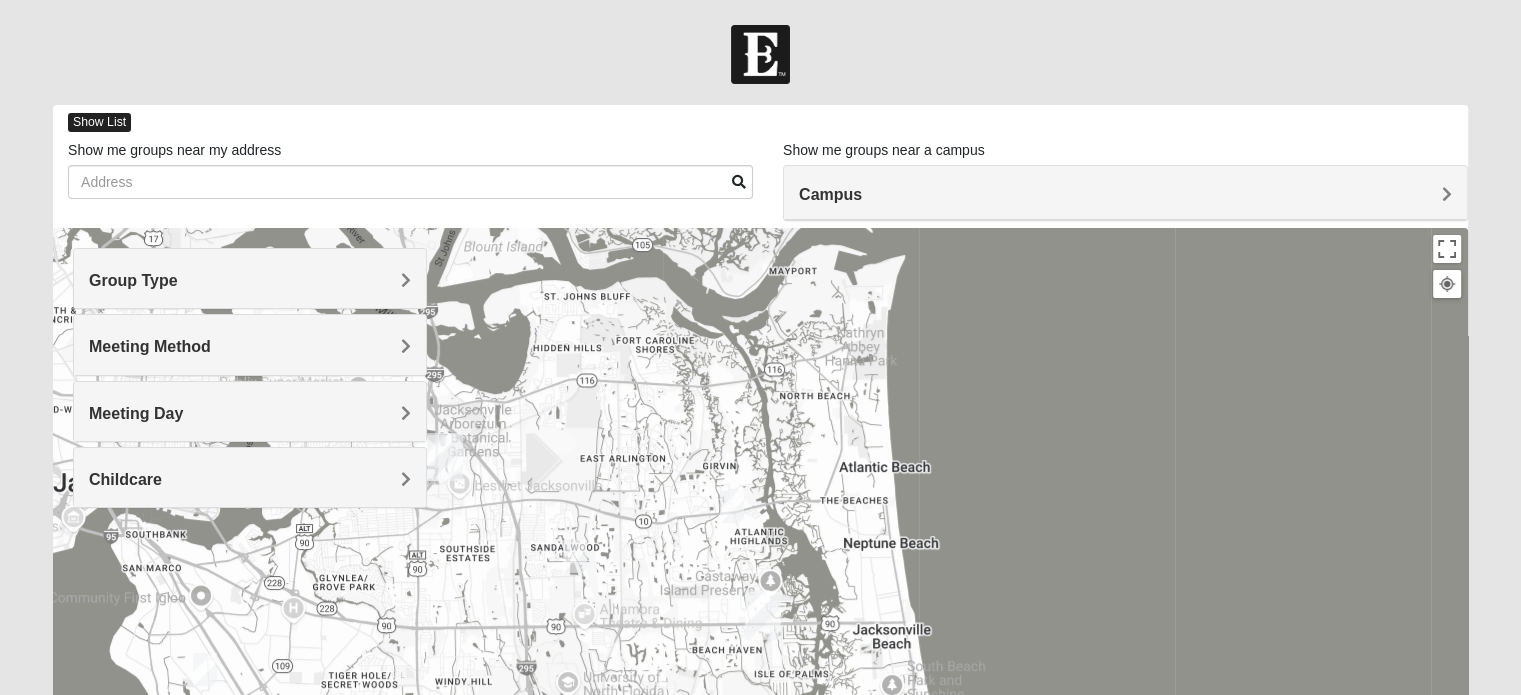 click on "Show List" at bounding box center (99, 122) 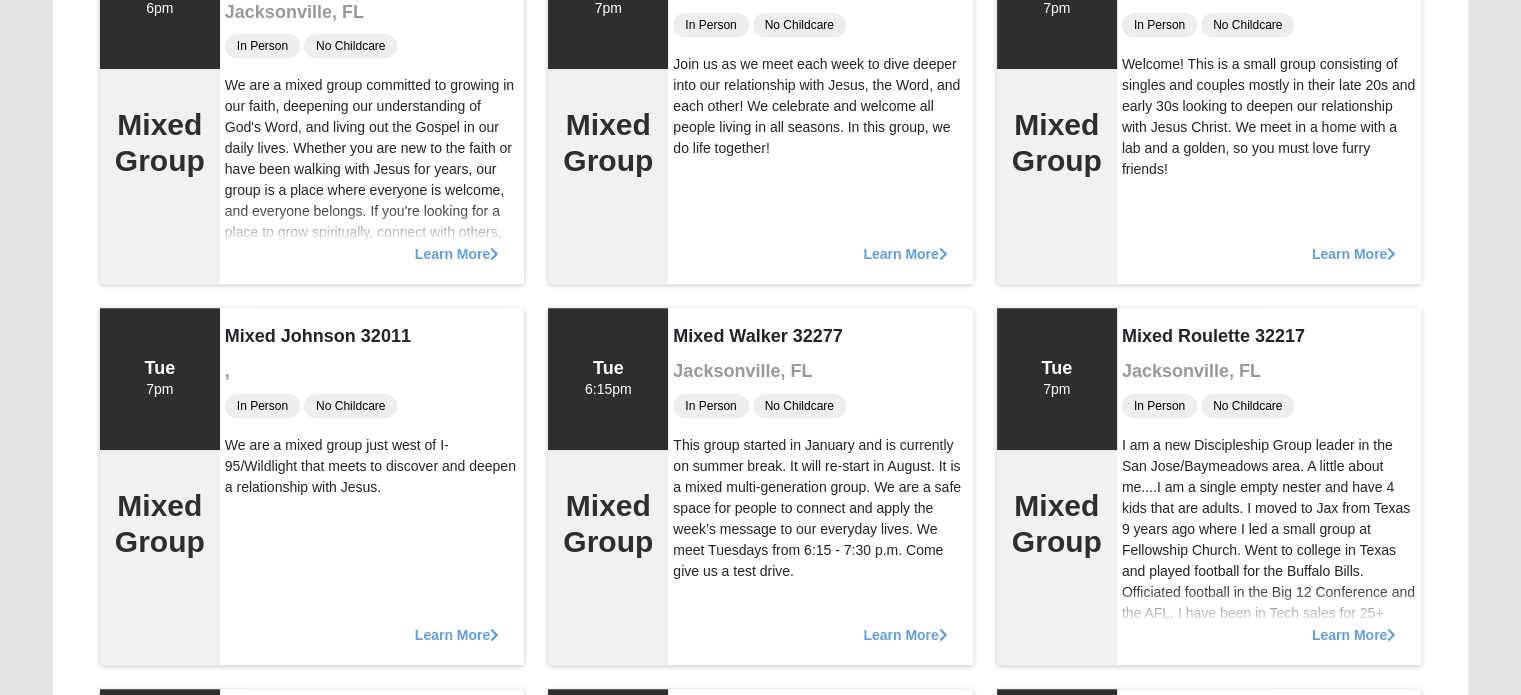 scroll, scrollTop: 1368, scrollLeft: 0, axis: vertical 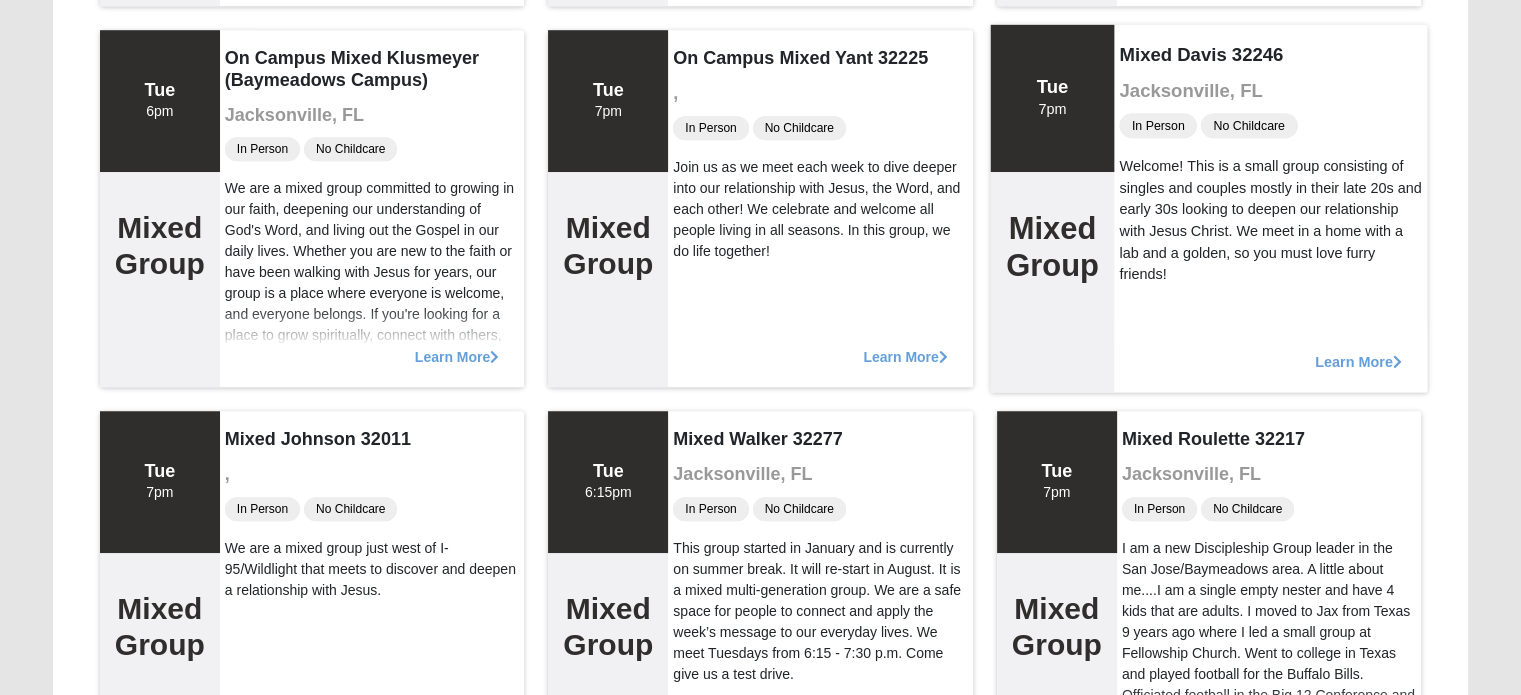click on "Learn More" at bounding box center [1358, 351] 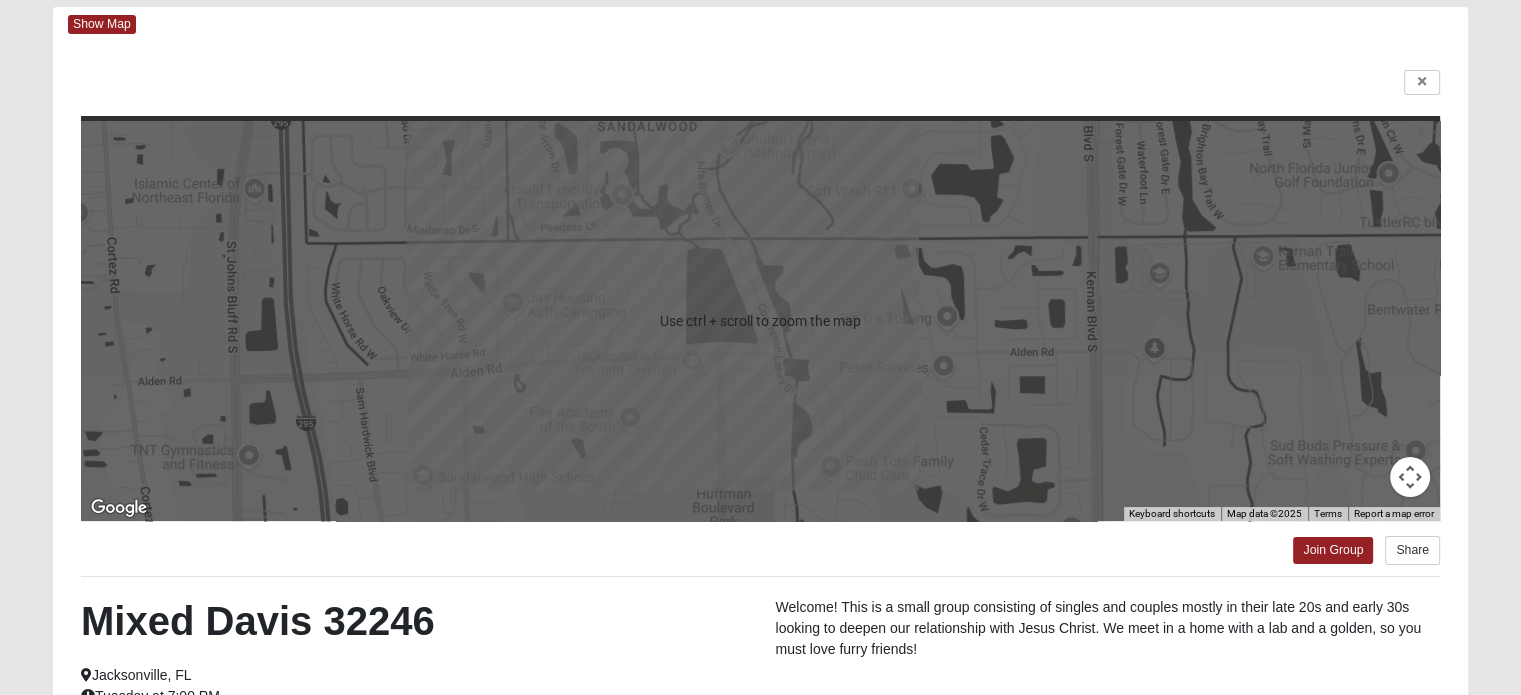 scroll, scrollTop: 0, scrollLeft: 0, axis: both 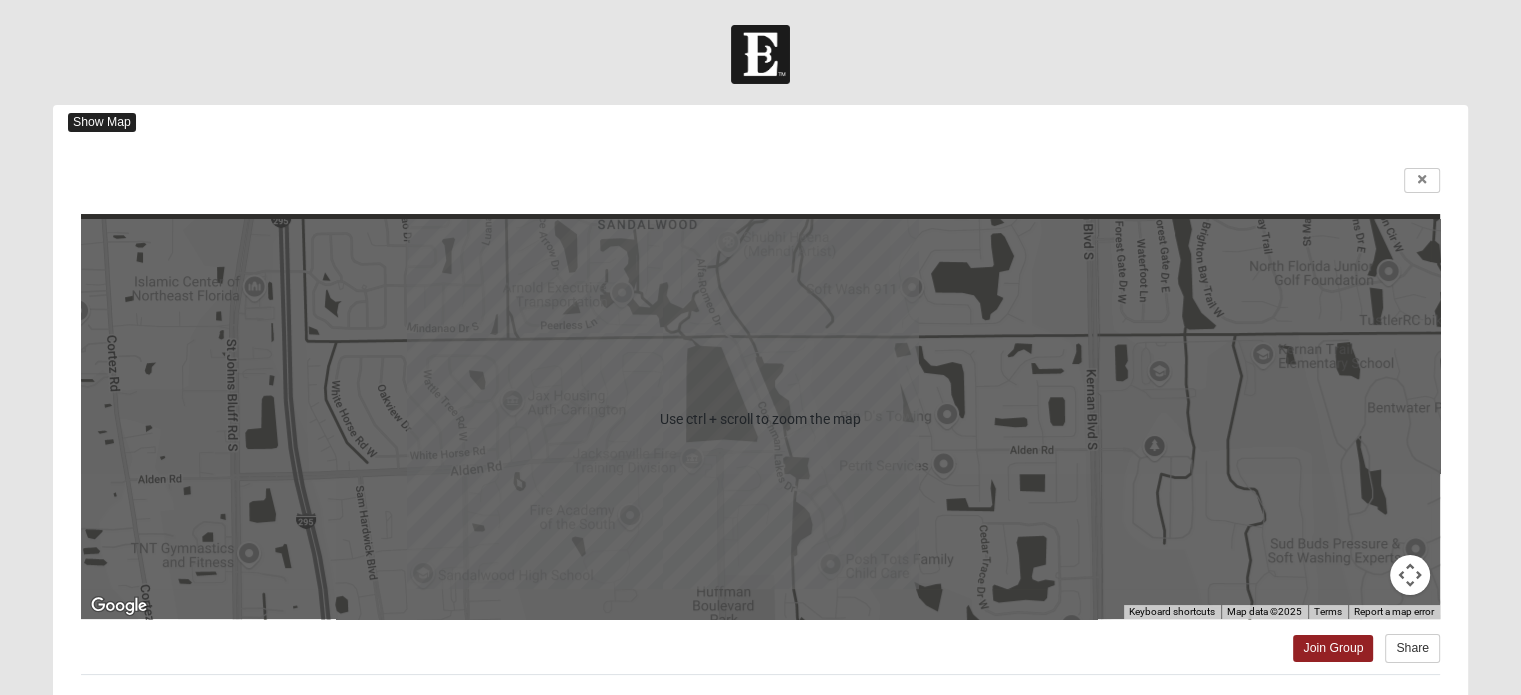click on "Show Map" at bounding box center [102, 122] 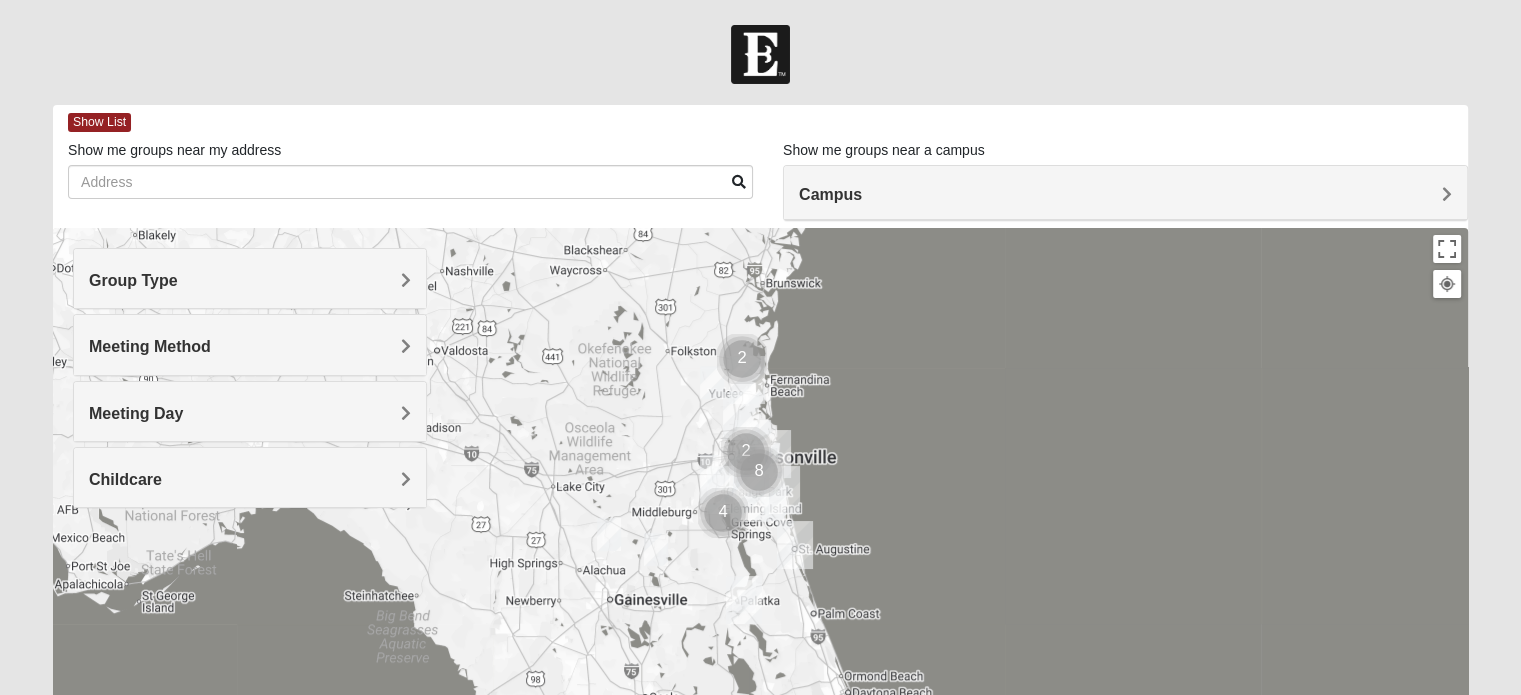 click on "Group Type" at bounding box center (250, 278) 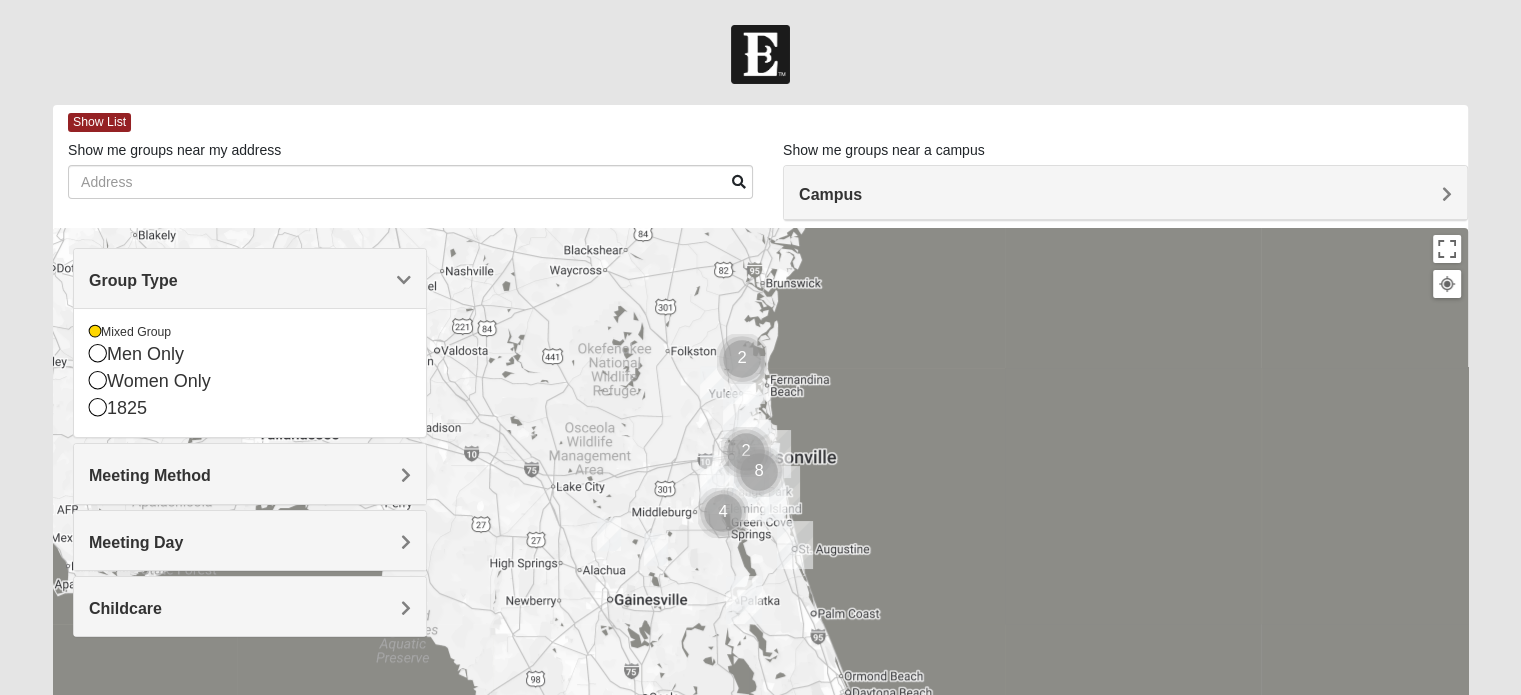 click on "Meeting Method" at bounding box center [250, 475] 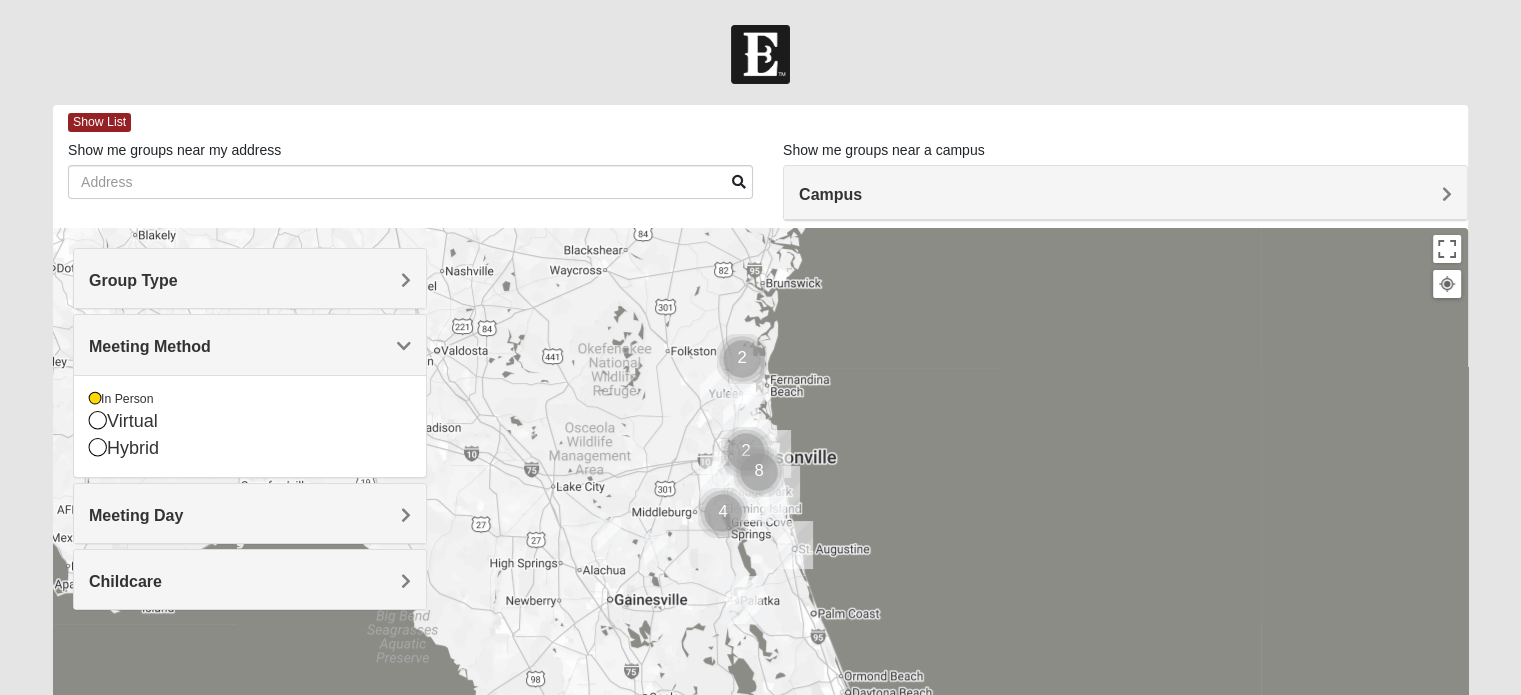 click on "Meeting Day" at bounding box center (250, 515) 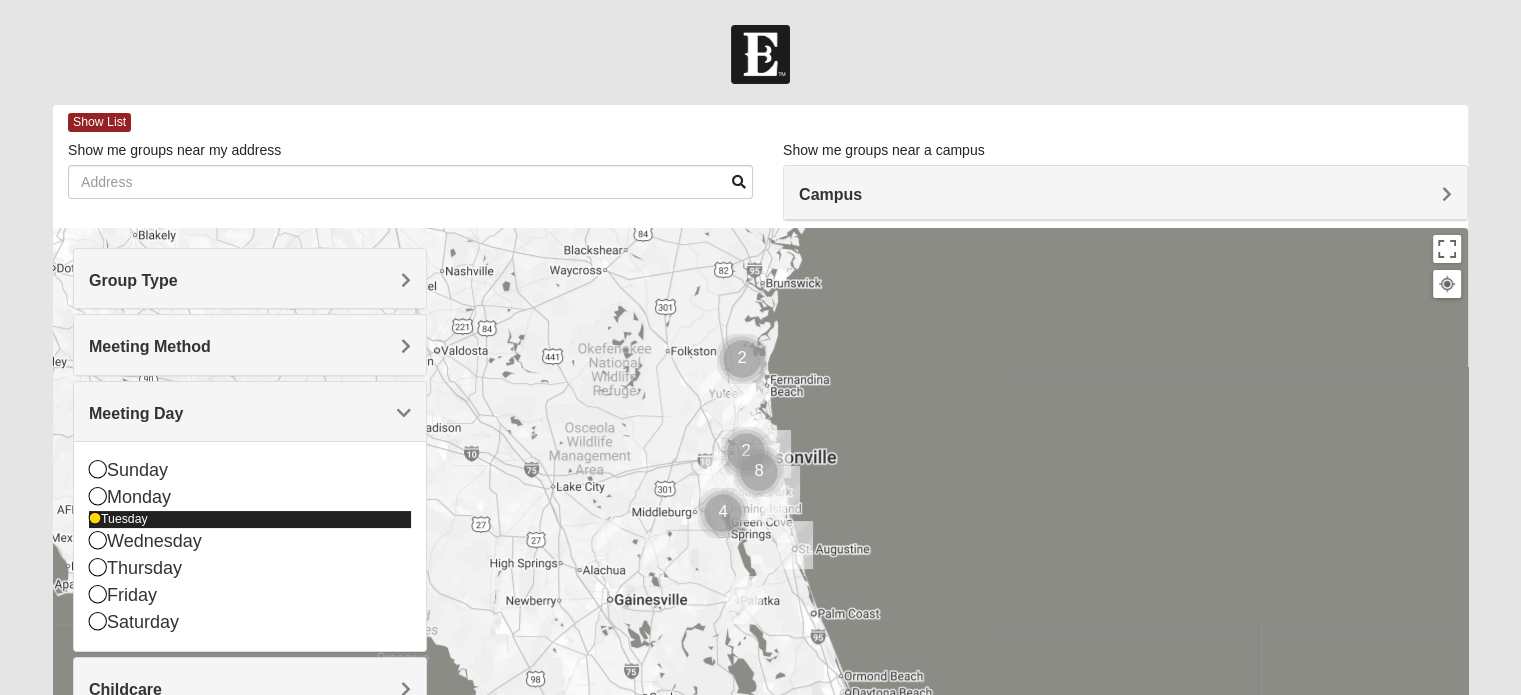 click at bounding box center [95, 519] 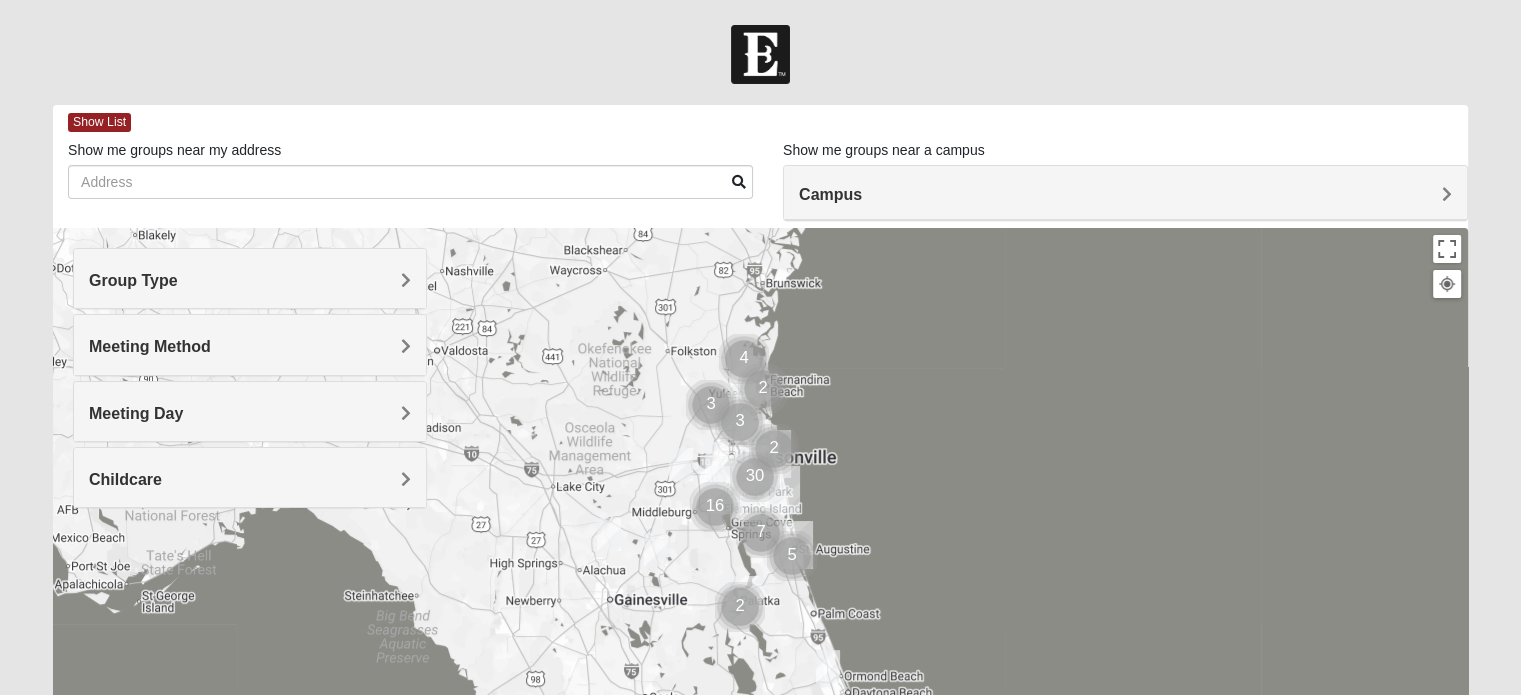 click on "Meeting Day" at bounding box center (136, 413) 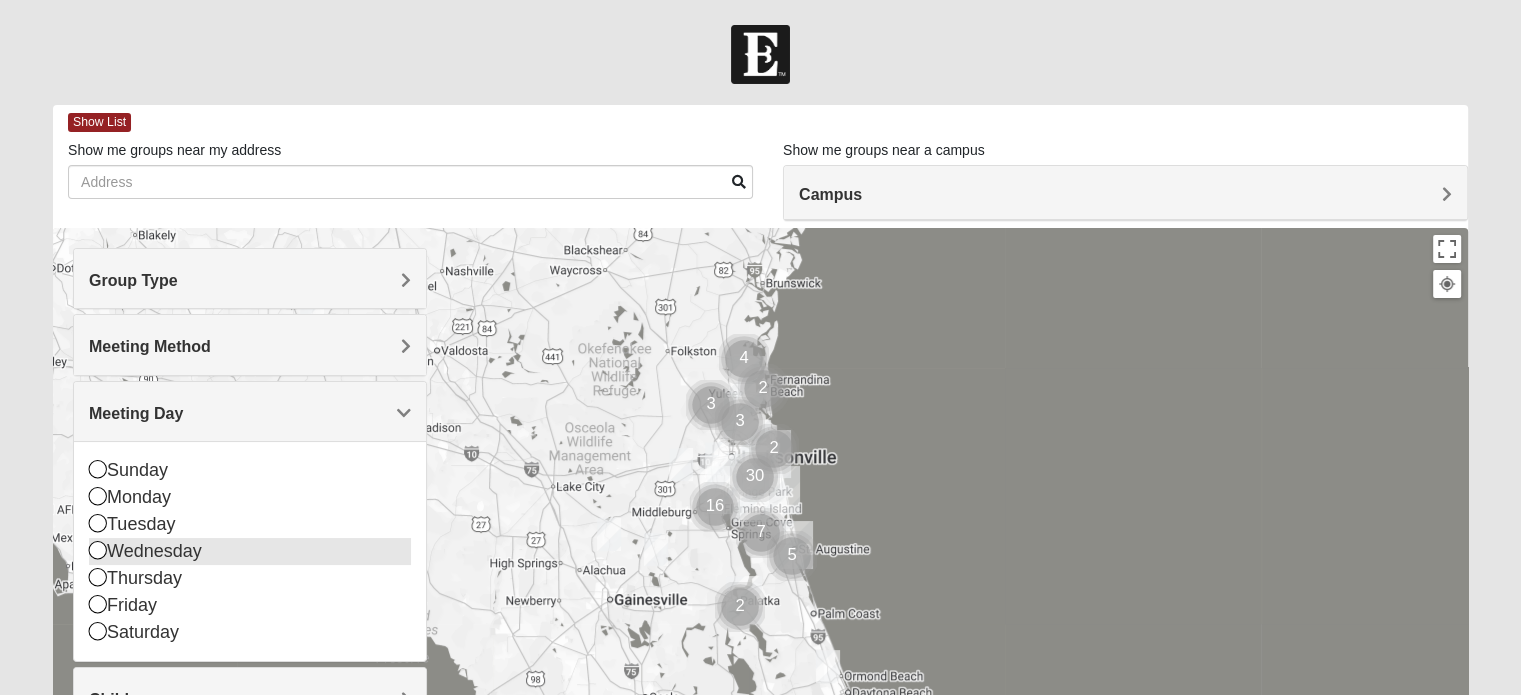 click at bounding box center [98, 550] 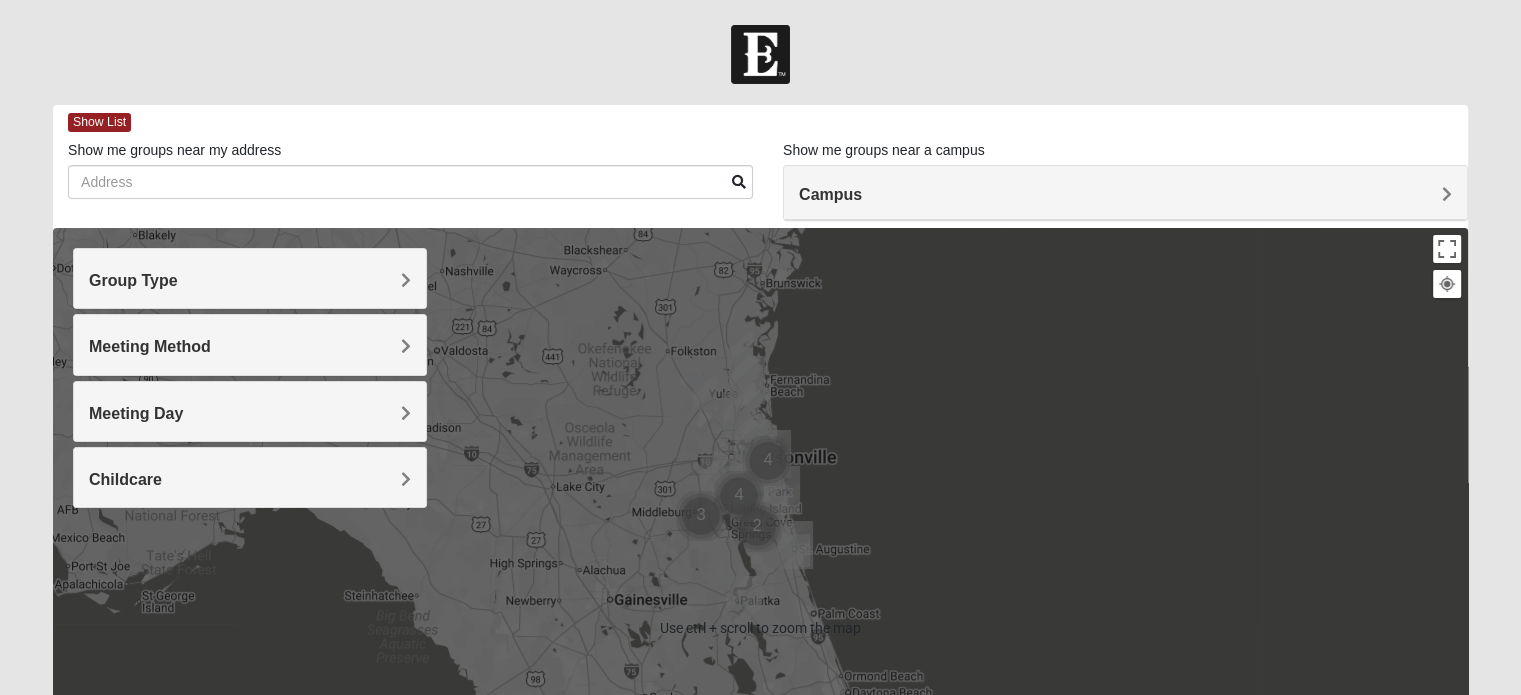 click on "Campus" at bounding box center [1125, 194] 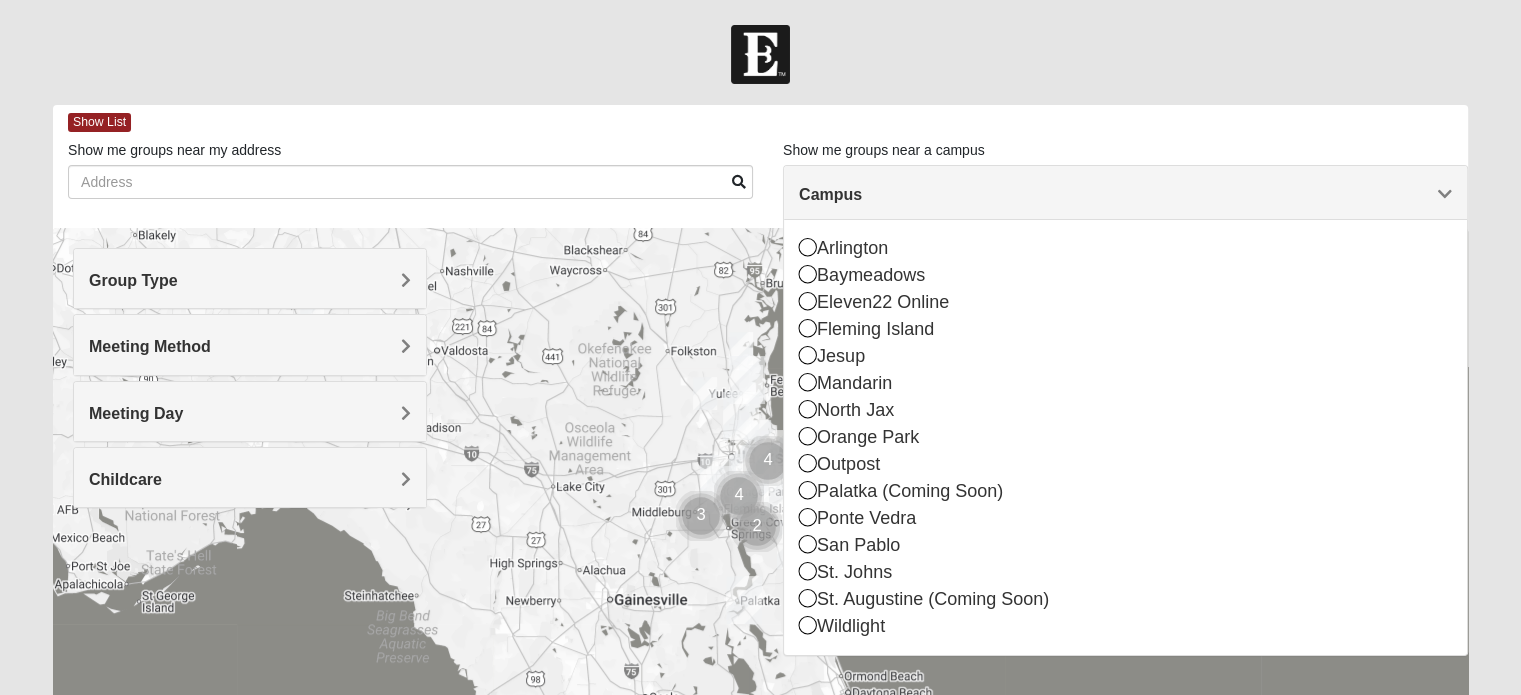 click on "Show List
Loading Groups
Keywords
Filter
Additional Filters
Campus
Arlington
Baymeadows
Eleven22 Online
Fleming Island
Jesup
Mandarin
North Jax Orange Park 1825" at bounding box center [760, 576] 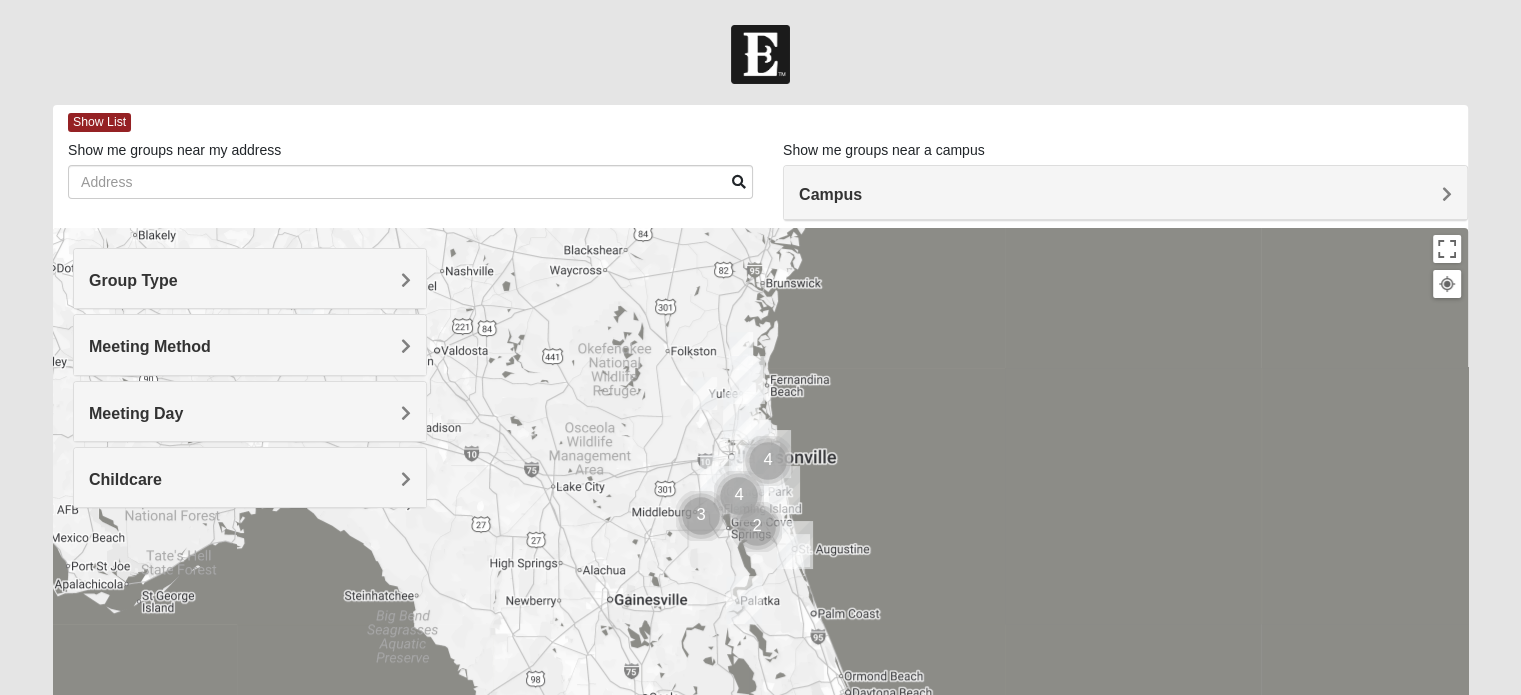 click at bounding box center (760, 628) 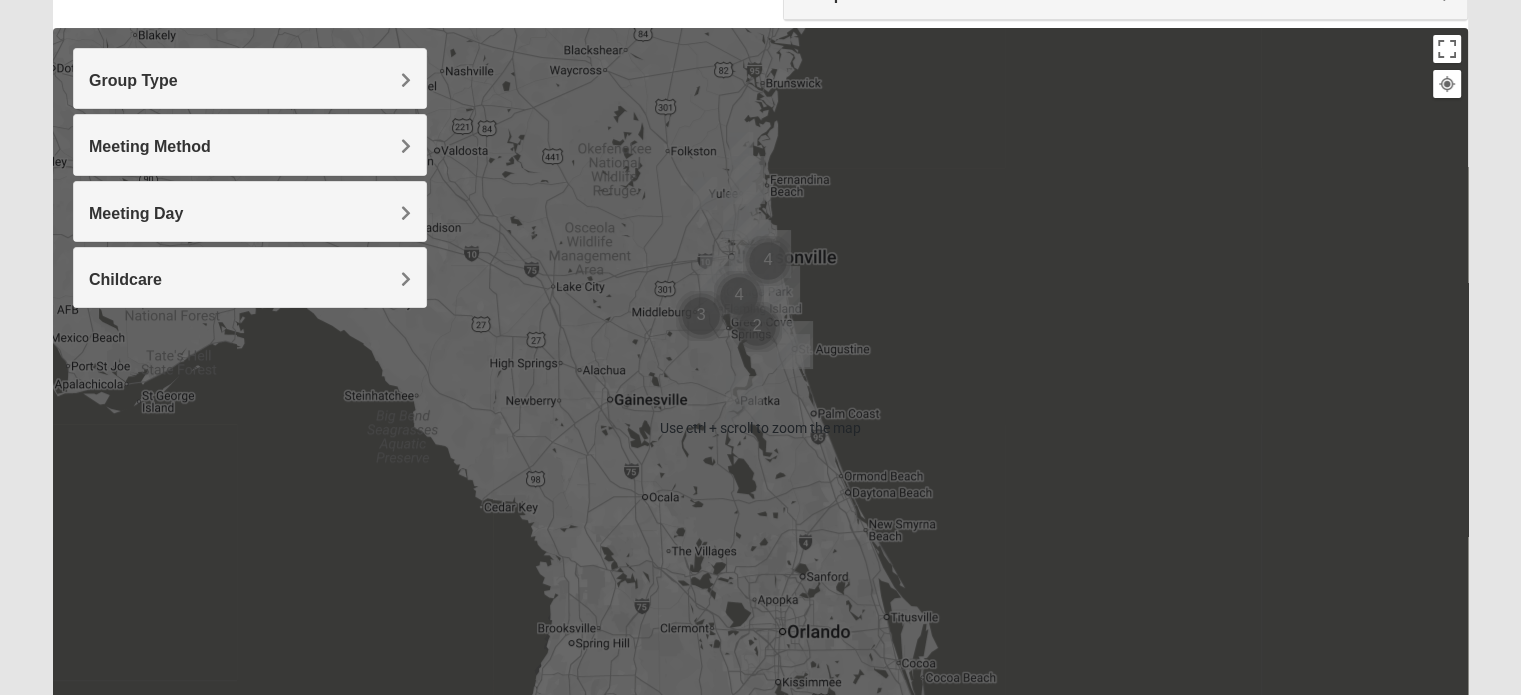 scroll, scrollTop: 100, scrollLeft: 0, axis: vertical 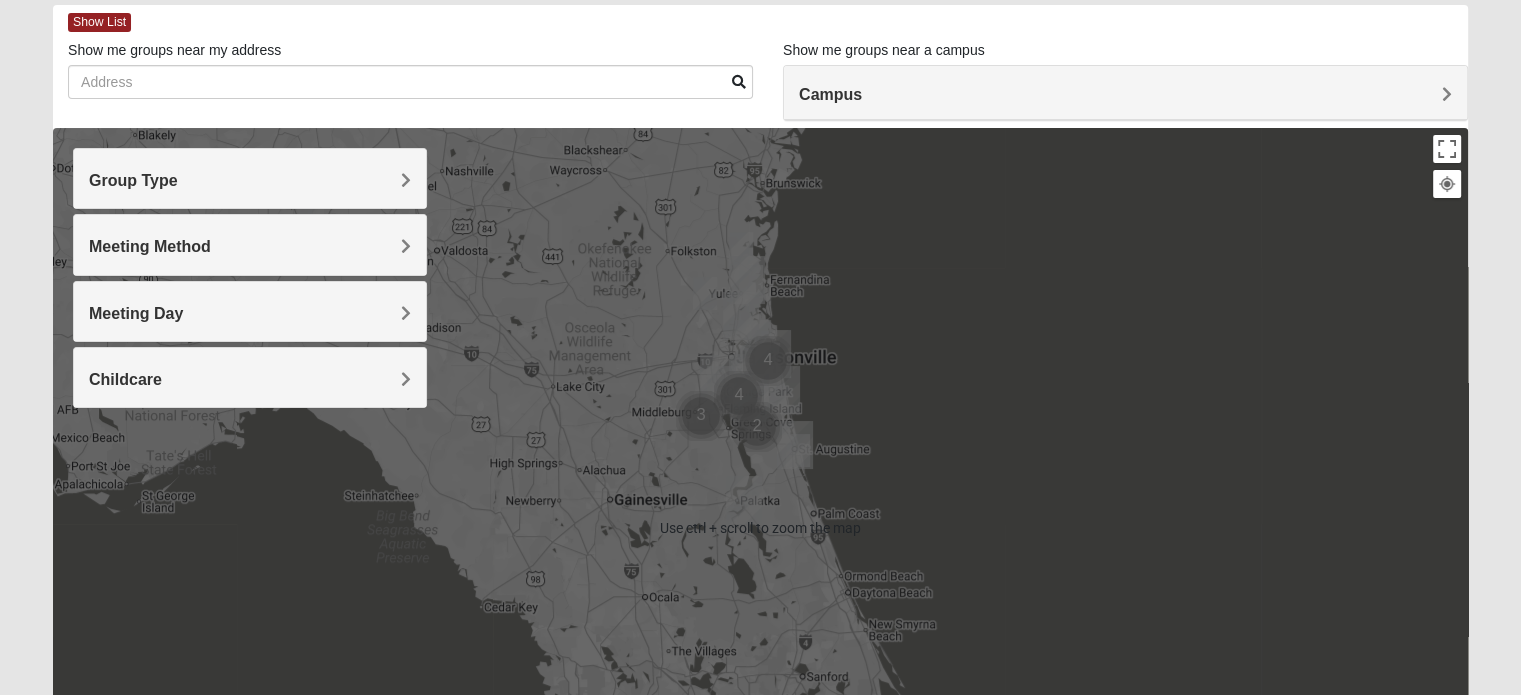 click at bounding box center [1447, 184] 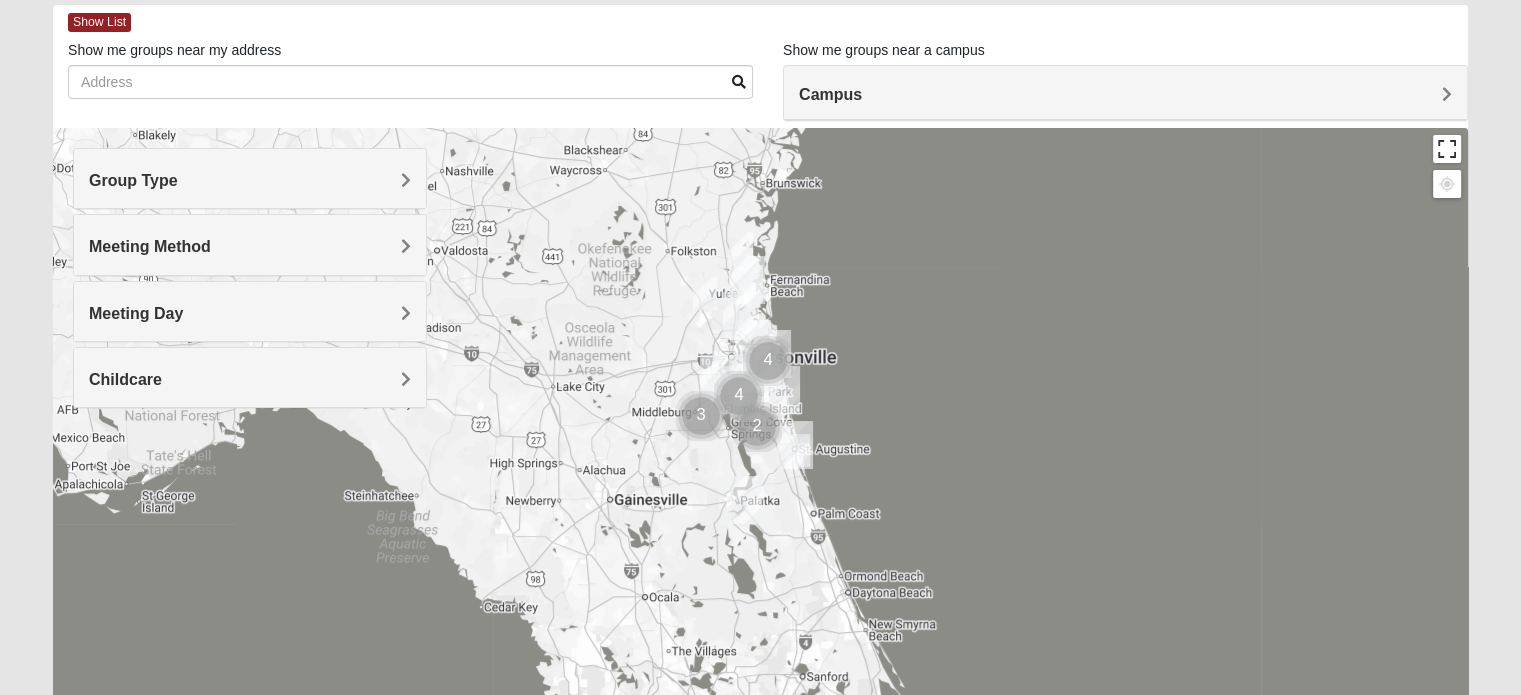click at bounding box center (1447, 149) 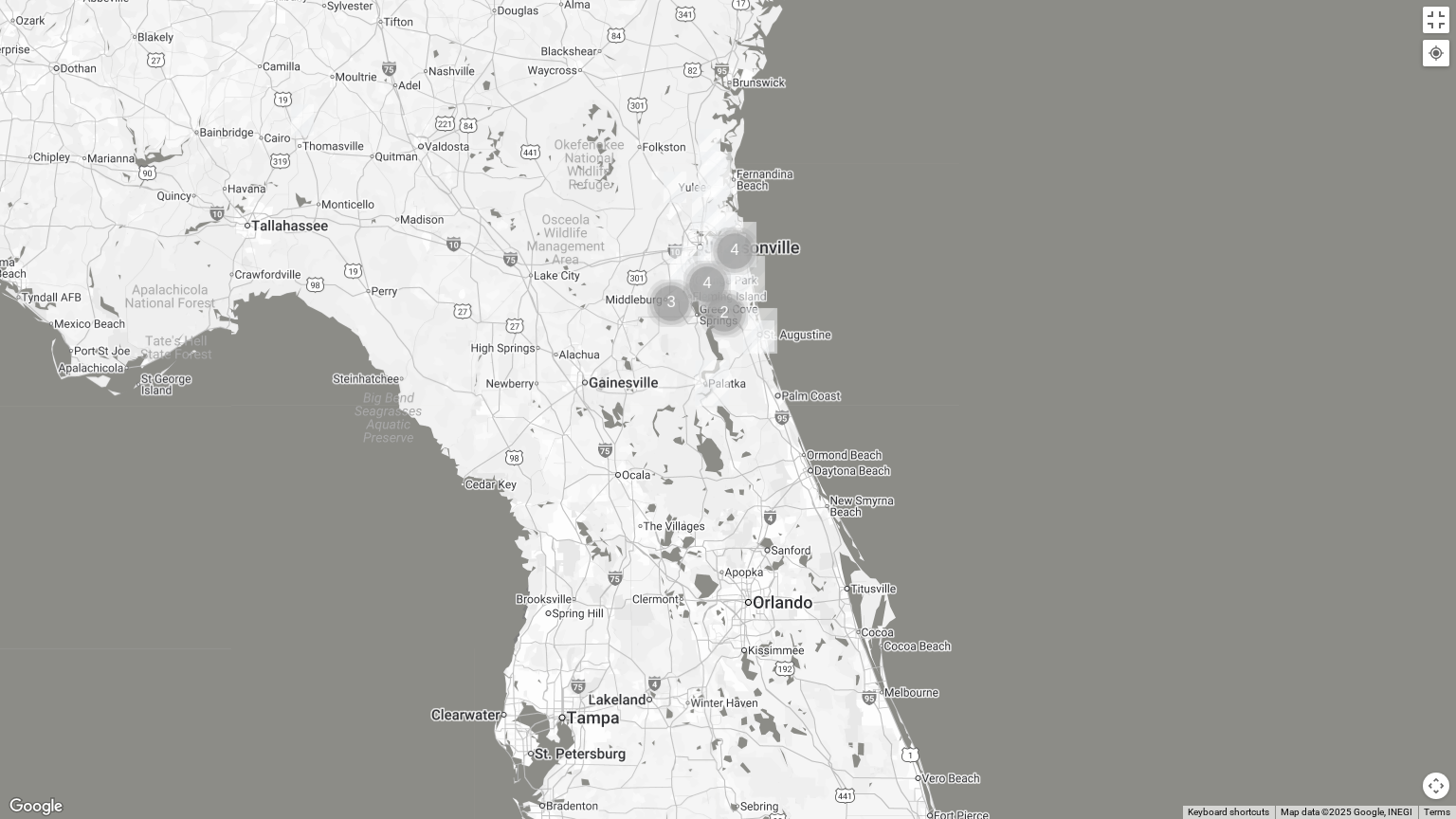 click at bounding box center [728, 410] 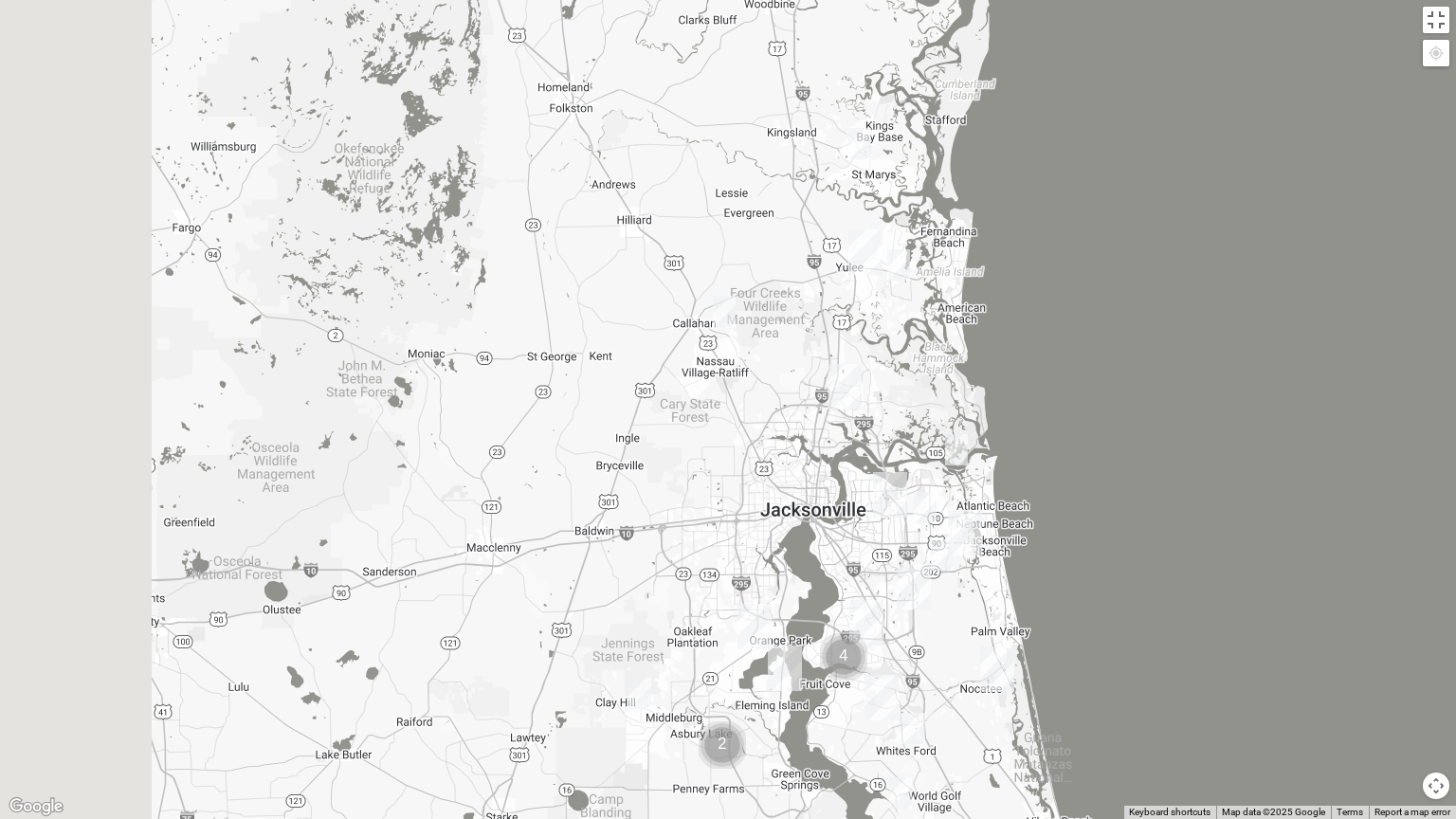 drag, startPoint x: 736, startPoint y: 298, endPoint x: 1206, endPoint y: 652, distance: 588.4012 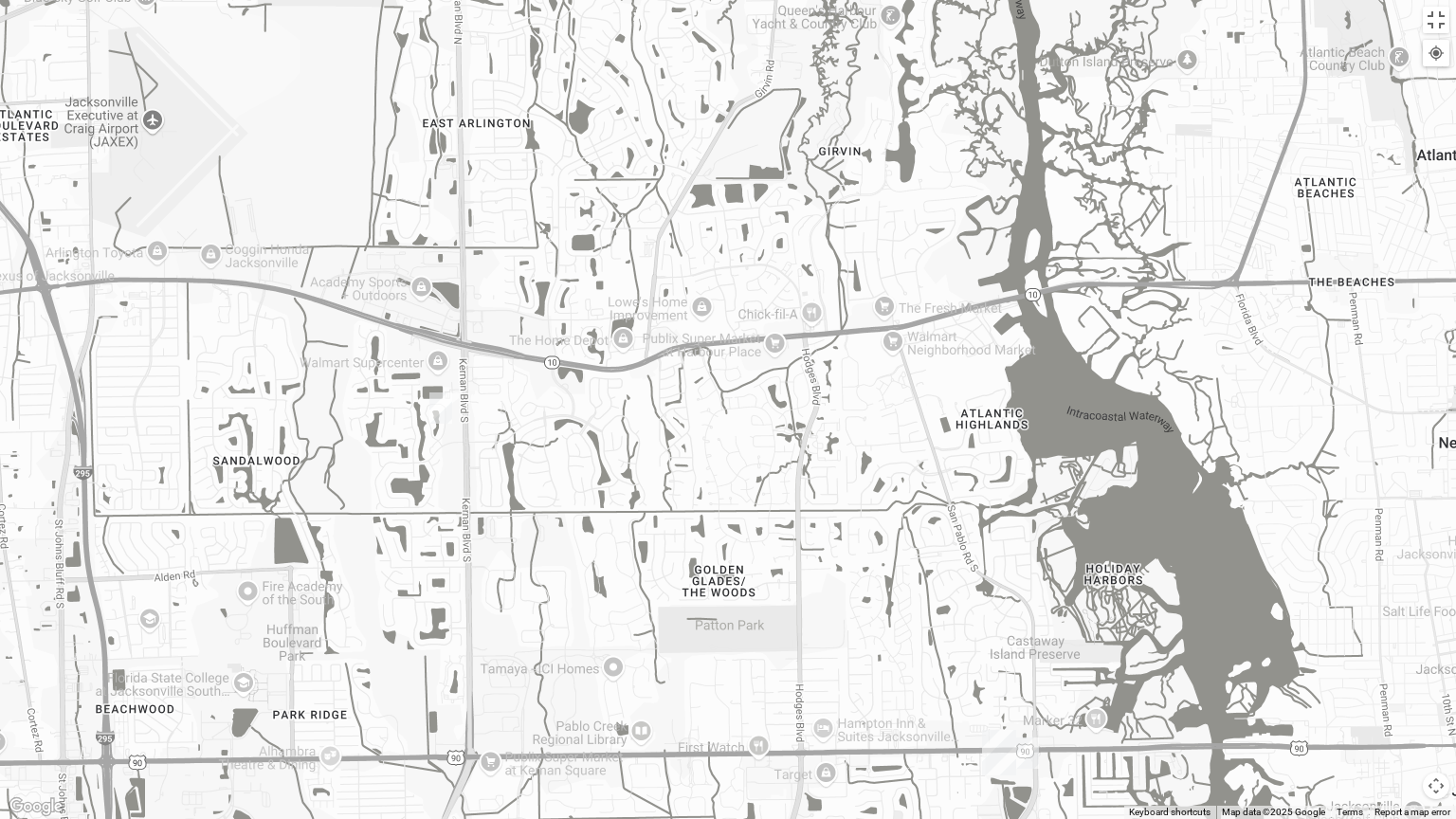 drag, startPoint x: 741, startPoint y: 343, endPoint x: 1165, endPoint y: 500, distance: 452.13383 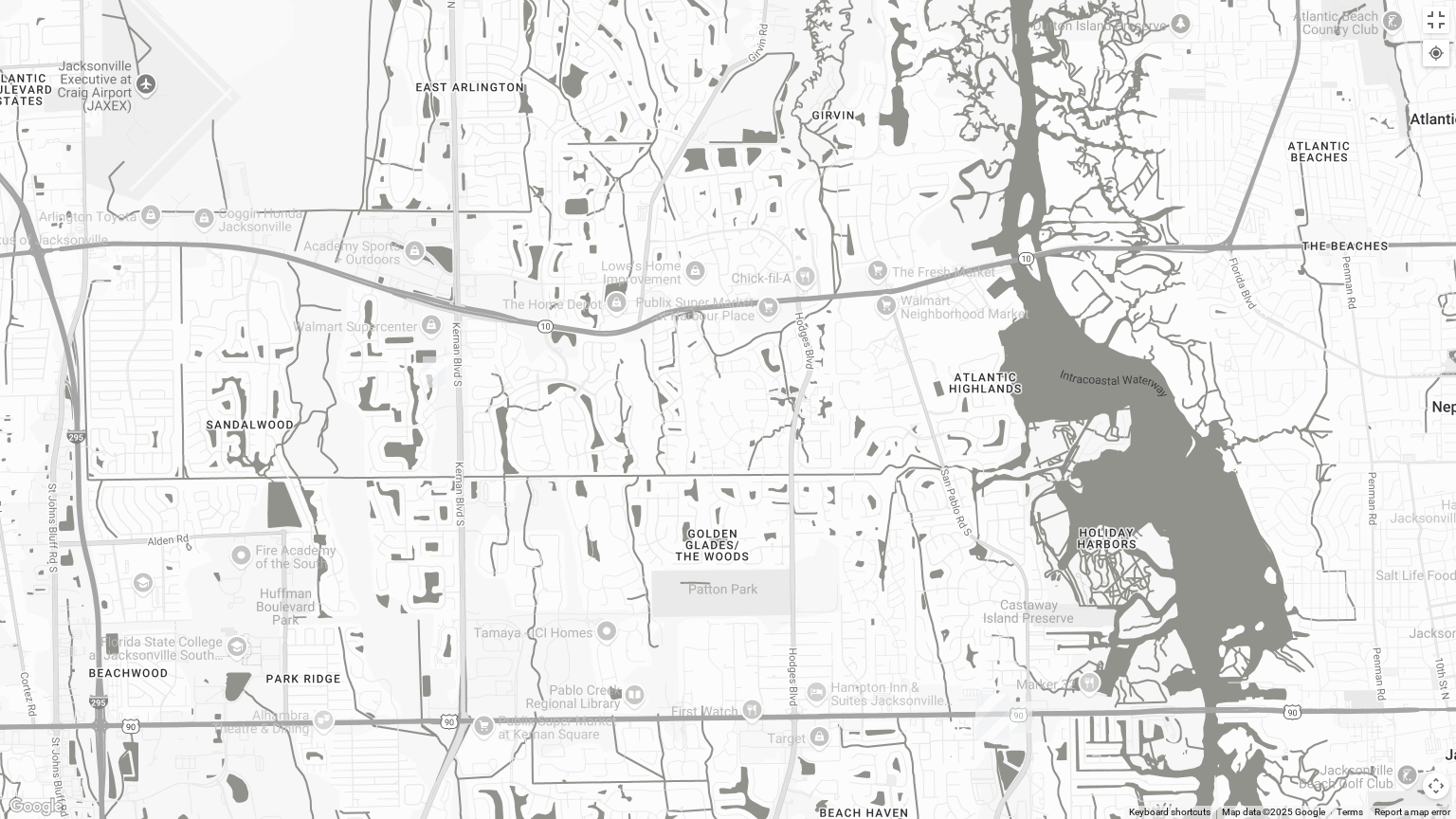click at bounding box center (1021, 717) 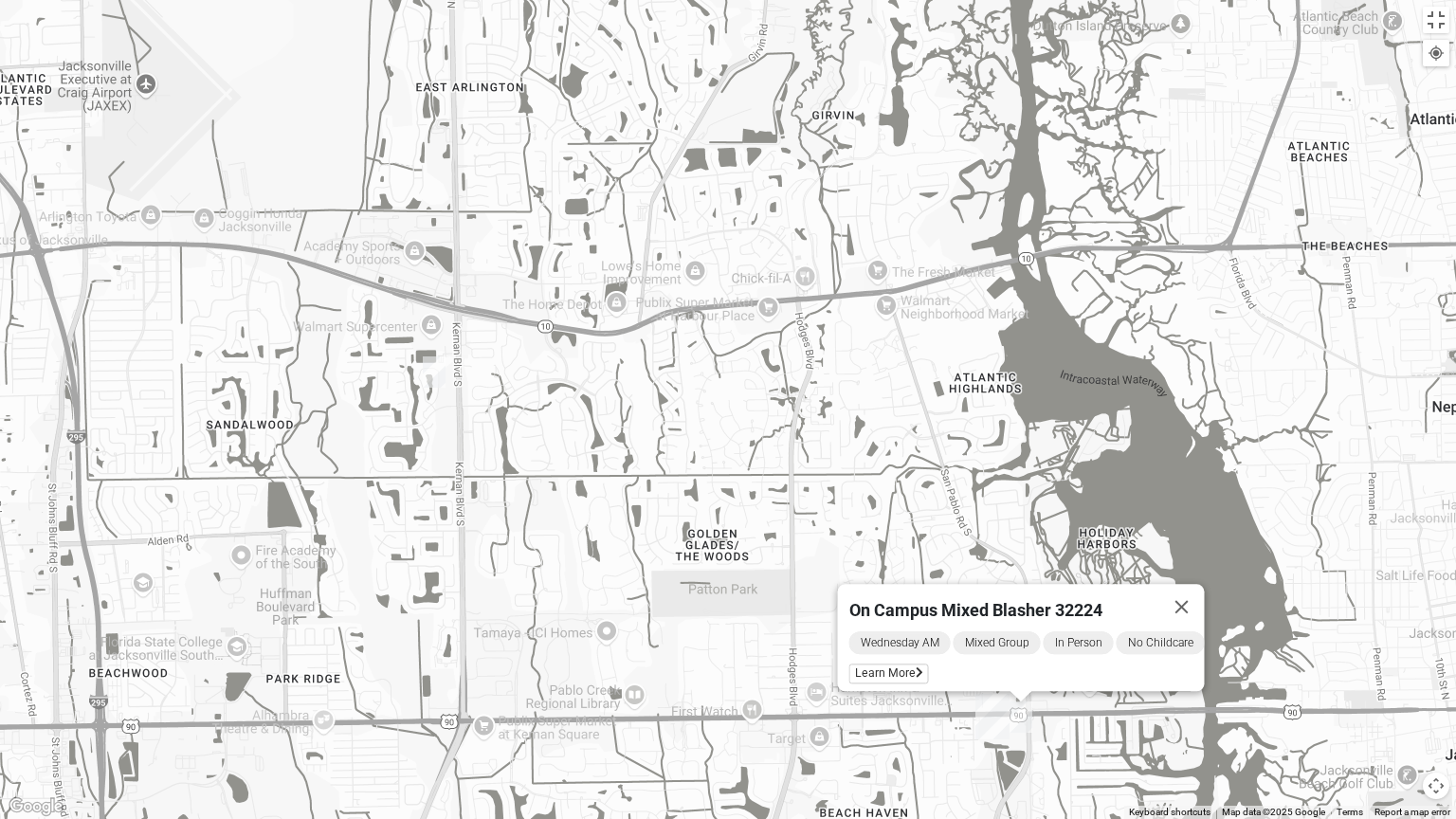 click at bounding box center [434, 372] 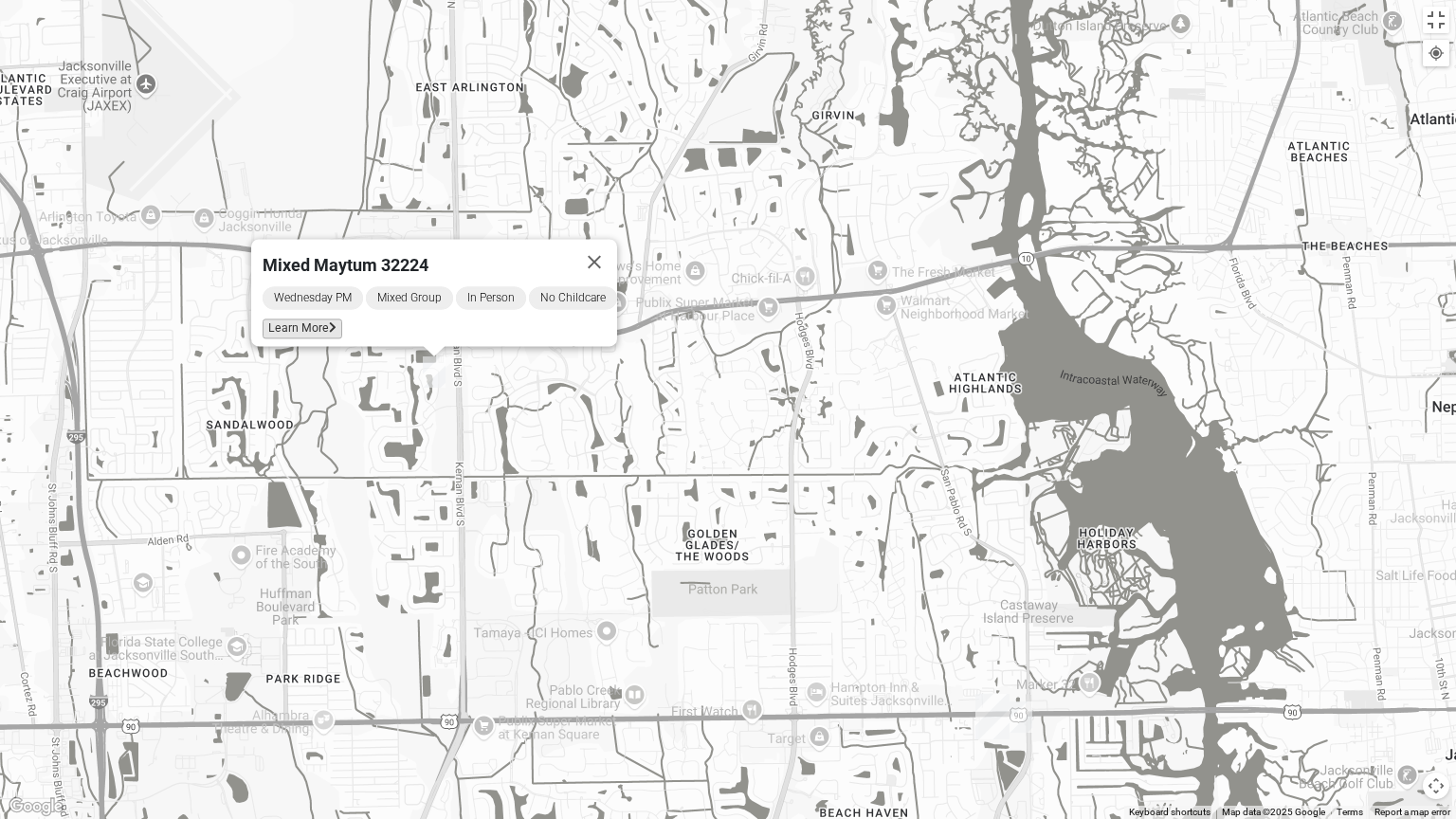 click on "Learn More" at bounding box center [302, 328] 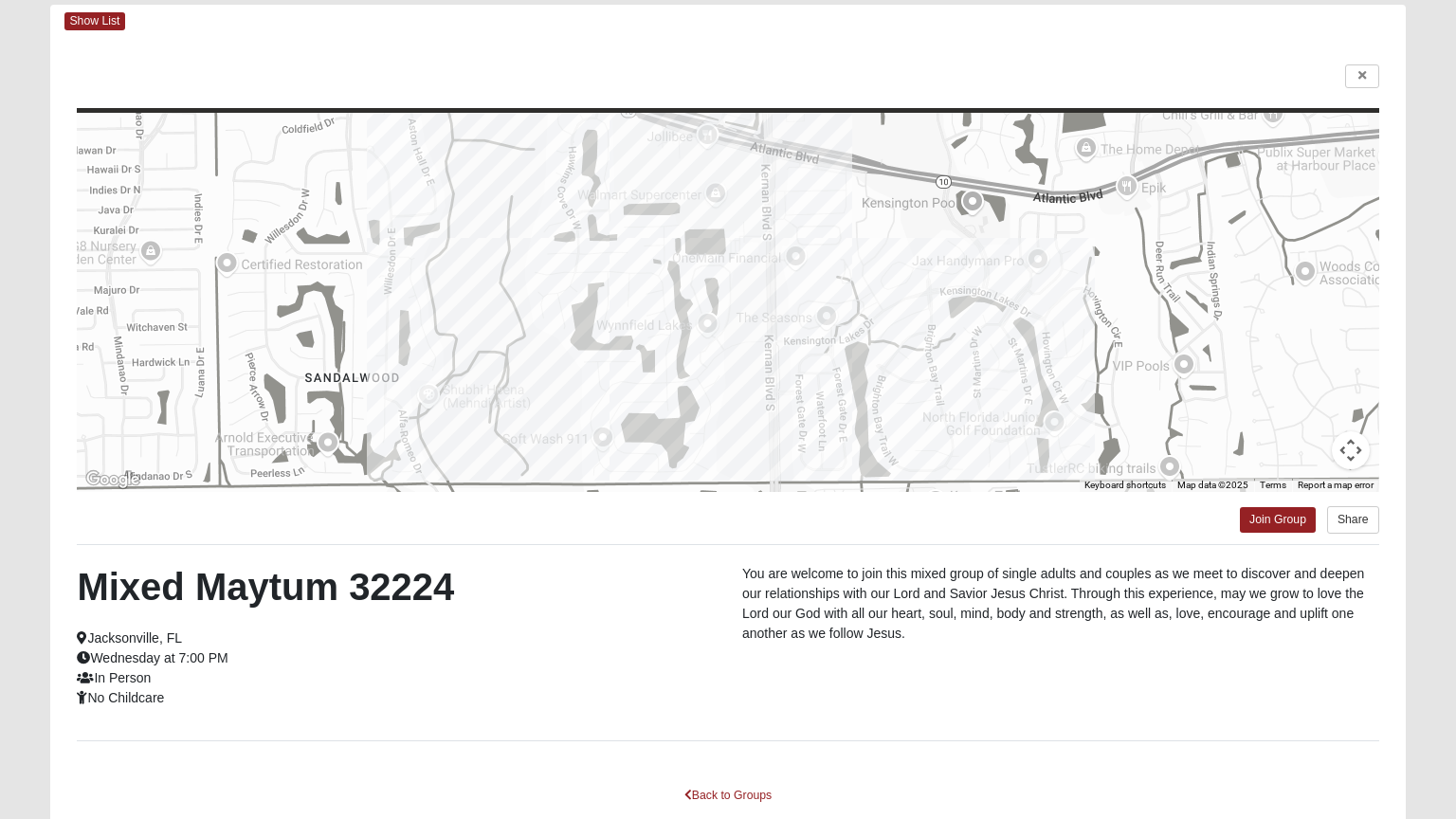 click on "Hello Adrian
My Account
Log Out
Find A Group
Error" at bounding box center (728, 419) 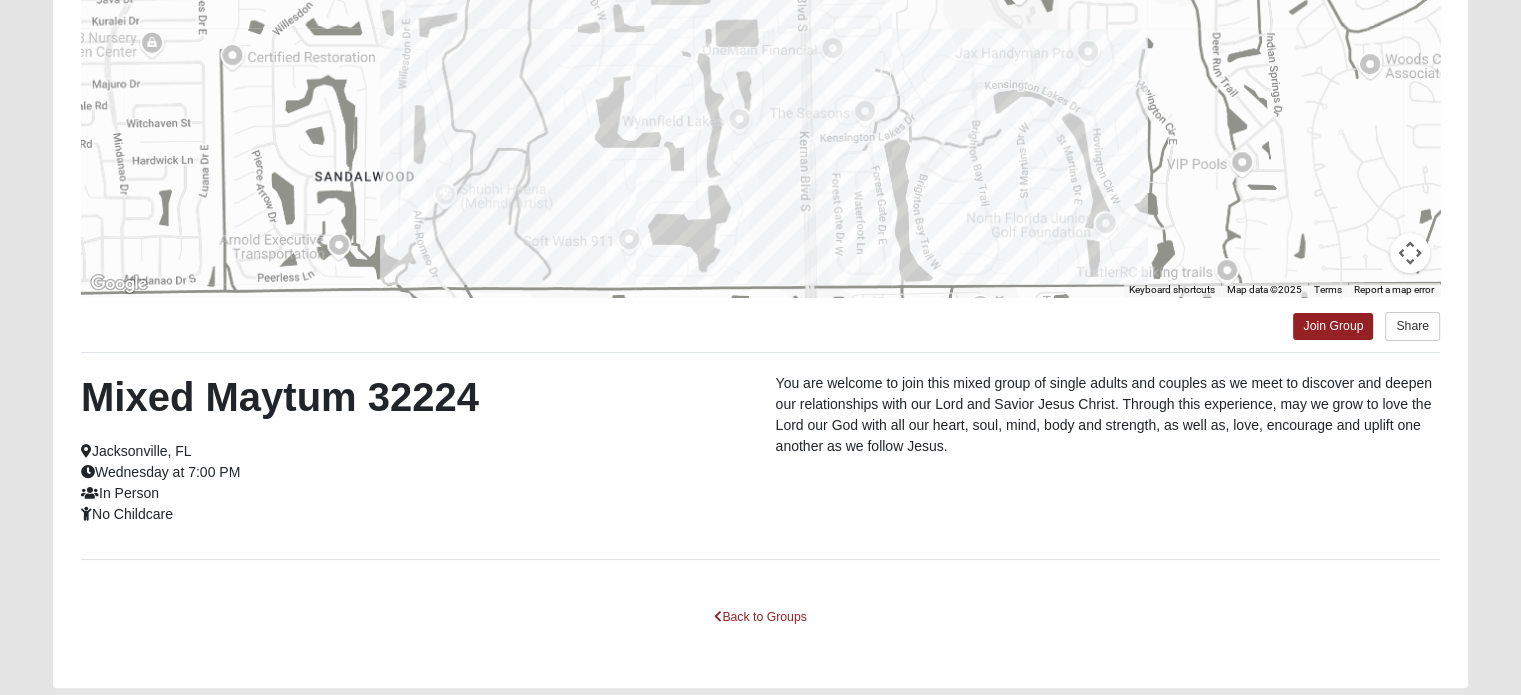 scroll, scrollTop: 386, scrollLeft: 0, axis: vertical 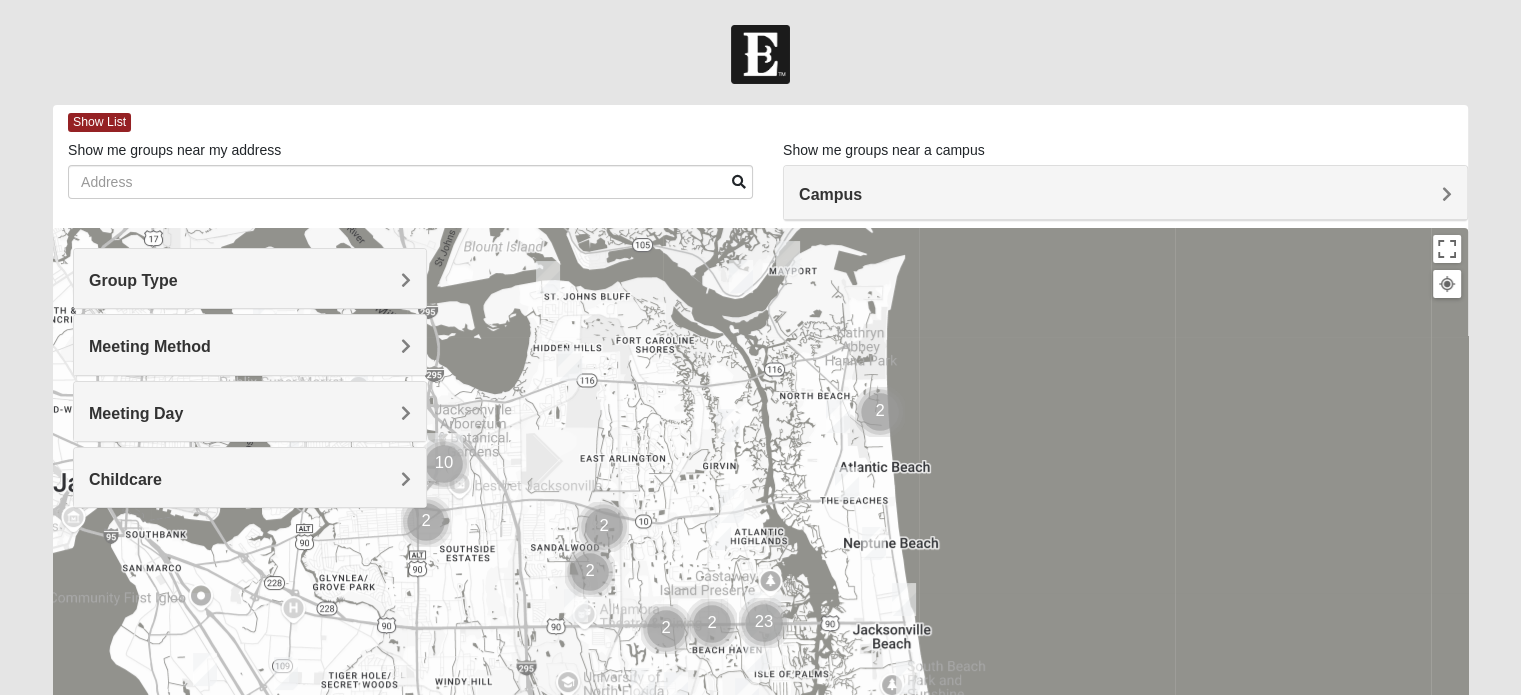 click on "Group Type" at bounding box center (250, 280) 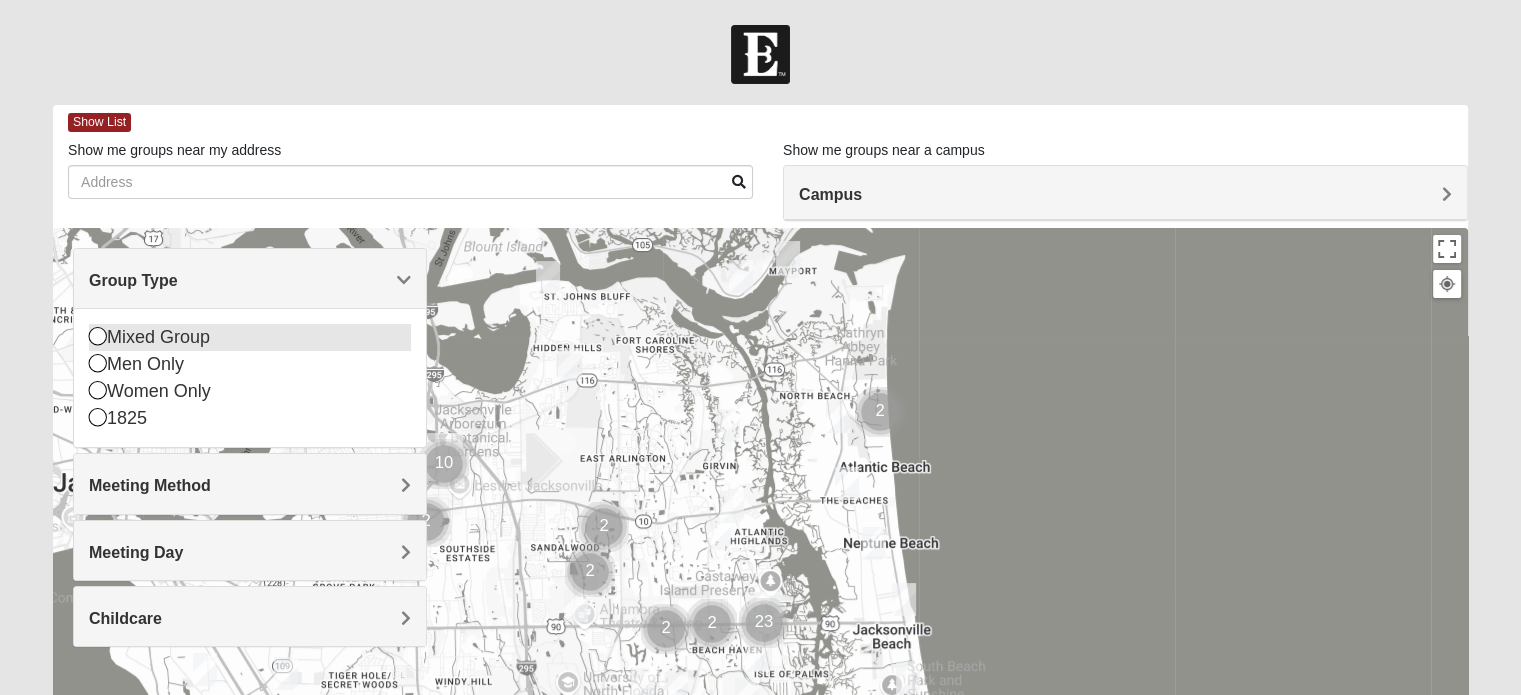 click on "Mixed Group" at bounding box center [250, 337] 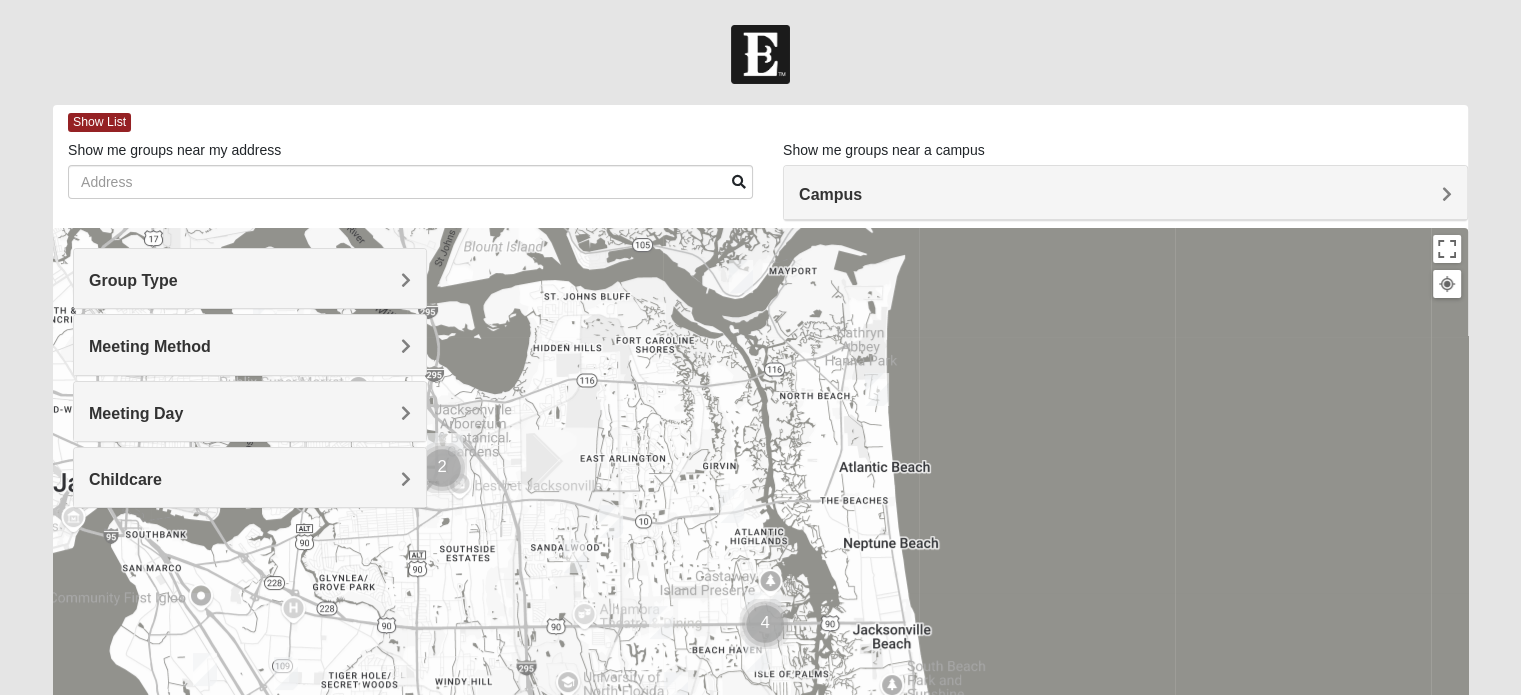 click on "Meeting Method" at bounding box center [250, 346] 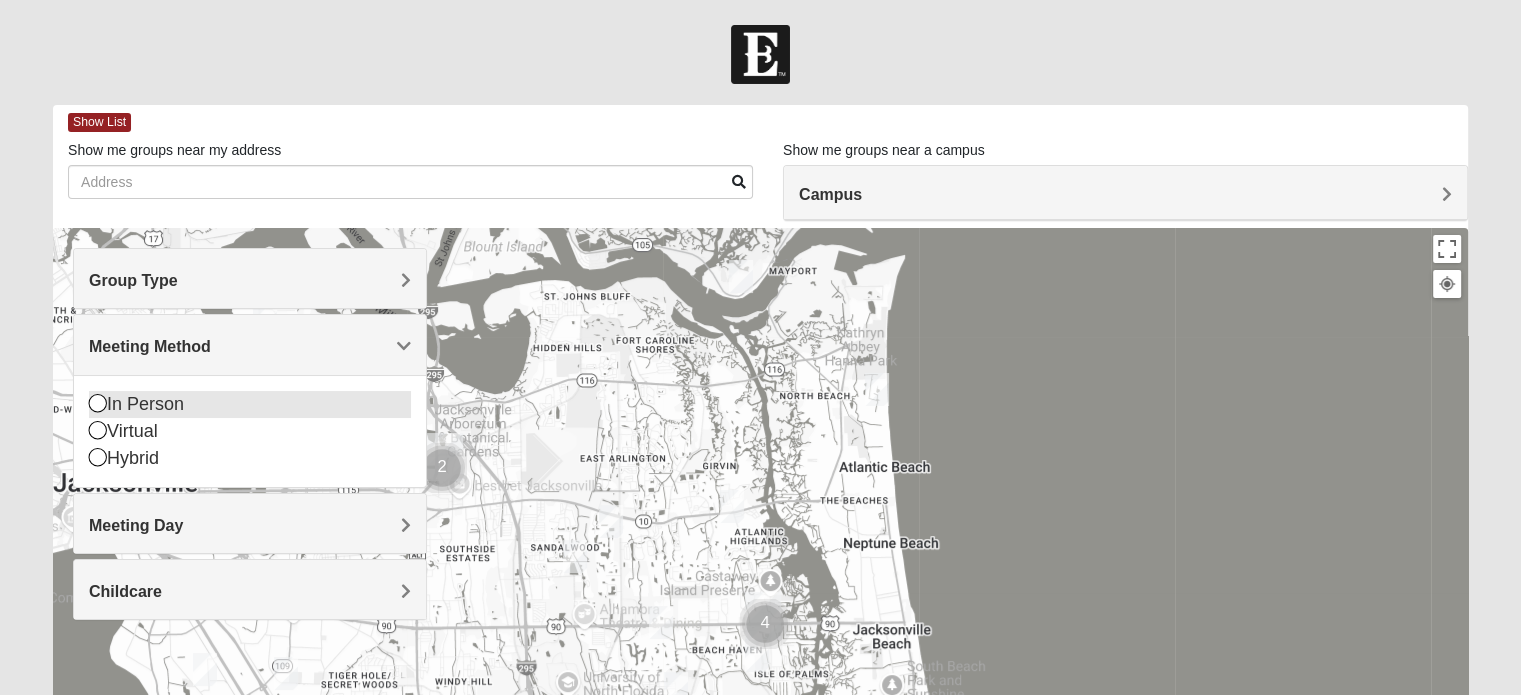 click on "In Person" at bounding box center (250, 404) 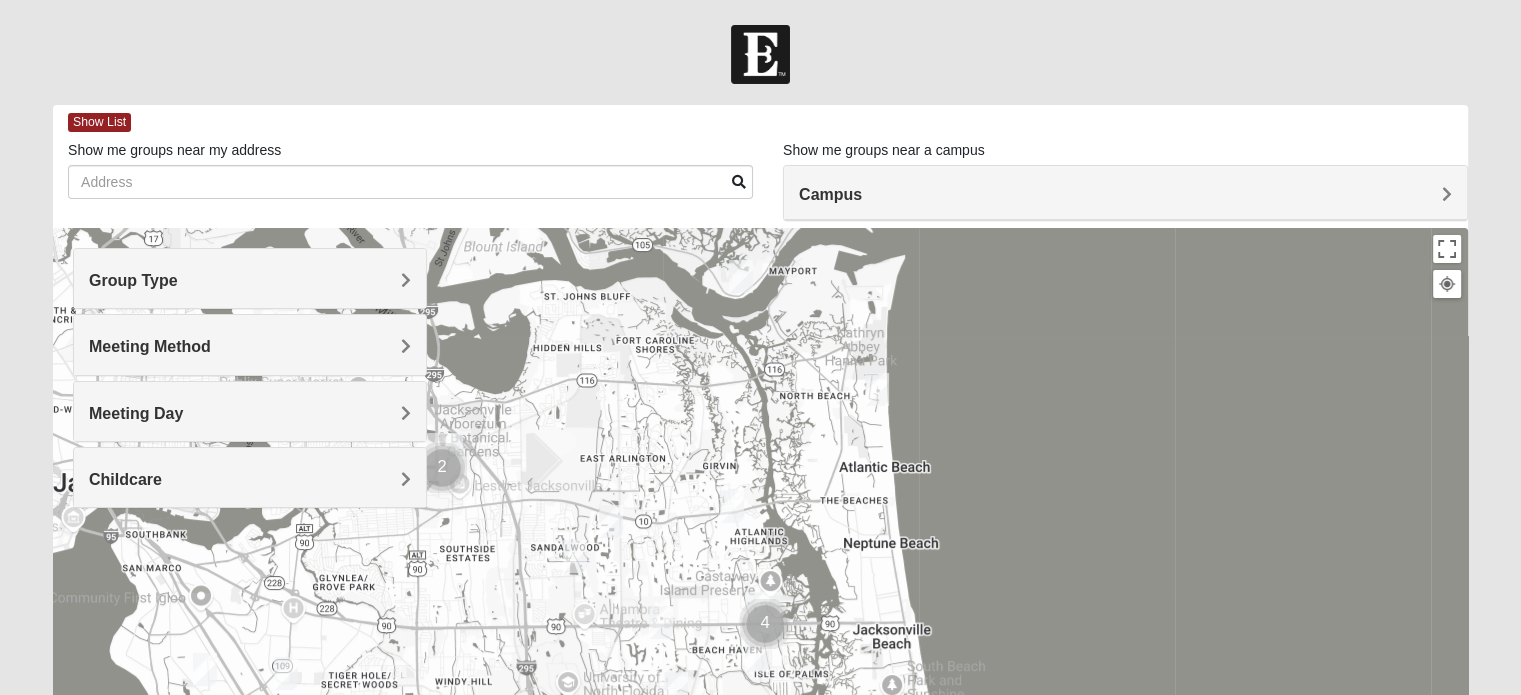 click on "Meeting Day" at bounding box center [250, 413] 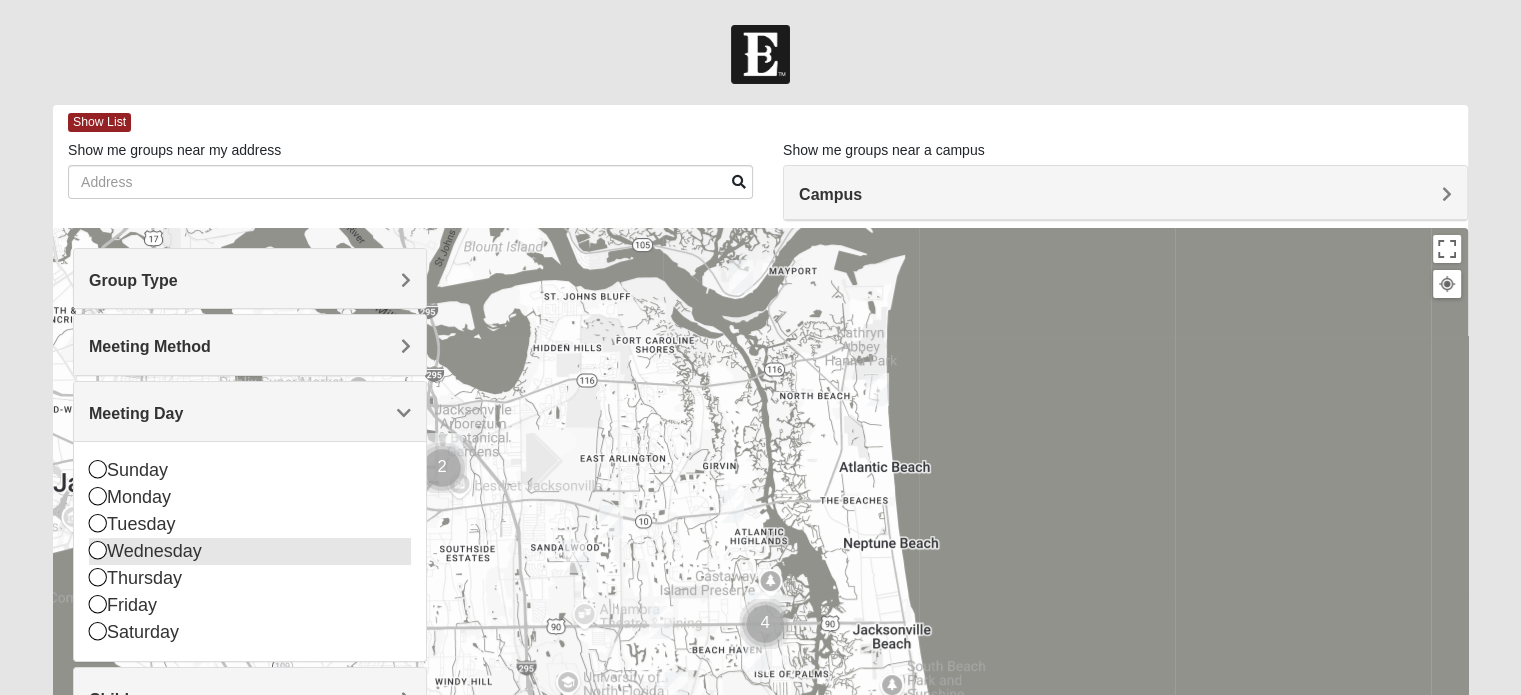 click on "Wednesday" at bounding box center (250, 551) 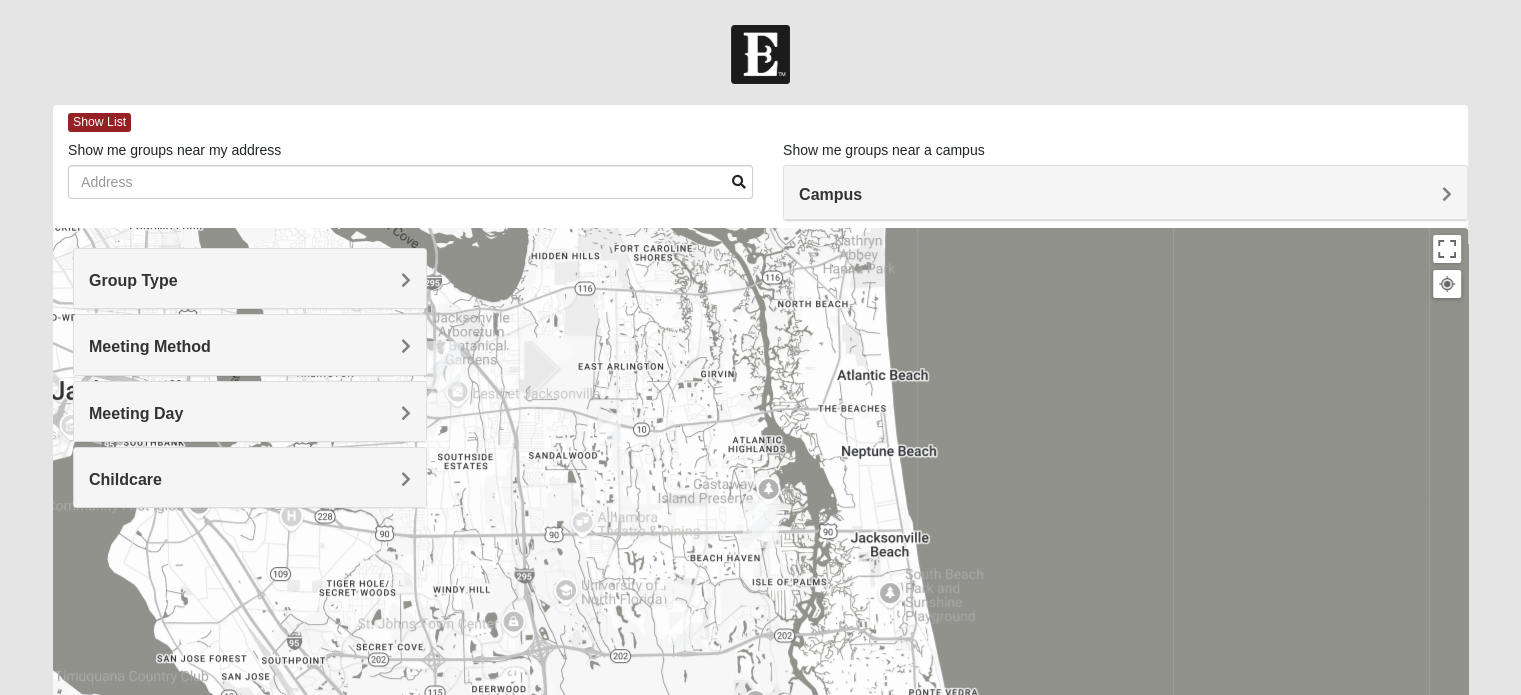 drag, startPoint x: 794, startPoint y: 521, endPoint x: 792, endPoint y: 420, distance: 101.0198 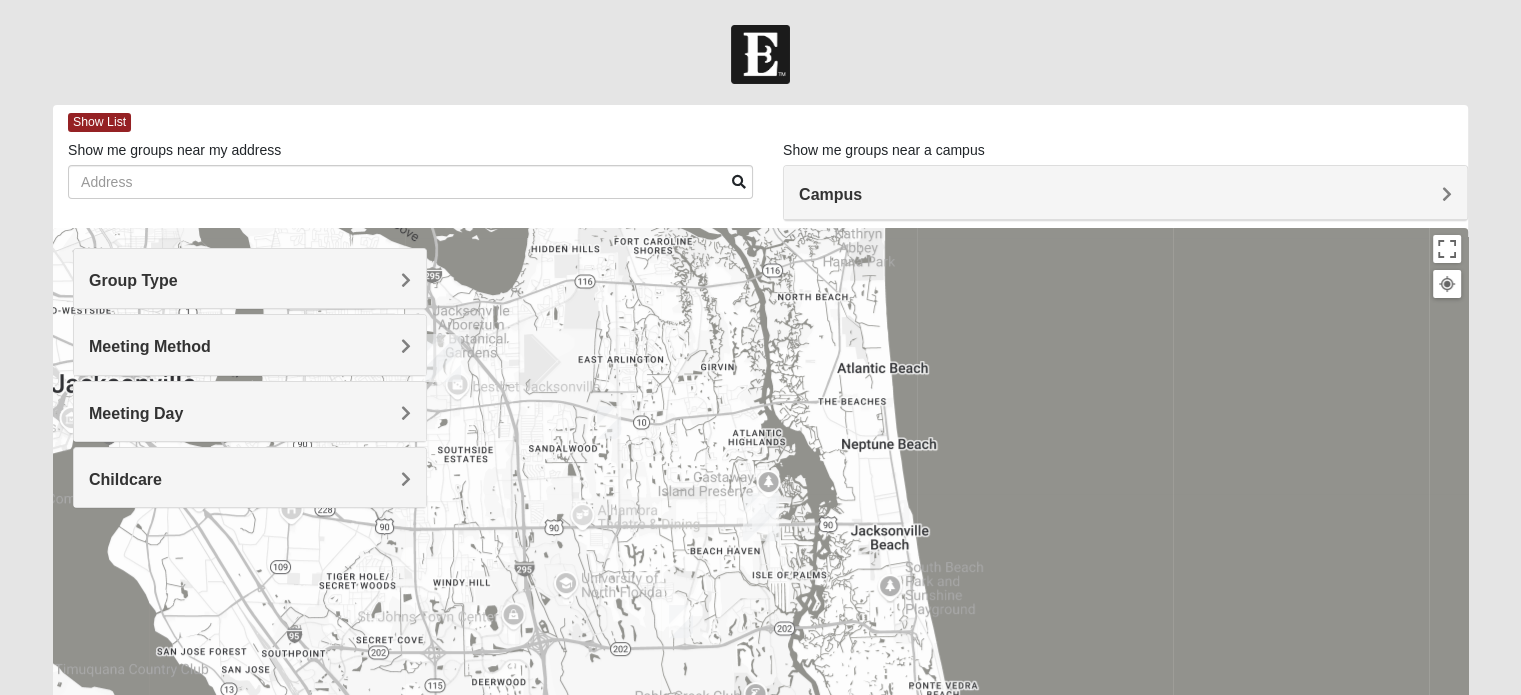 click at bounding box center [609, 422] 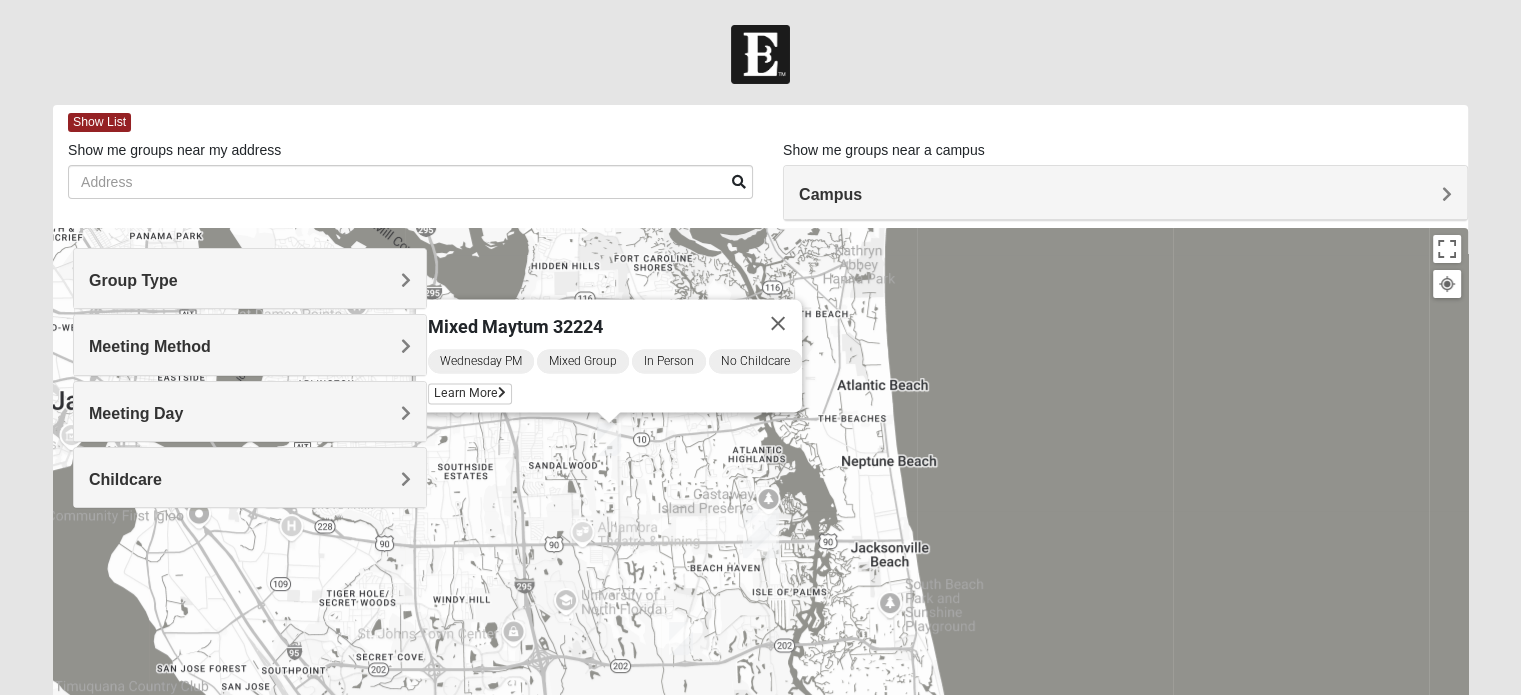 click at bounding box center (681, 638) 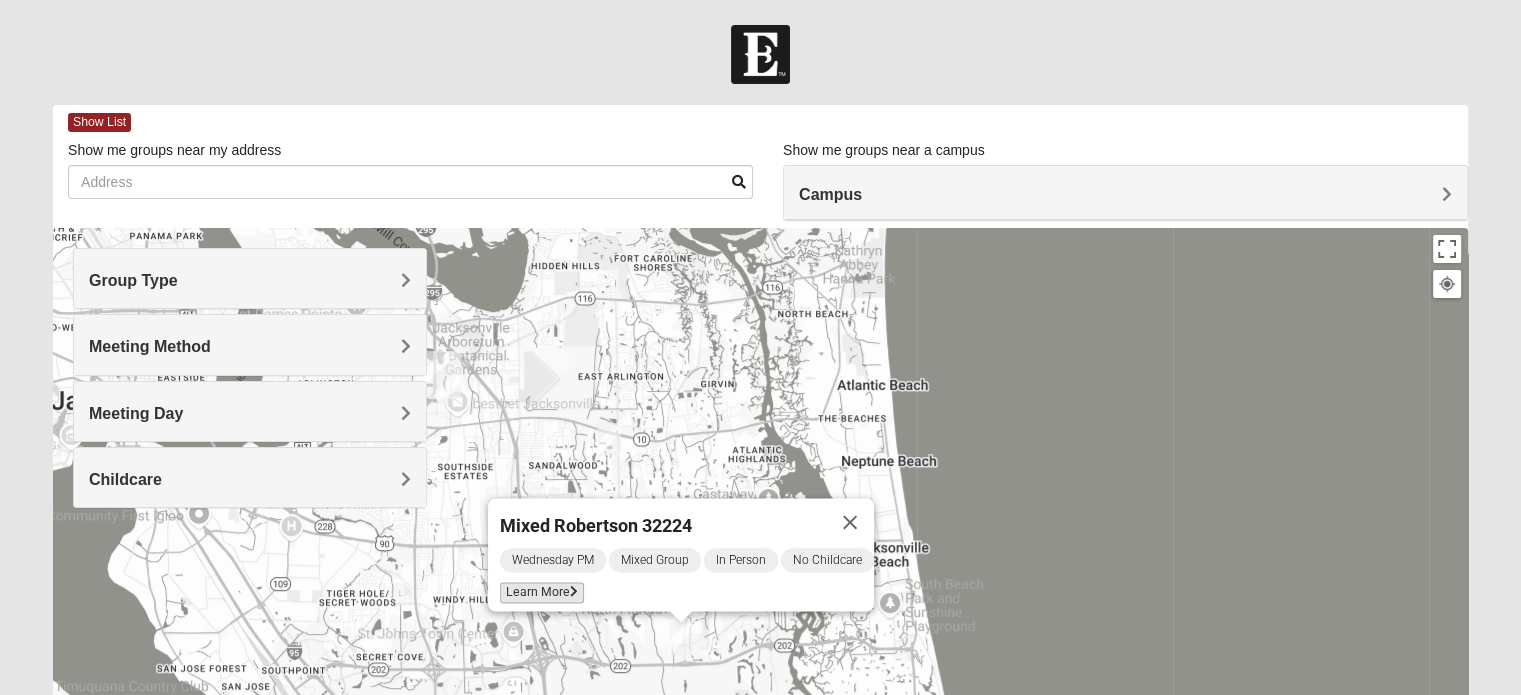click on "Learn More" at bounding box center [542, 593] 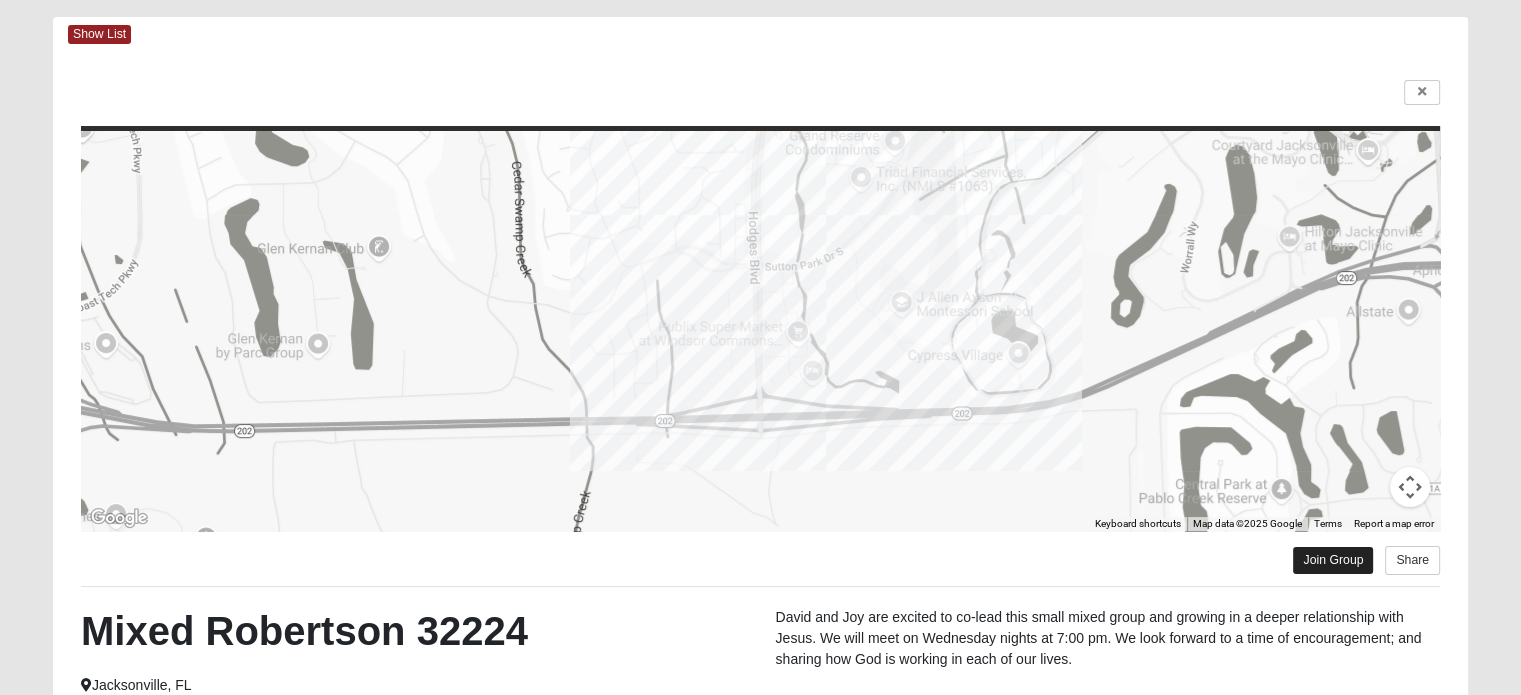 scroll, scrollTop: 0, scrollLeft: 0, axis: both 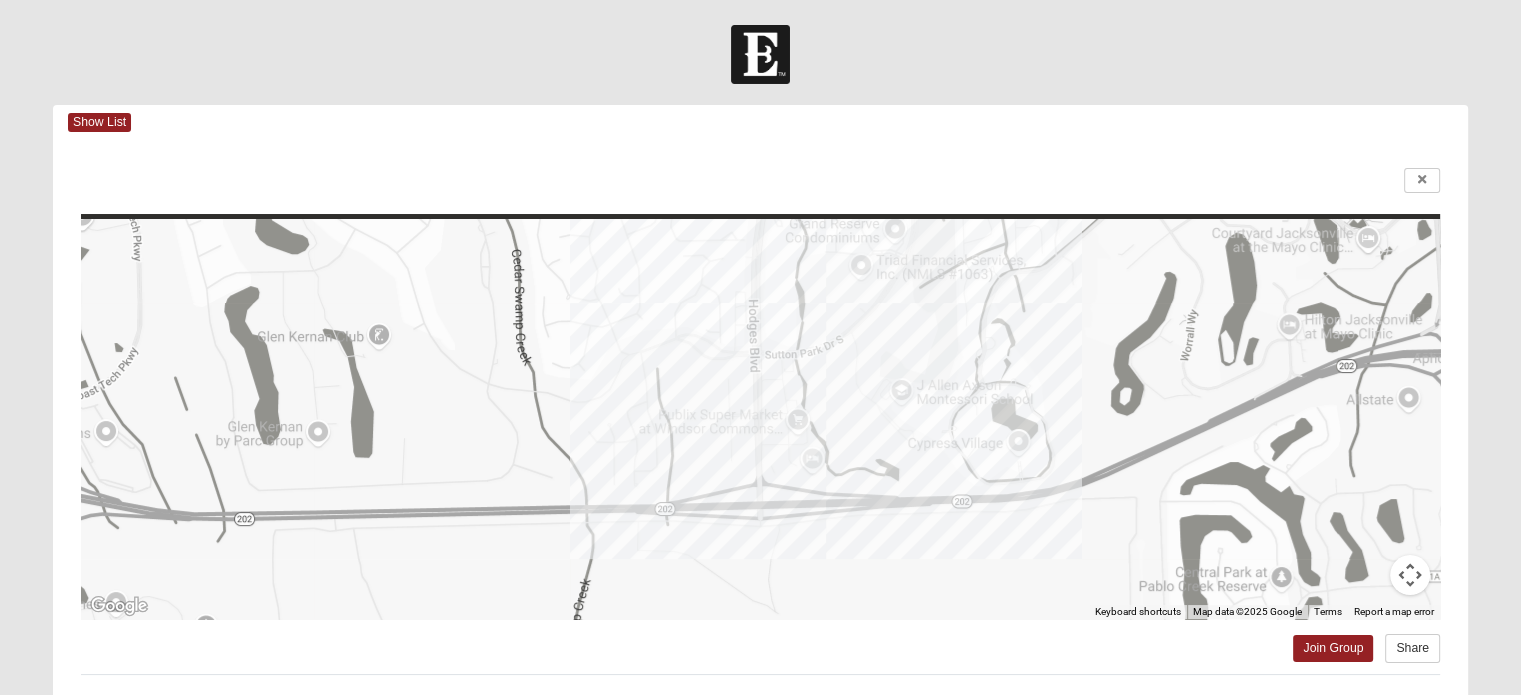 click on "Hello Adrian
My Account
Log Out
Find A Group
Error" at bounding box center (760, 554) 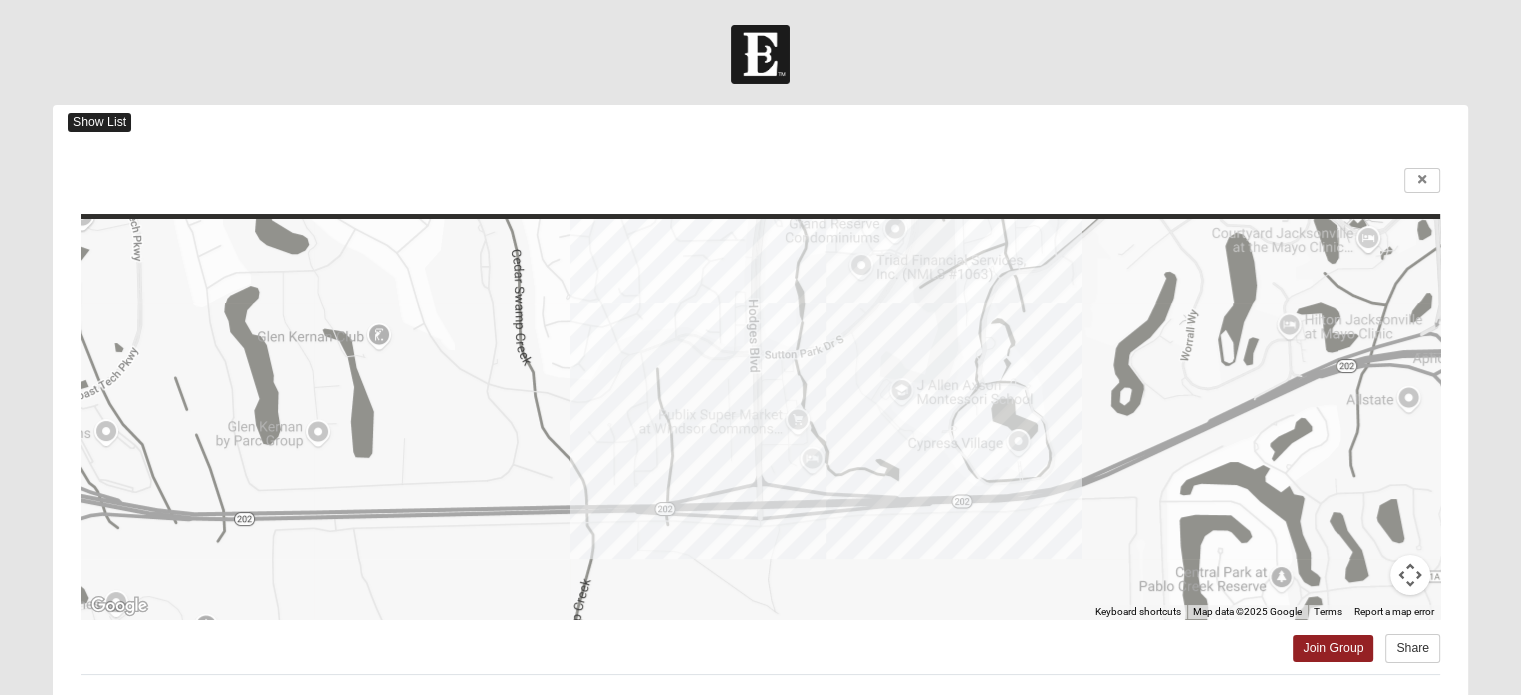 click on "Show List" at bounding box center [99, 122] 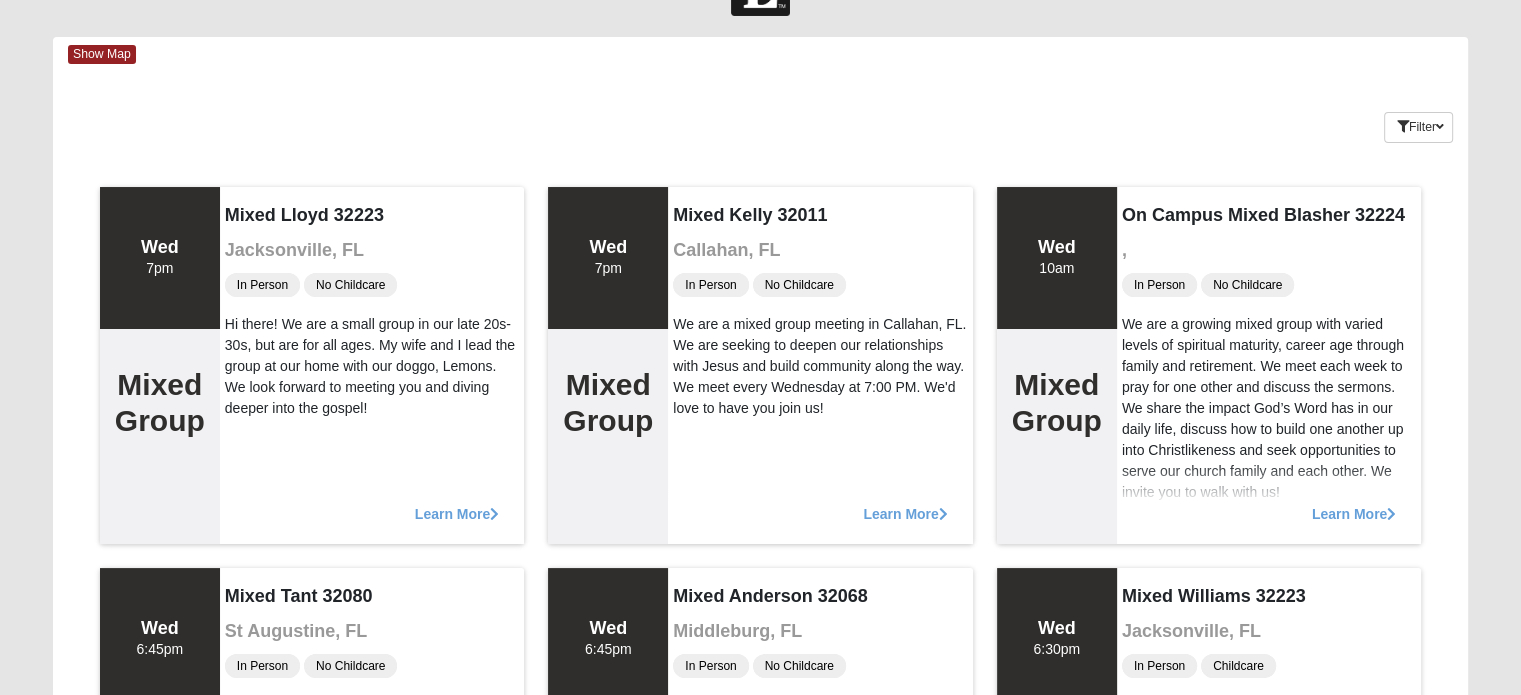 scroll, scrollTop: 100, scrollLeft: 0, axis: vertical 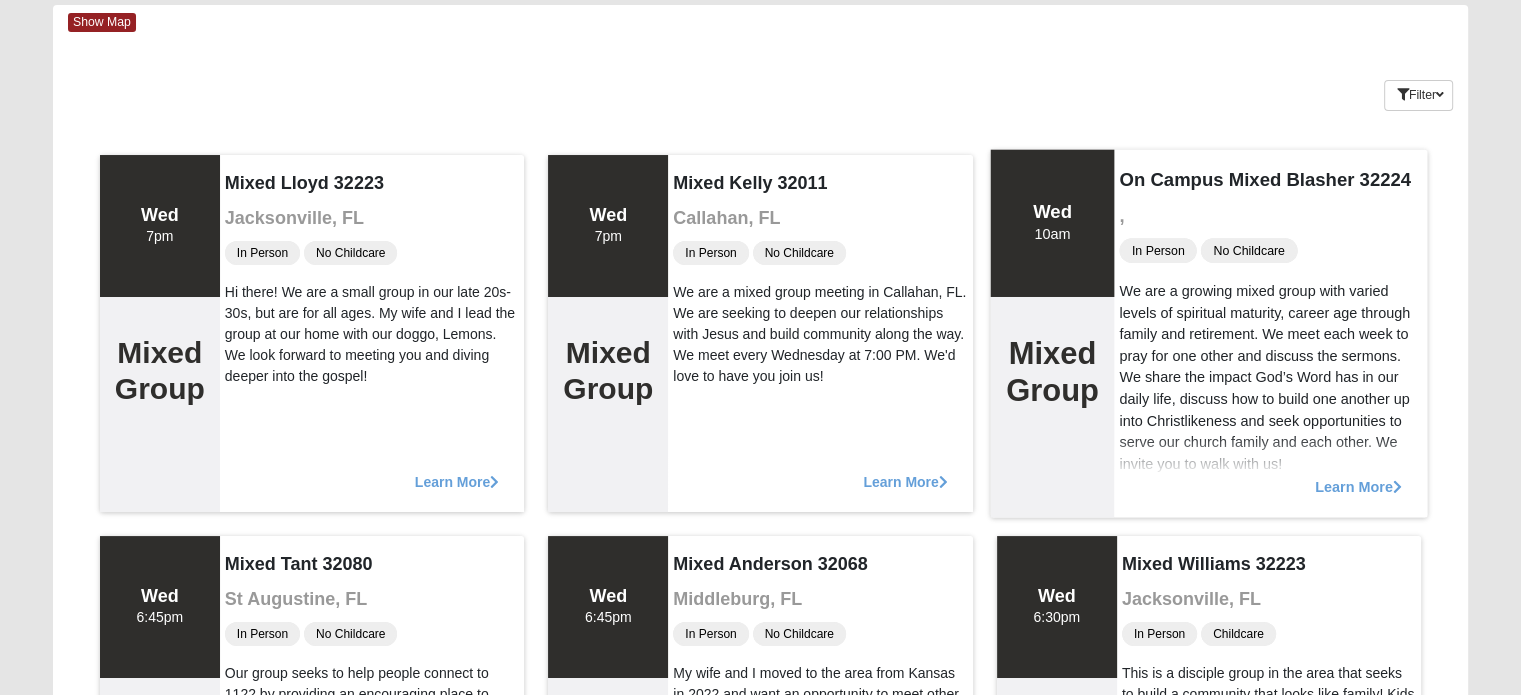 click on "Learn More" at bounding box center [1358, 476] 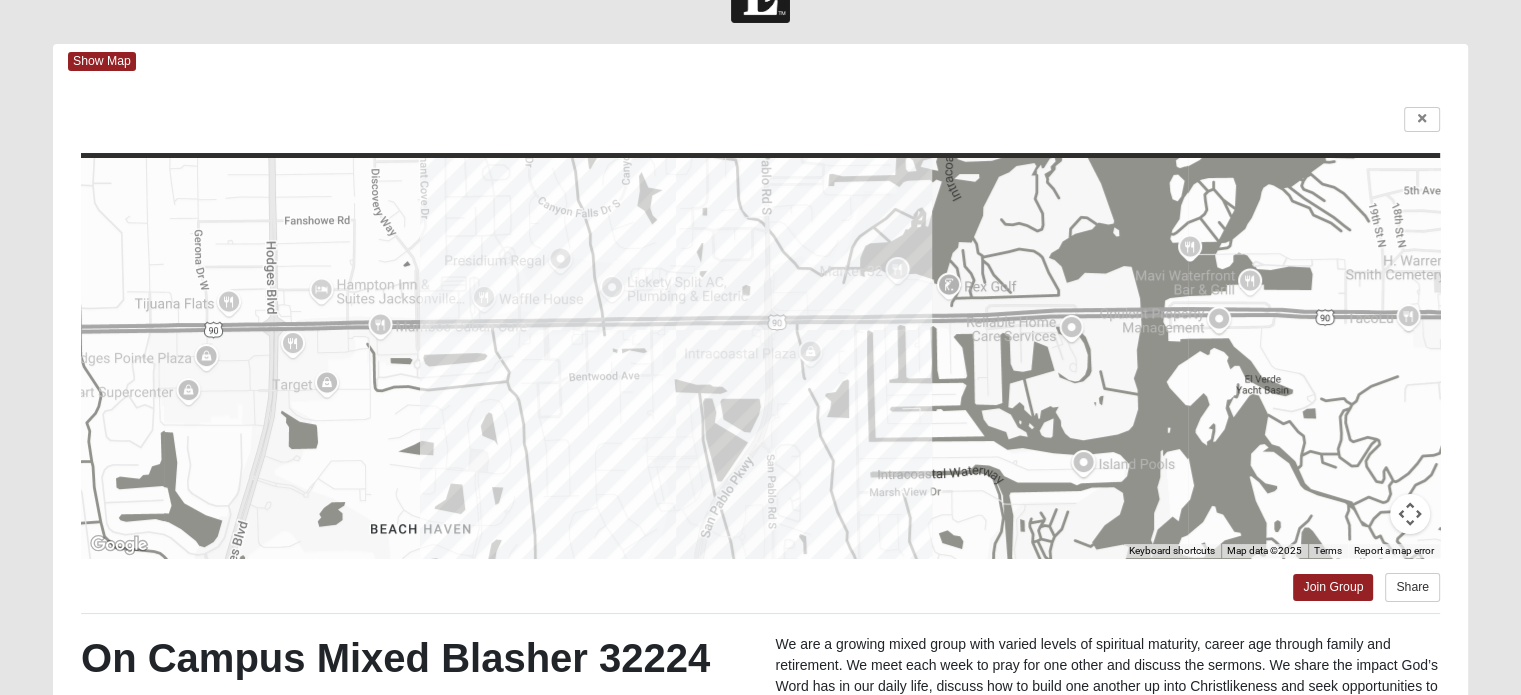 scroll, scrollTop: 0, scrollLeft: 0, axis: both 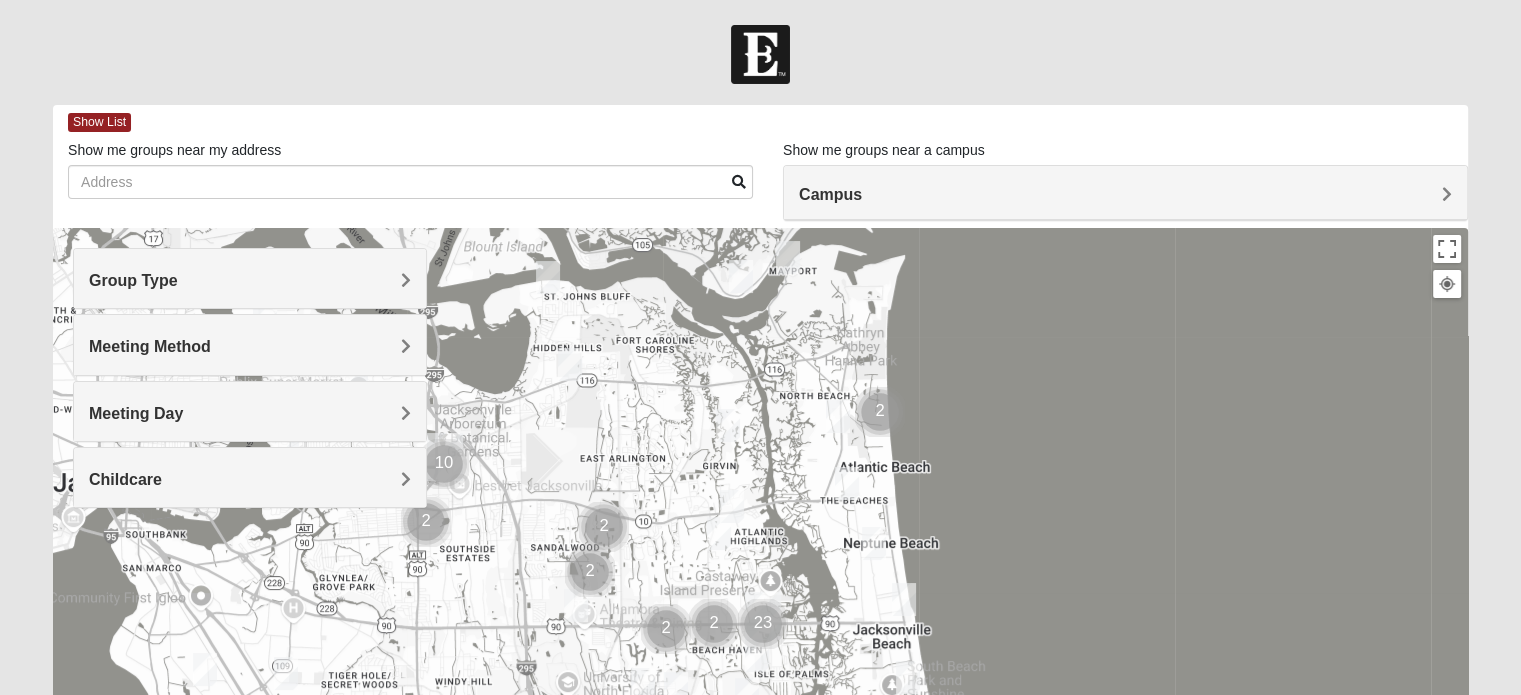 click on "Group Type" at bounding box center (250, 278) 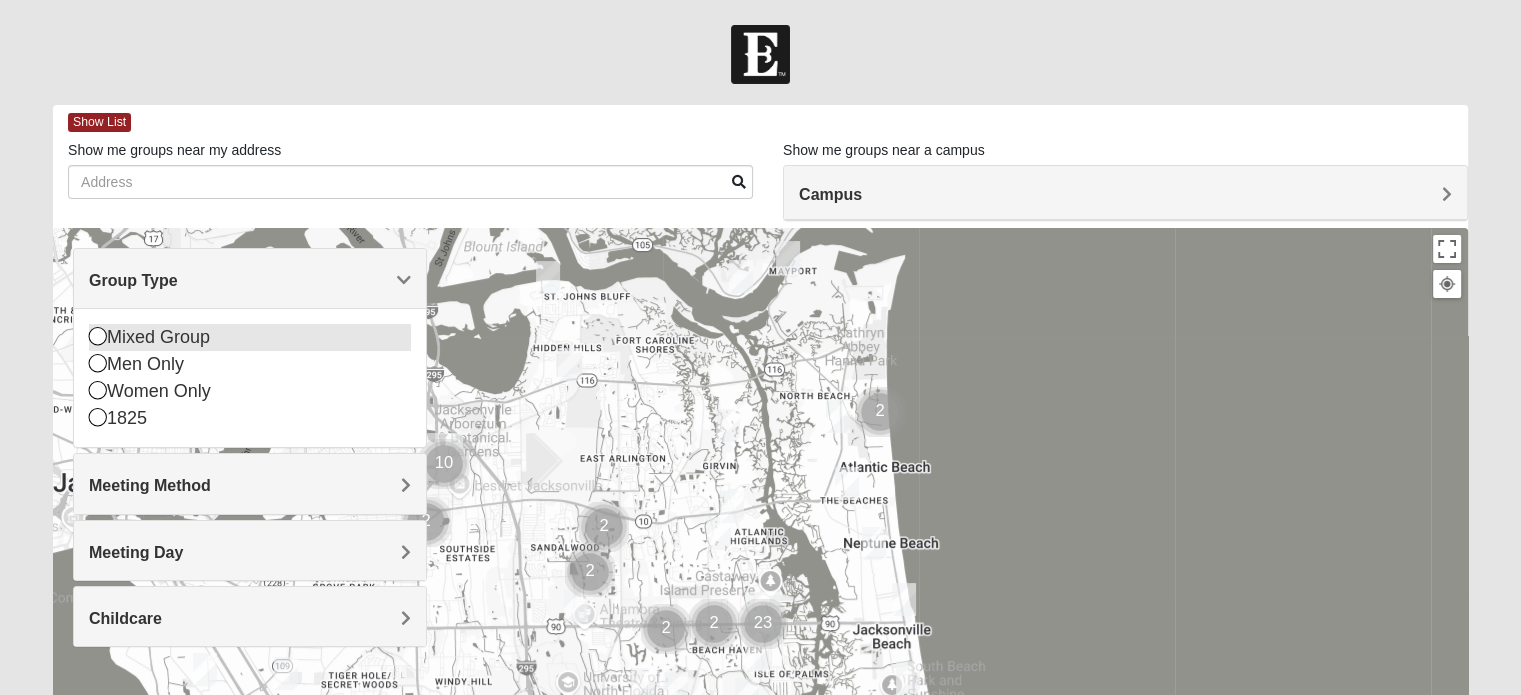 click on "Mixed Group" at bounding box center (250, 337) 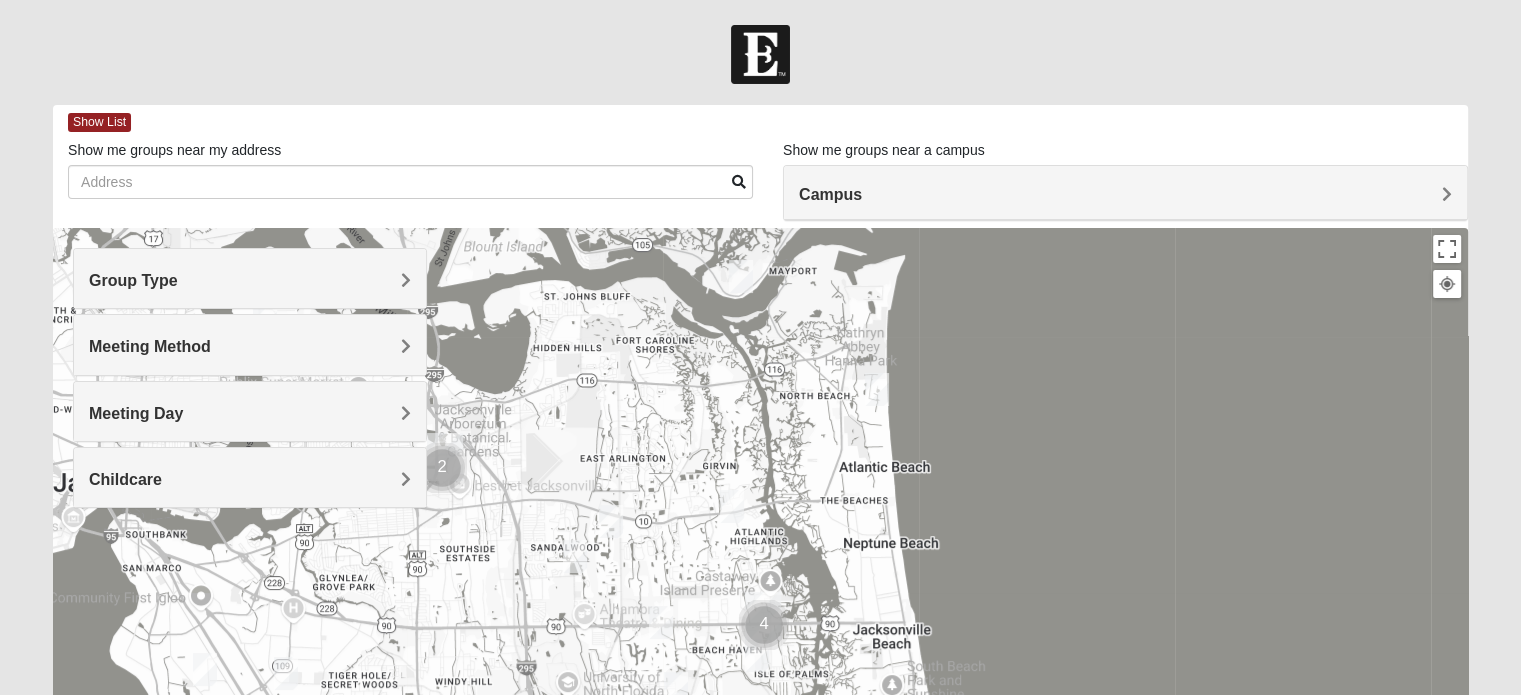 click on "Meeting Method" at bounding box center (250, 344) 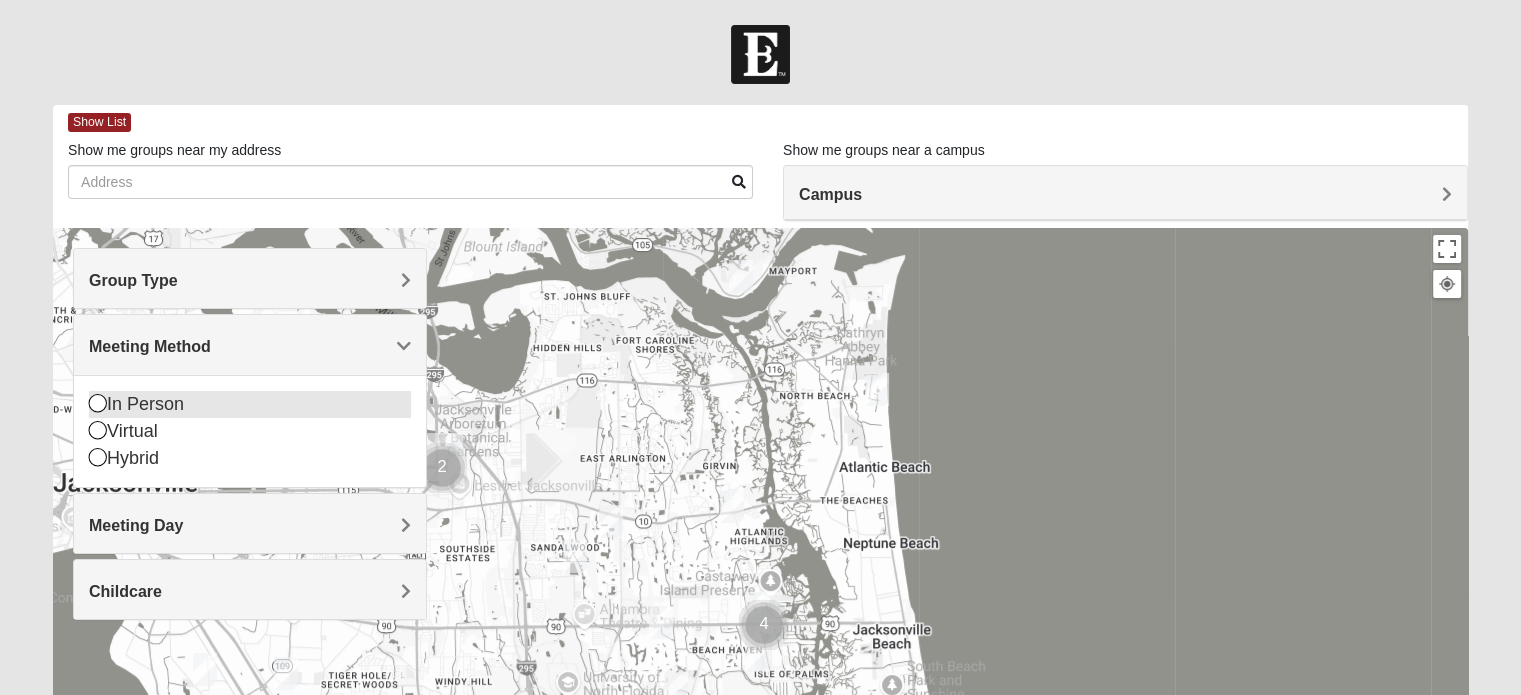 click on "In Person" at bounding box center [250, 404] 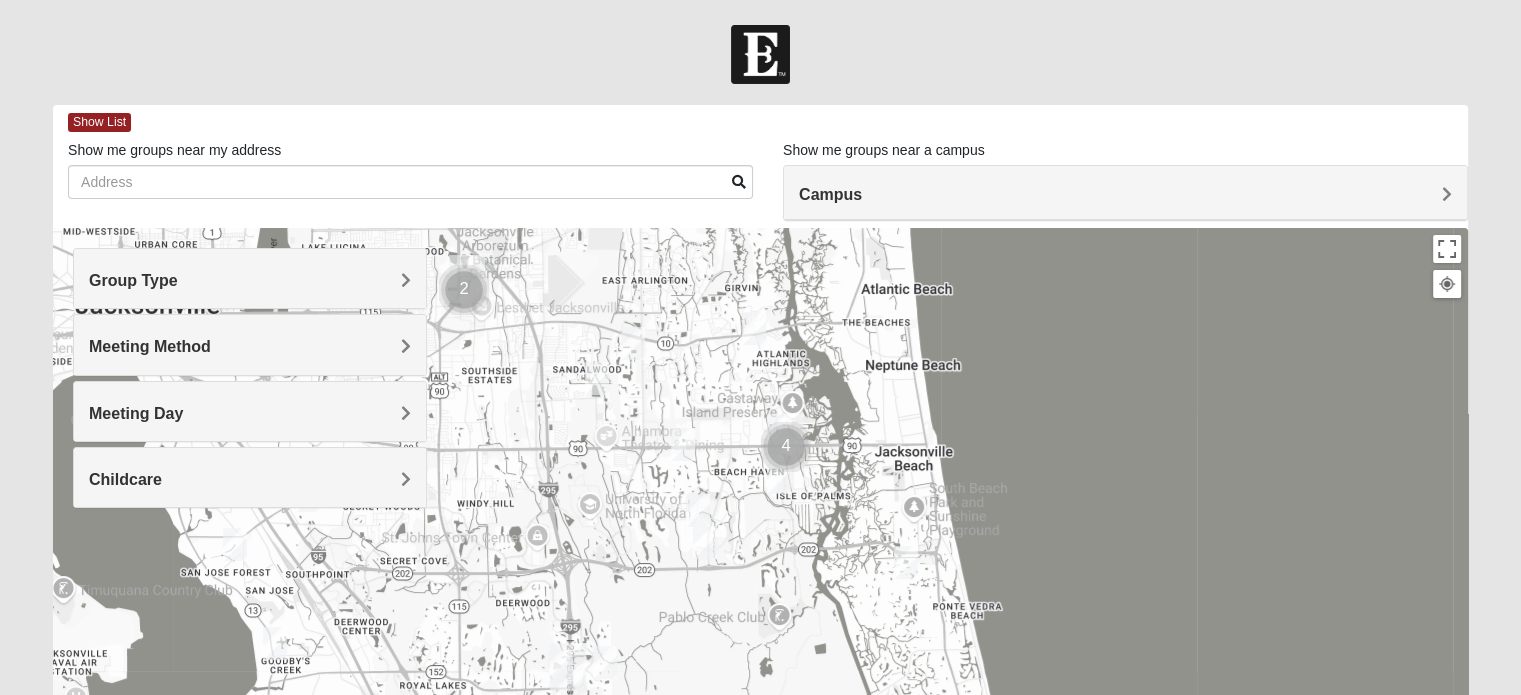 drag, startPoint x: 992, startPoint y: 545, endPoint x: 1015, endPoint y: 364, distance: 182.45547 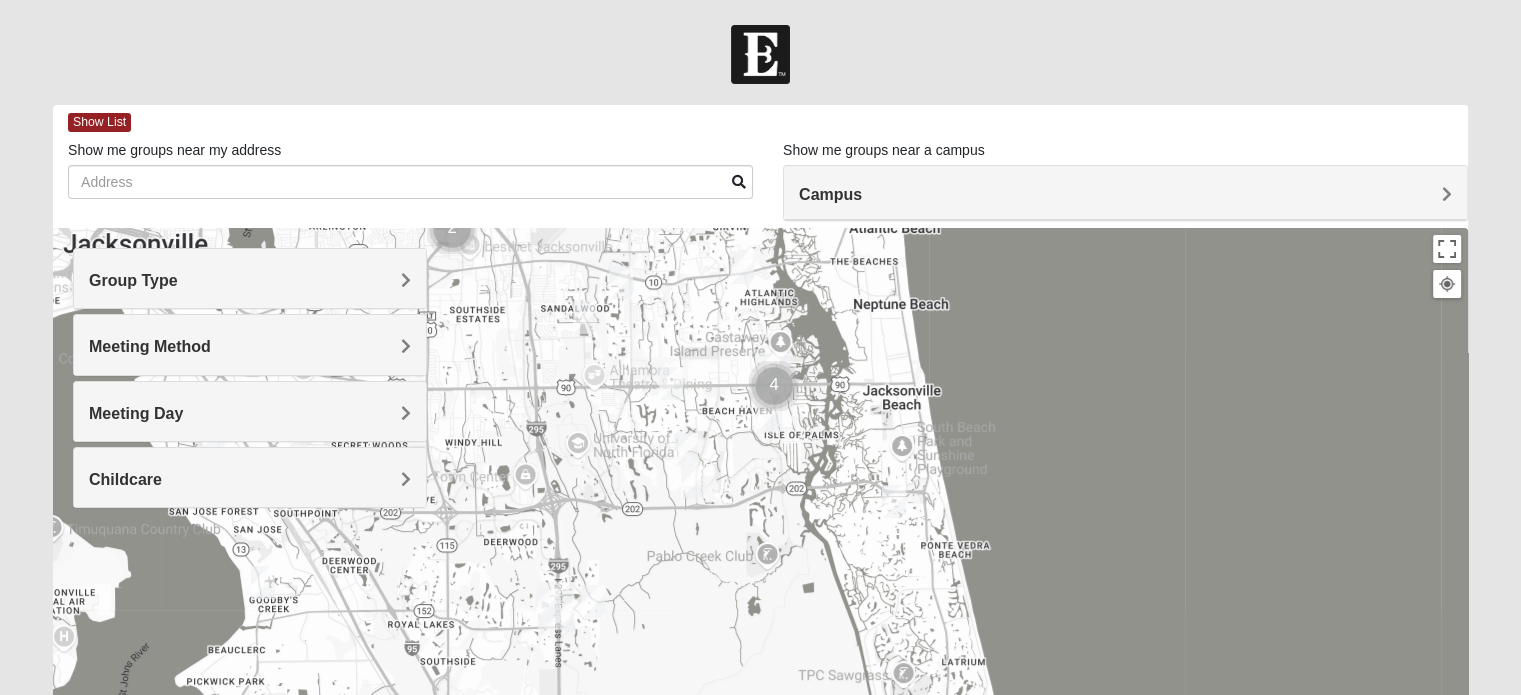 drag, startPoint x: 1111, startPoint y: 523, endPoint x: 1098, endPoint y: 455, distance: 69.2315 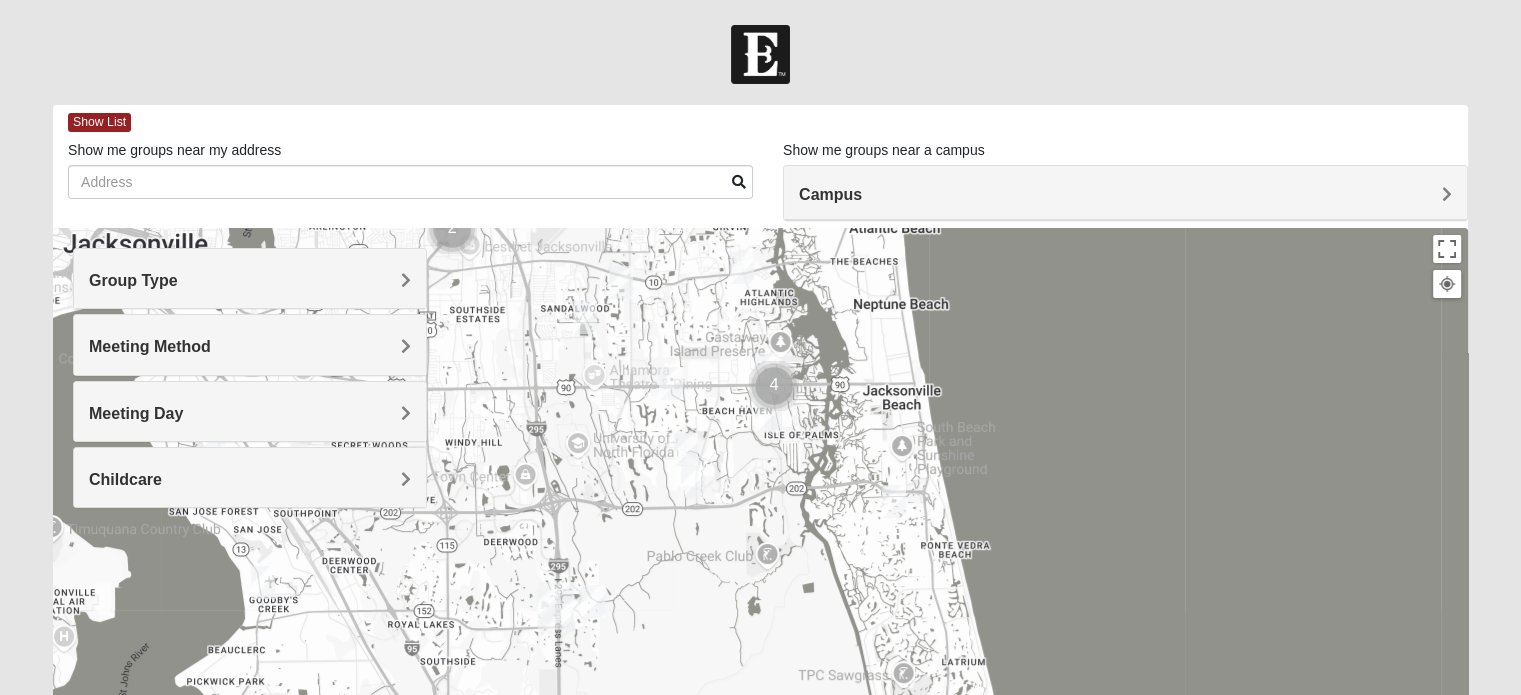 click at bounding box center (767, 416) 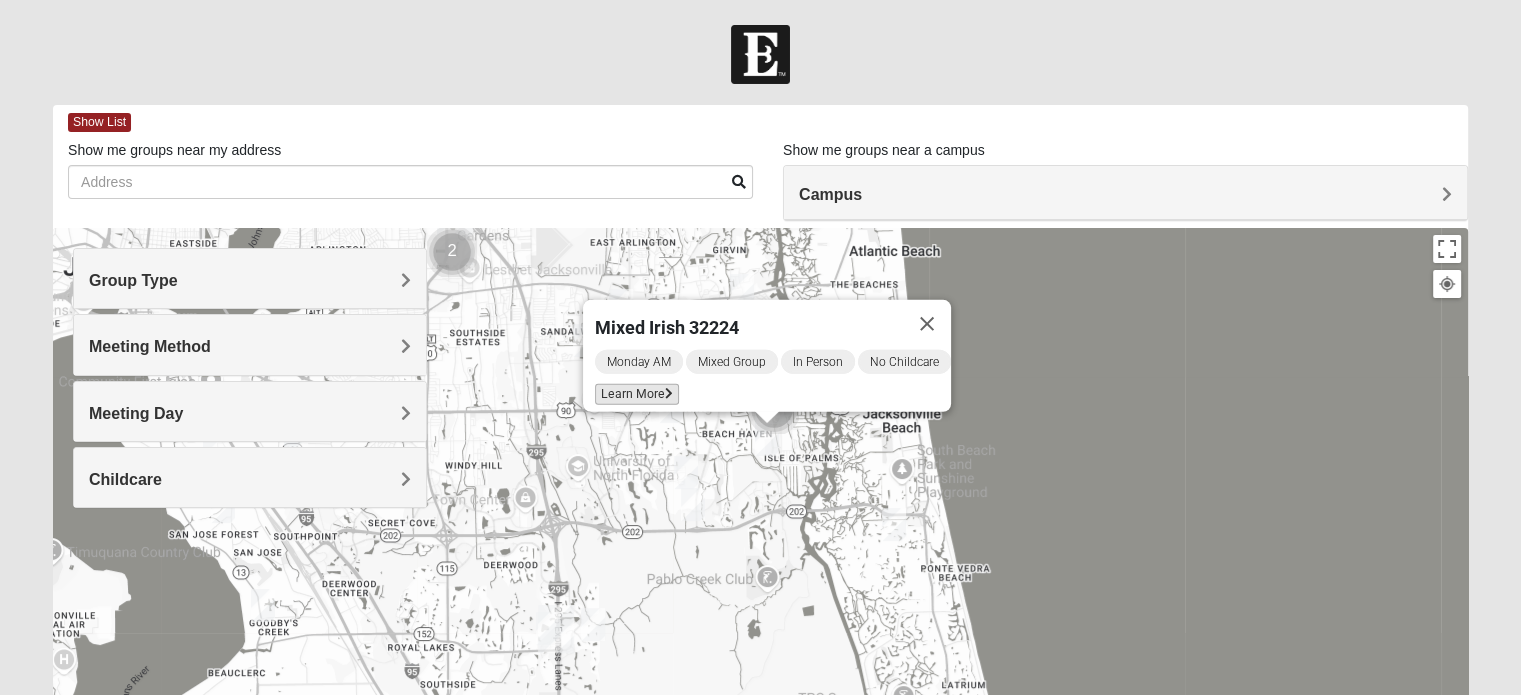 click on "Learn More" at bounding box center (637, 394) 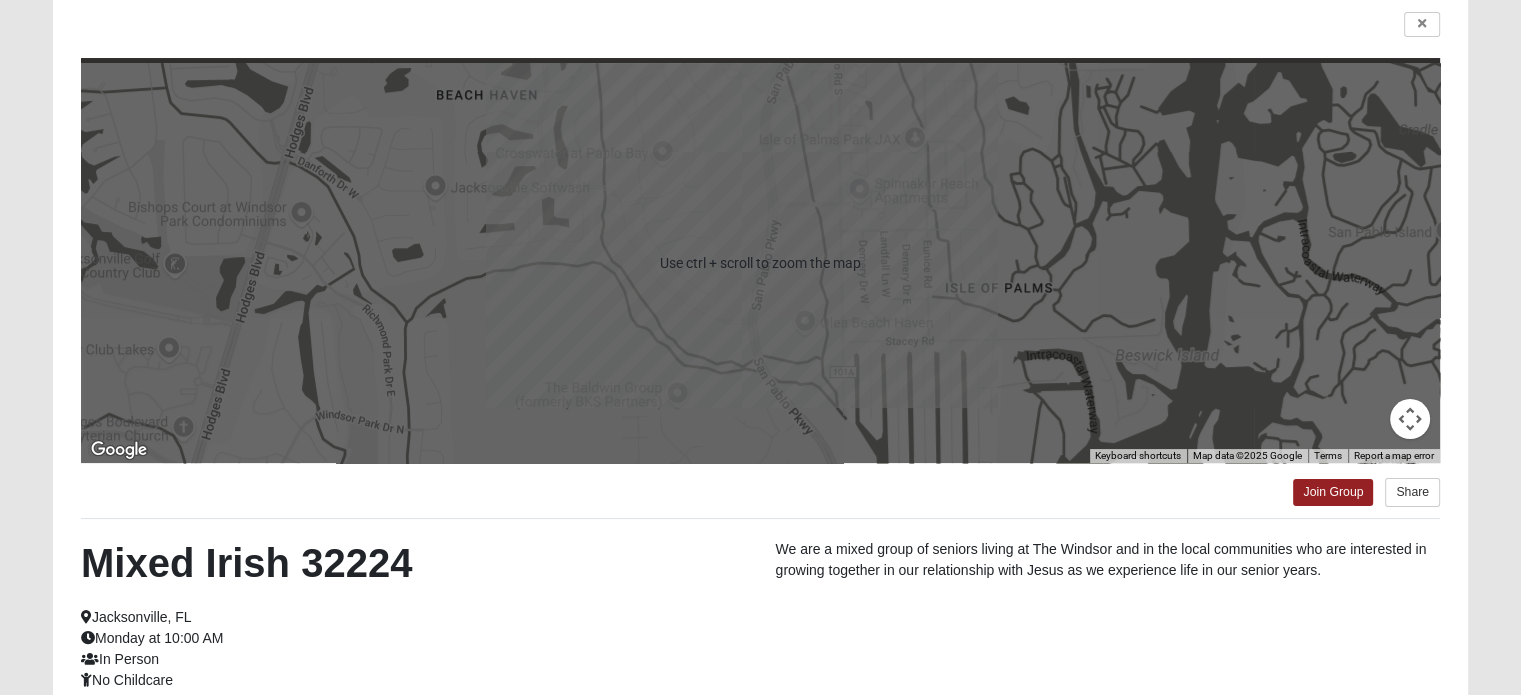 scroll, scrollTop: 0, scrollLeft: 0, axis: both 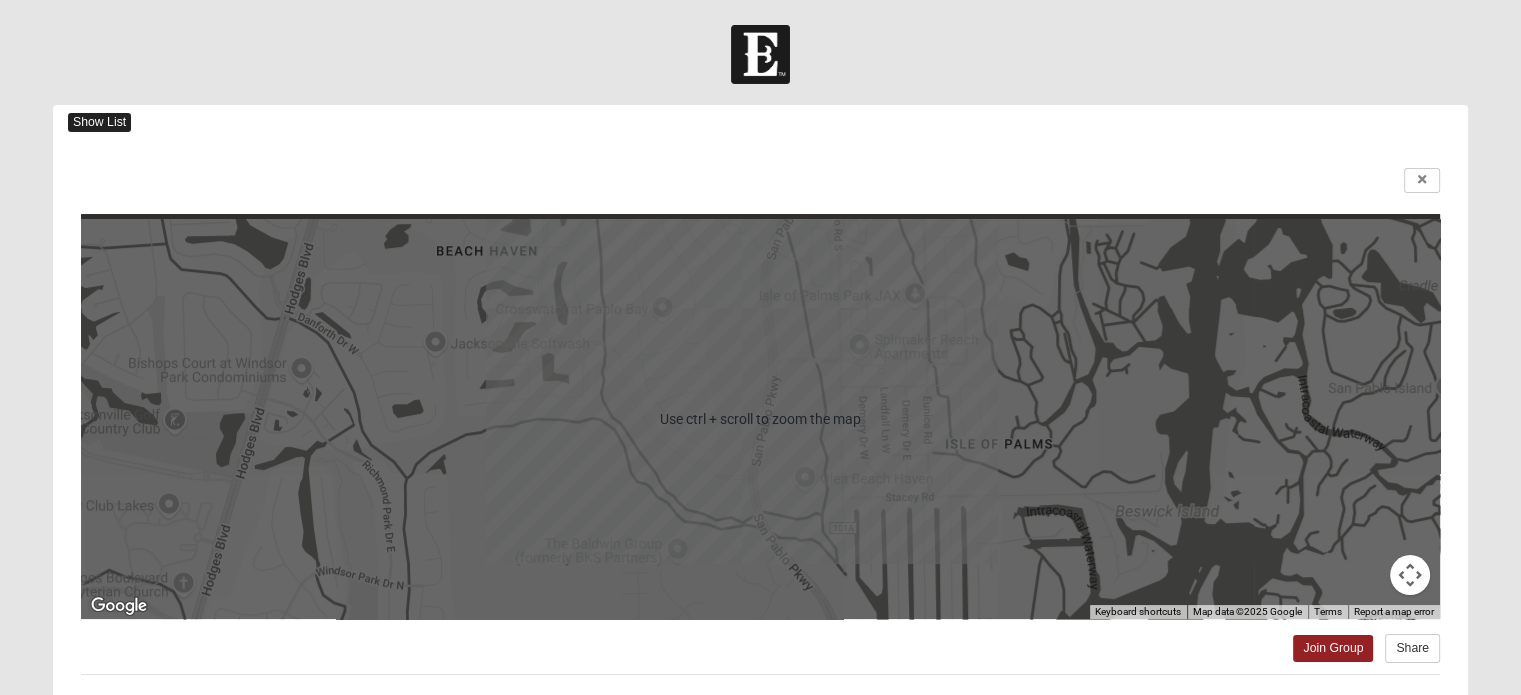 click on "Show List" at bounding box center (99, 122) 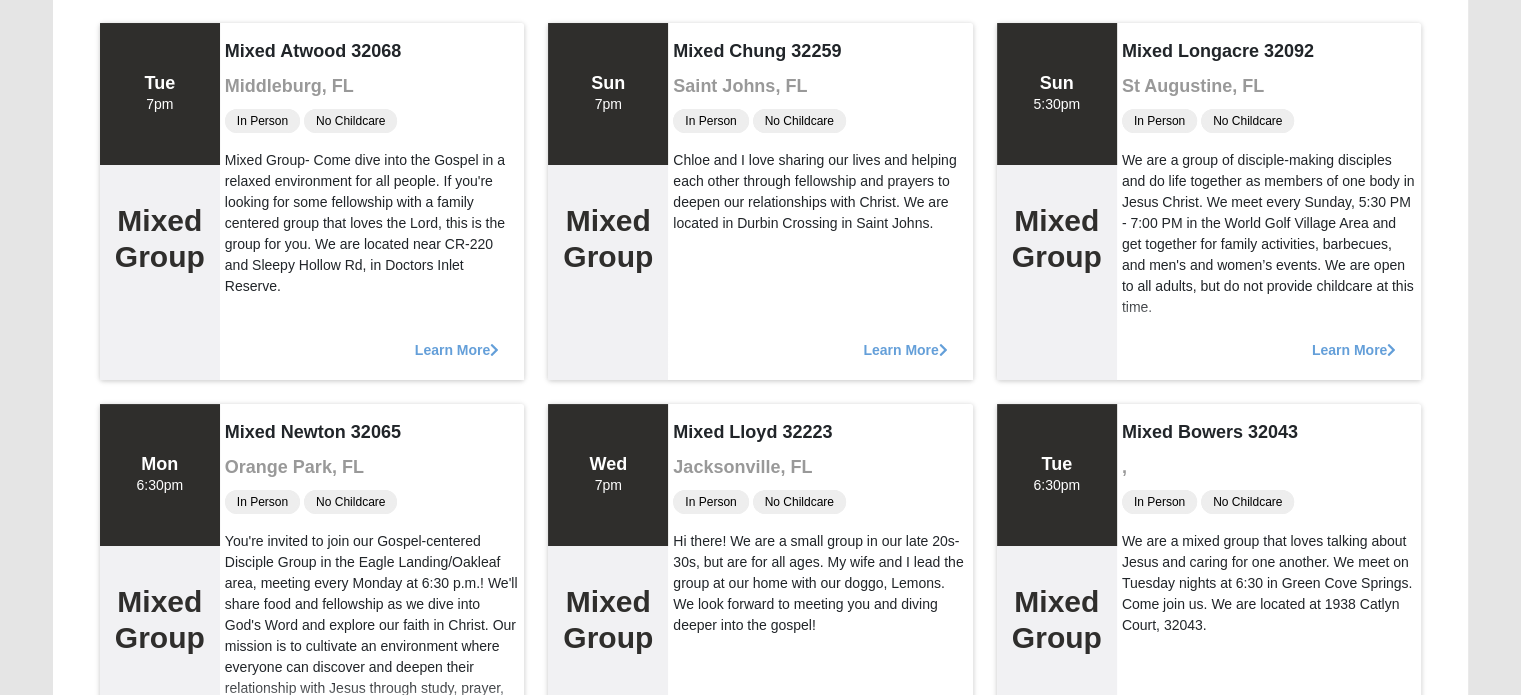 scroll, scrollTop: 0, scrollLeft: 0, axis: both 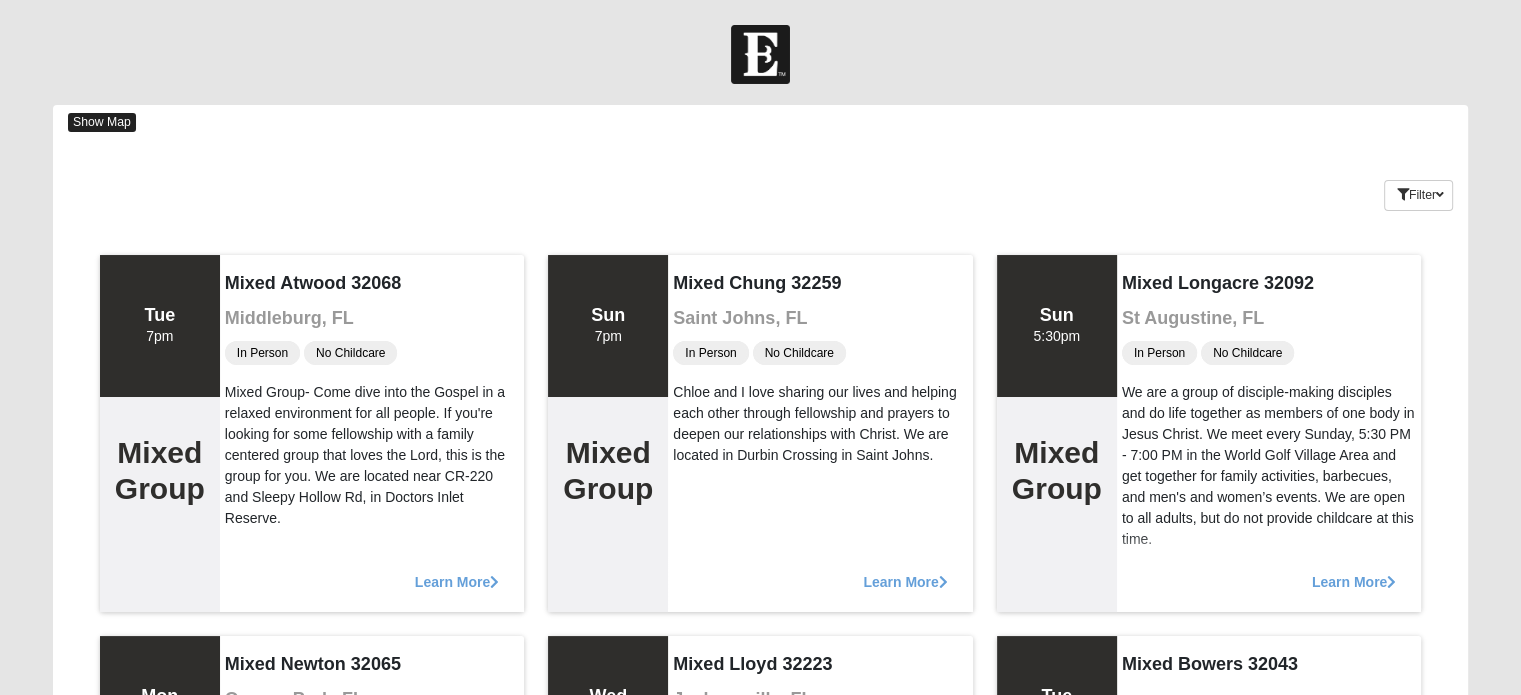 click on "Show Map" at bounding box center (102, 122) 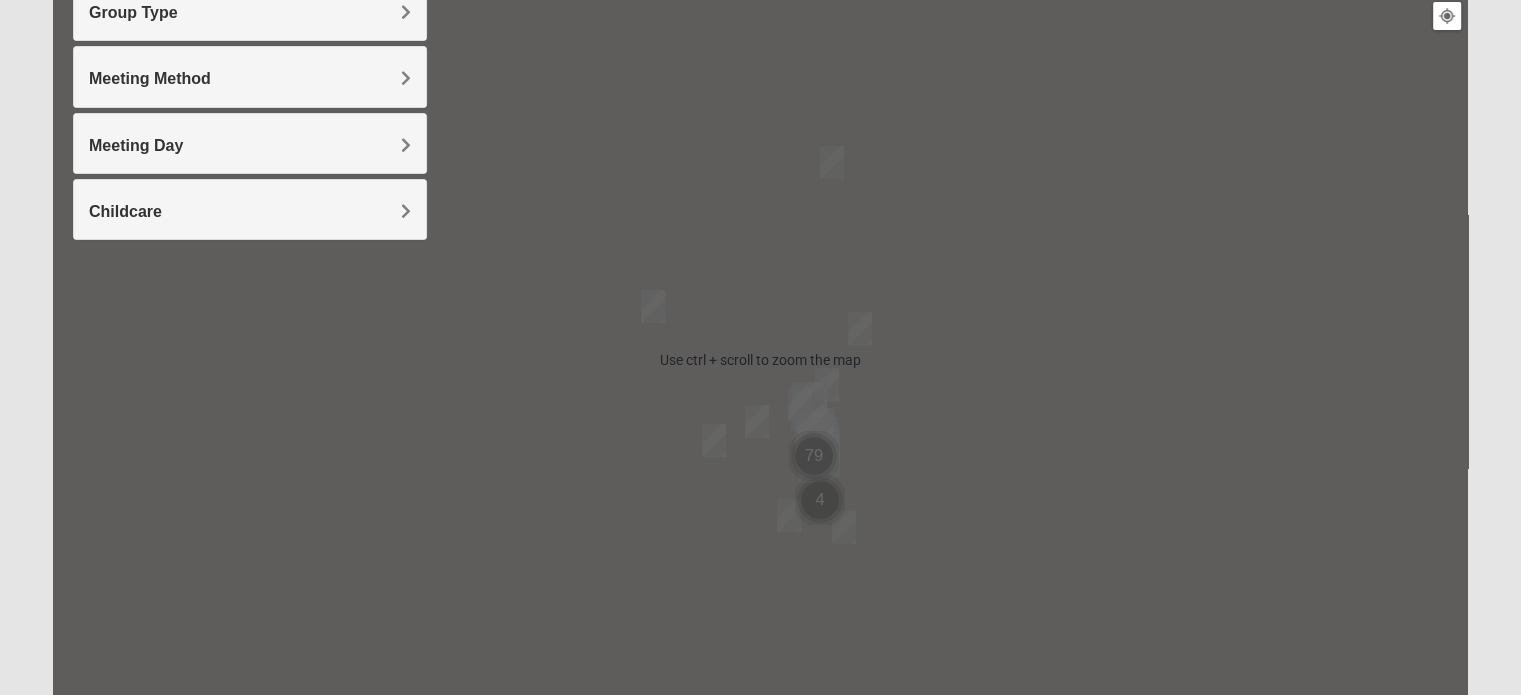 scroll, scrollTop: 300, scrollLeft: 0, axis: vertical 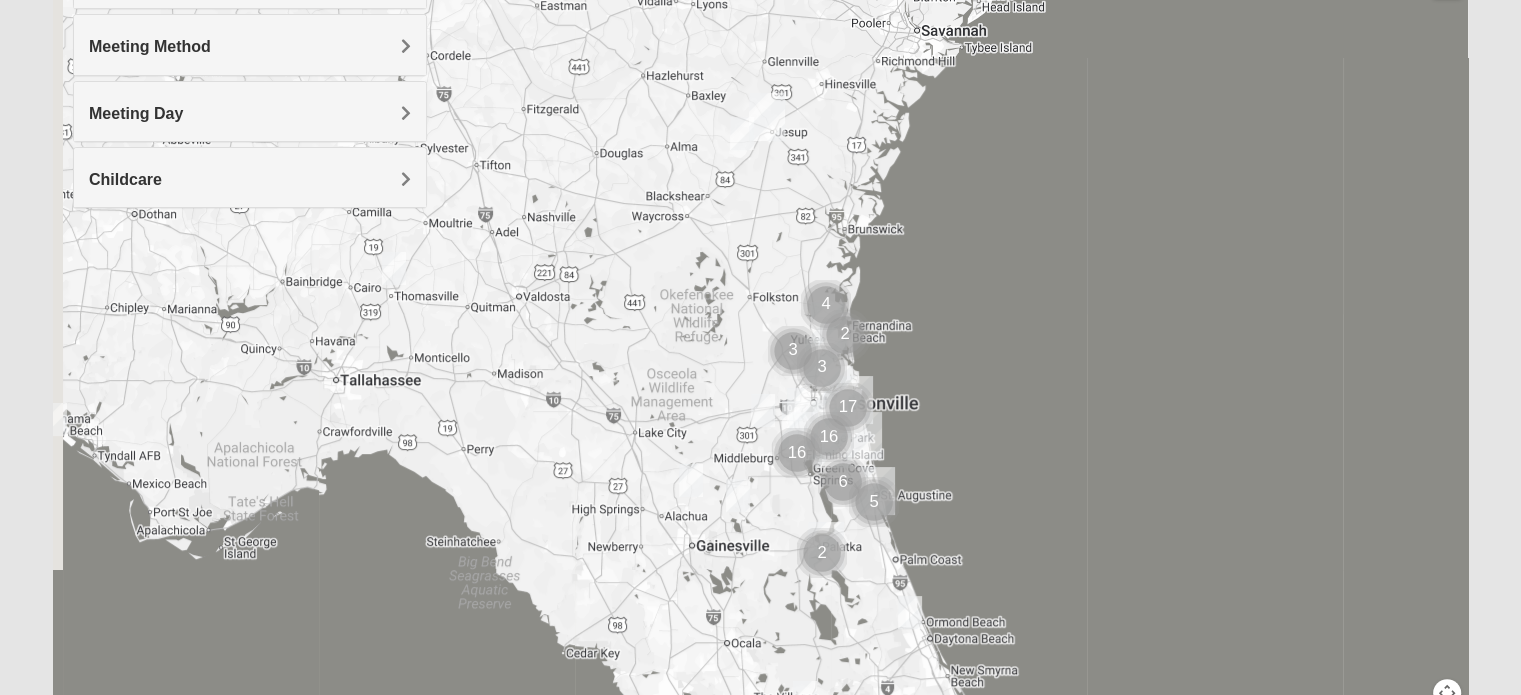 drag, startPoint x: 717, startPoint y: 498, endPoint x: 1142, endPoint y: 65, distance: 606.724 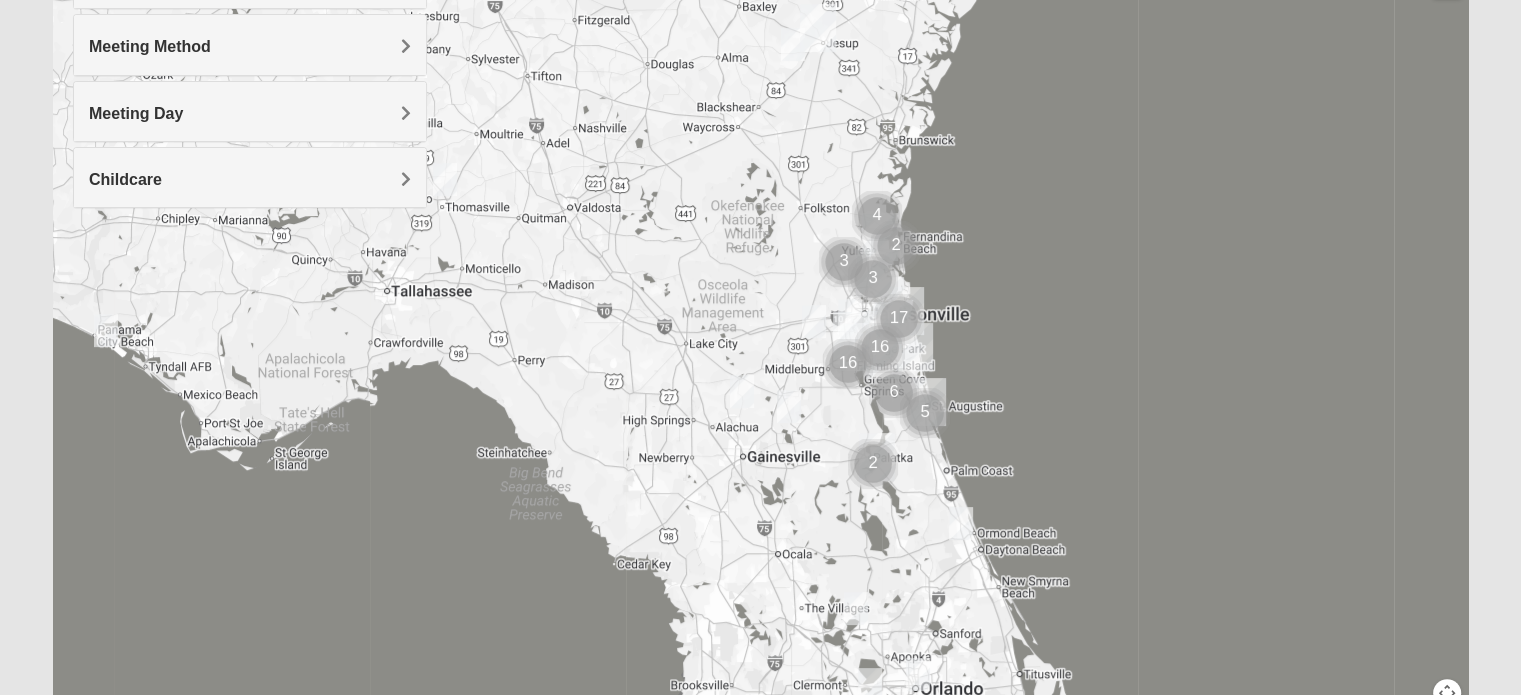 drag, startPoint x: 1052, startPoint y: 193, endPoint x: 993, endPoint y: 358, distance: 175.23128 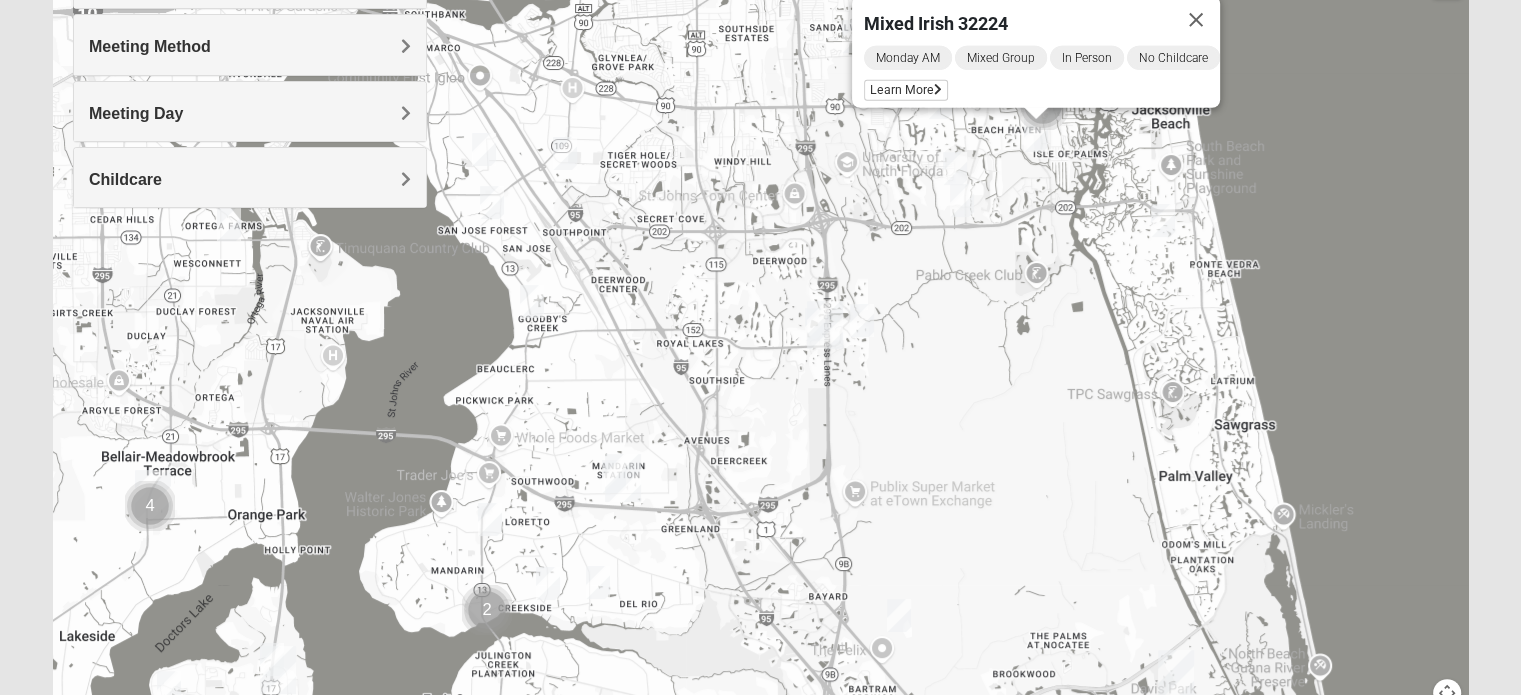 type 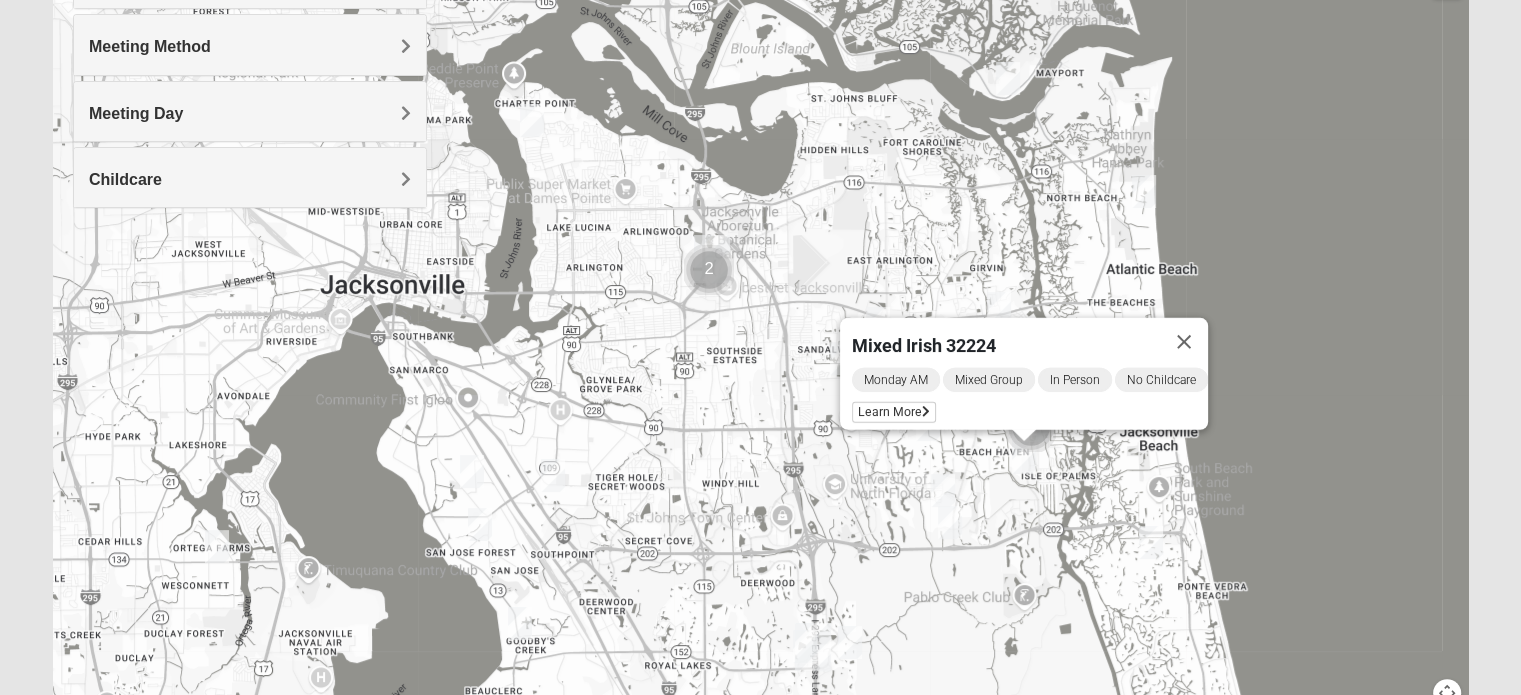 drag, startPoint x: 880, startPoint y: 166, endPoint x: 868, endPoint y: 487, distance: 321.2242 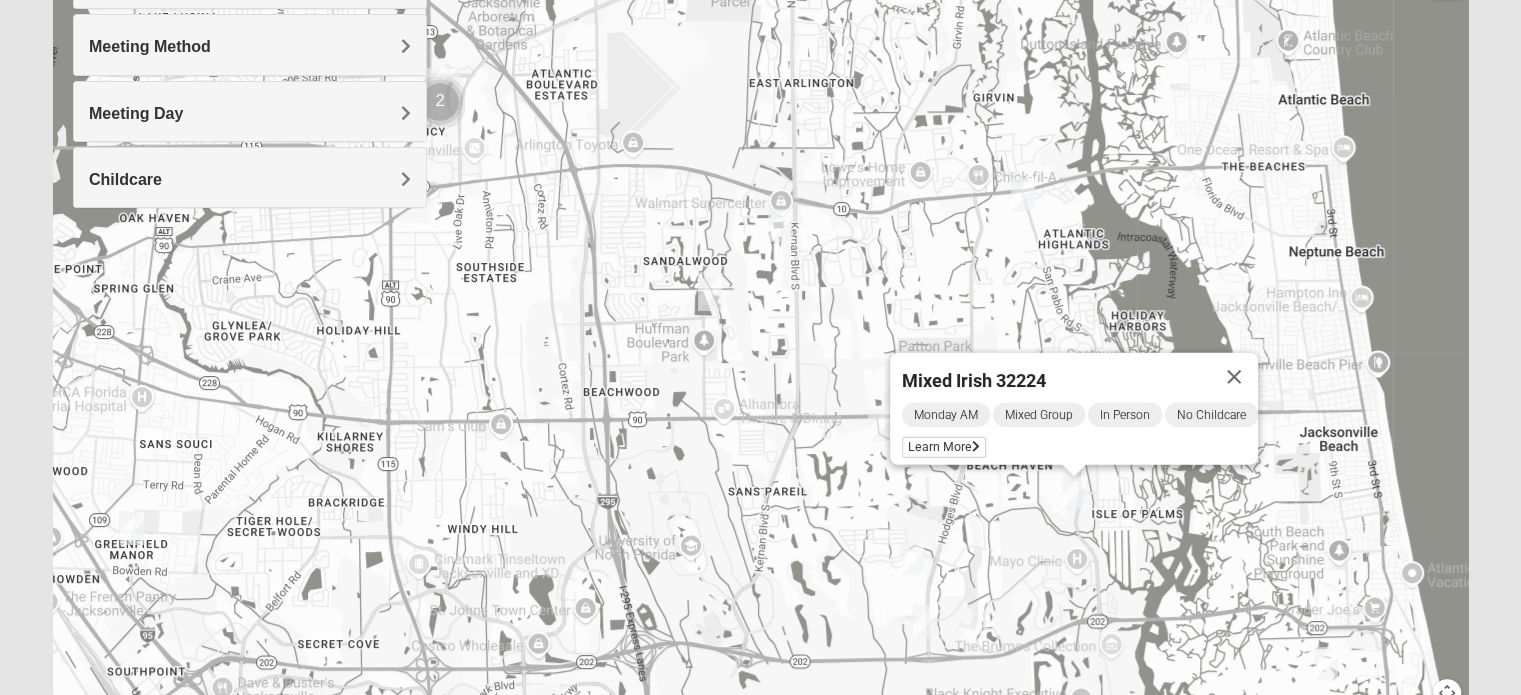 drag, startPoint x: 1020, startPoint y: 375, endPoint x: 810, endPoint y: 324, distance: 216.10414 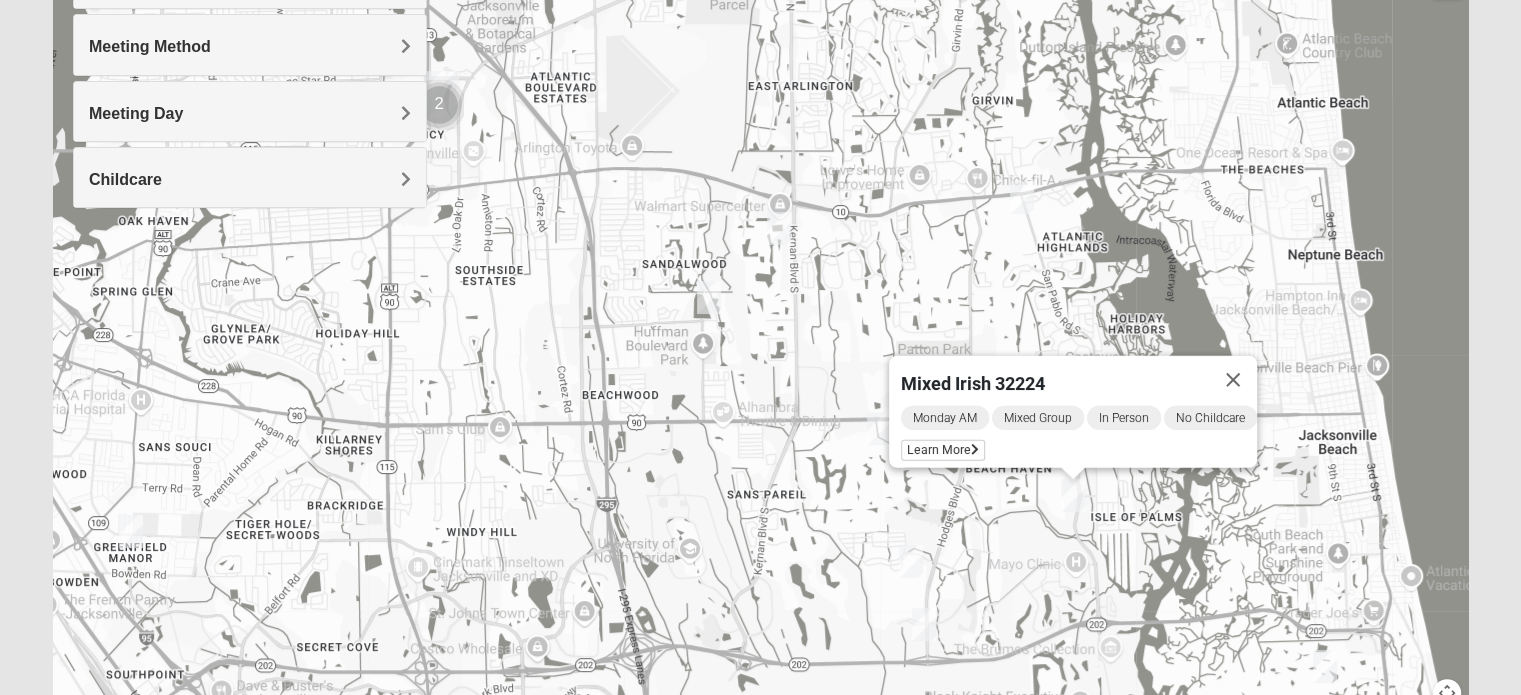 click at bounding box center (1022, 197) 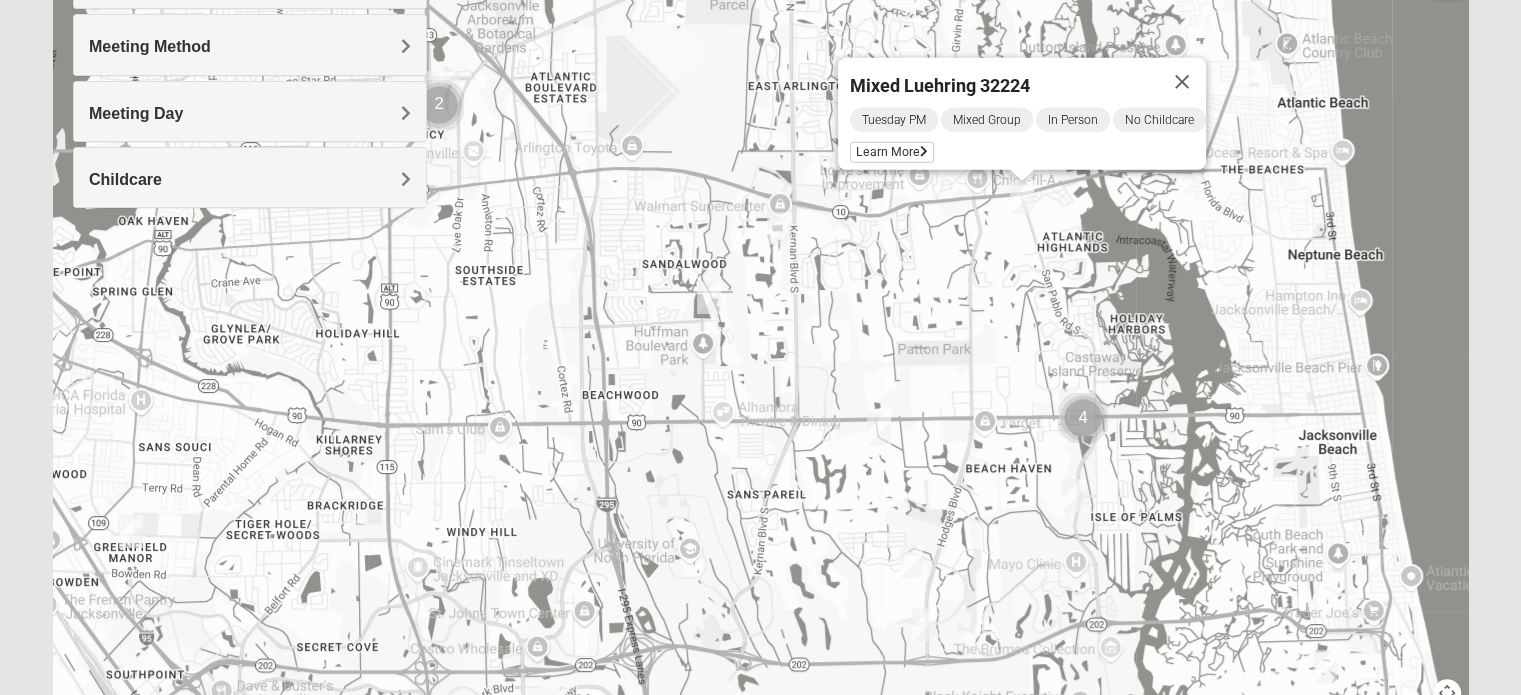 click at bounding box center (779, 228) 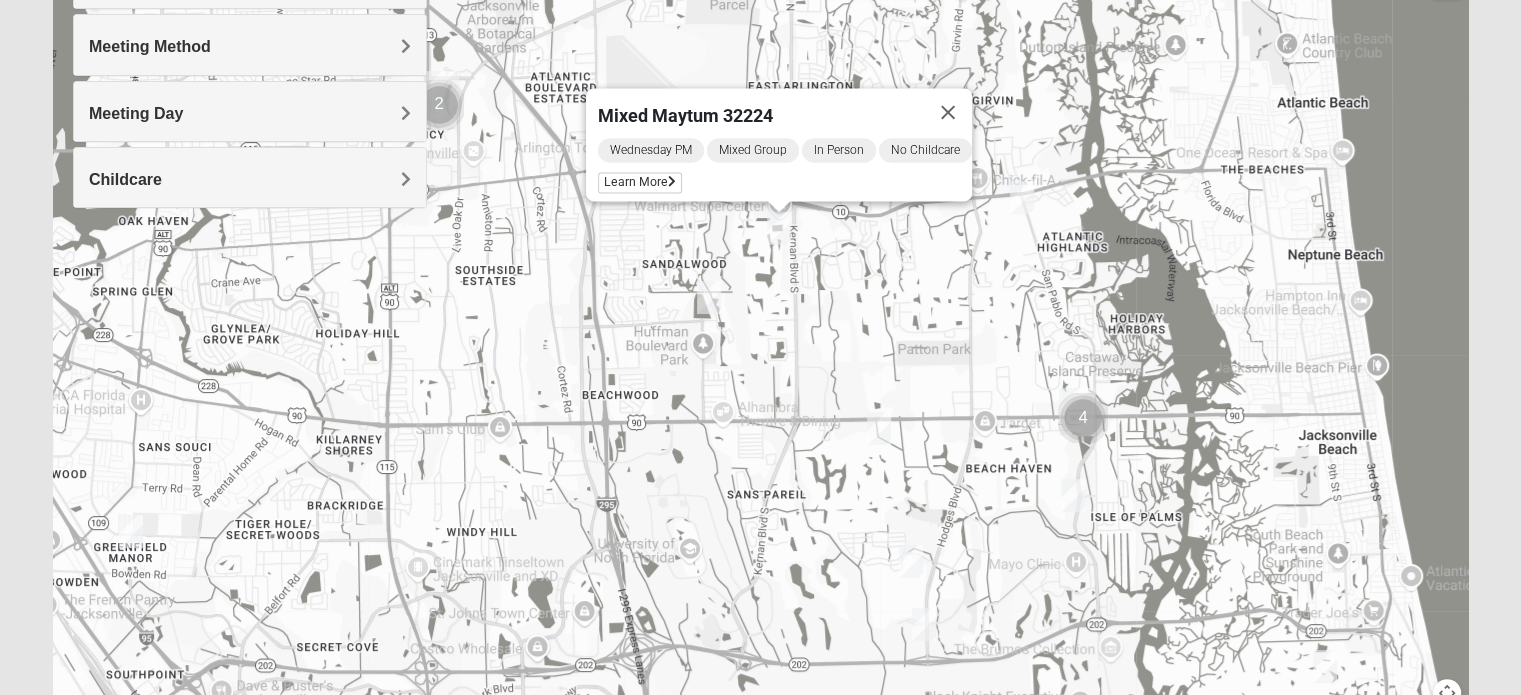 click at bounding box center [709, 297] 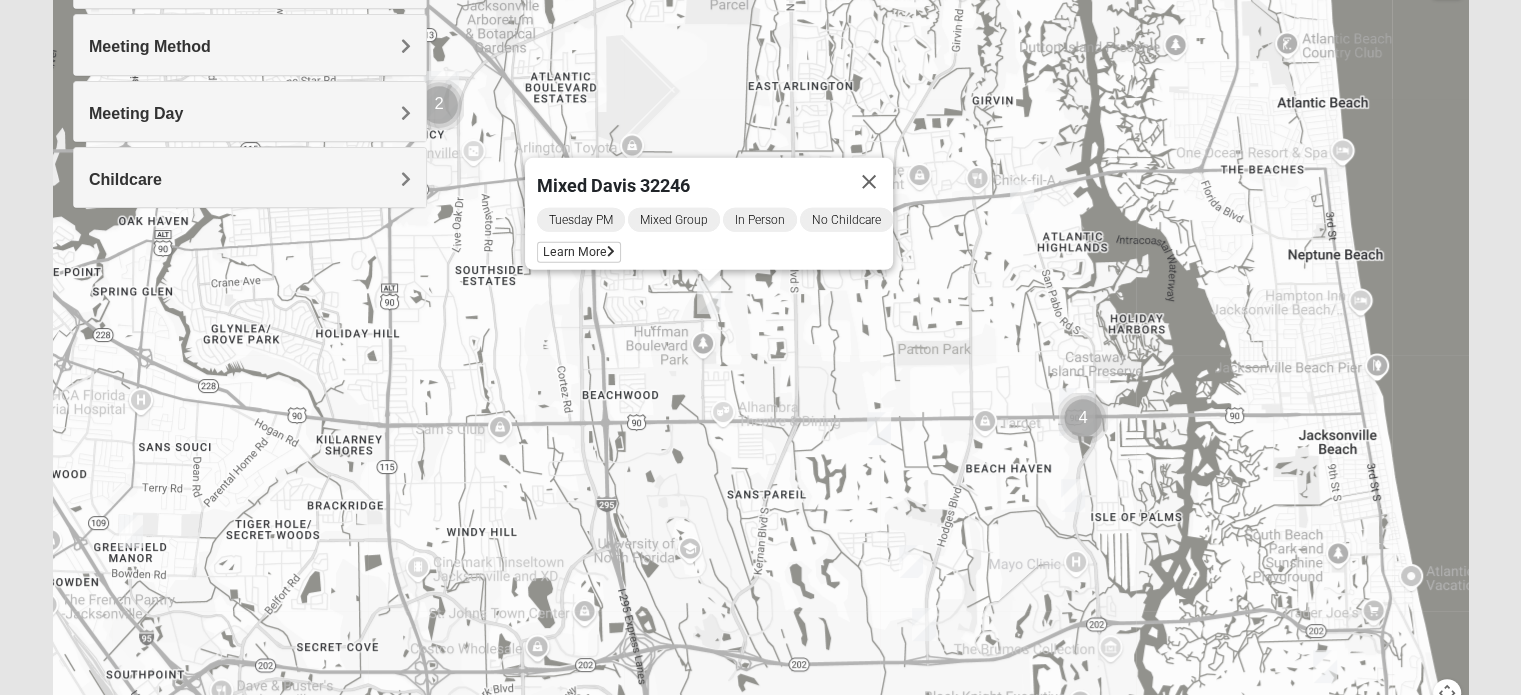 click at bounding box center [879, 428] 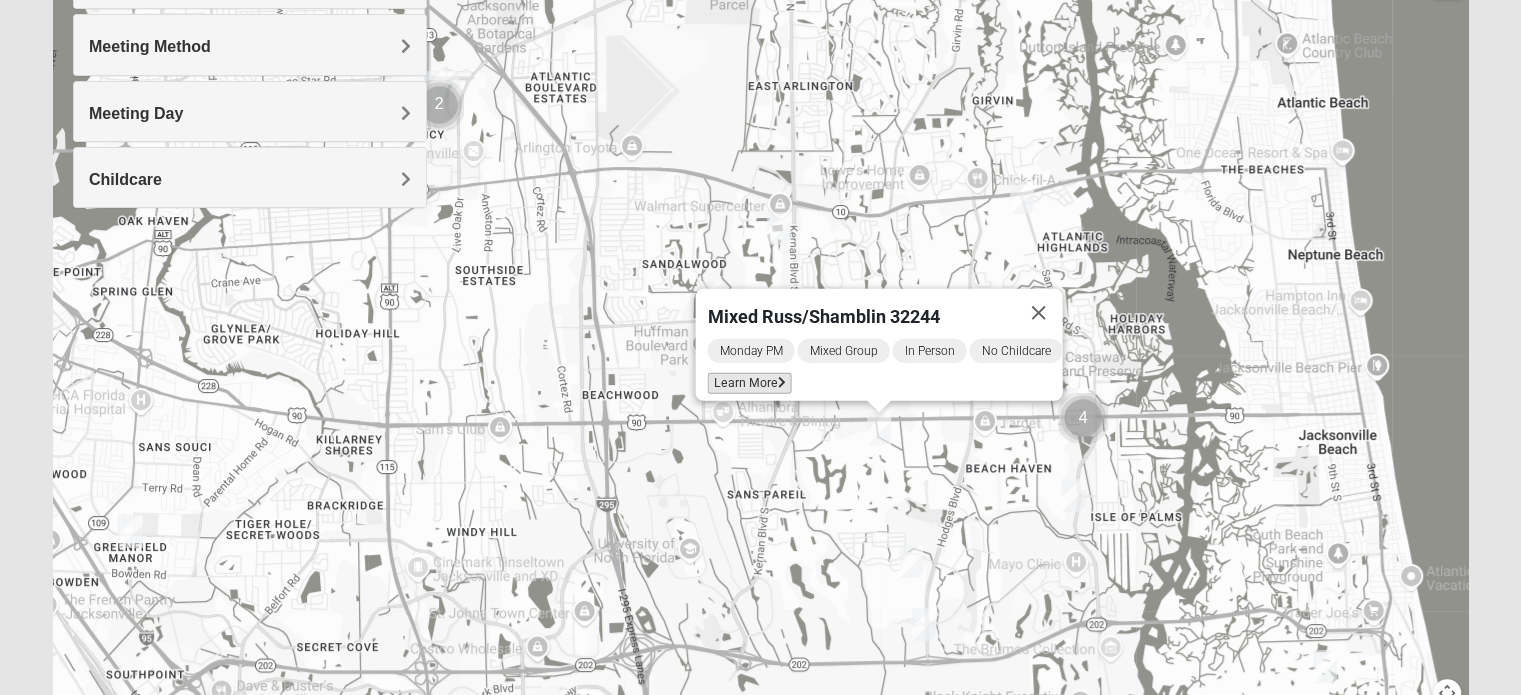 click on "Learn More" at bounding box center [749, 383] 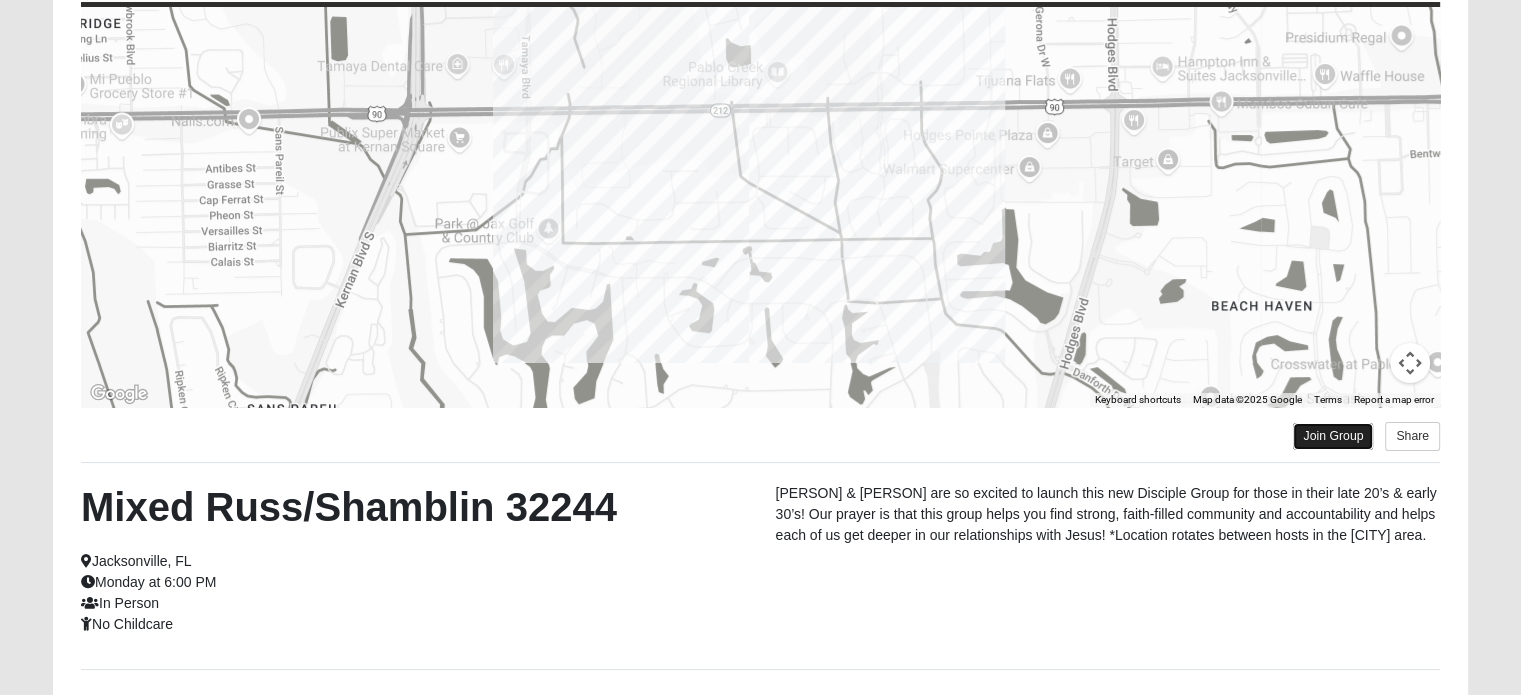 click on "Join Group" at bounding box center [1333, 436] 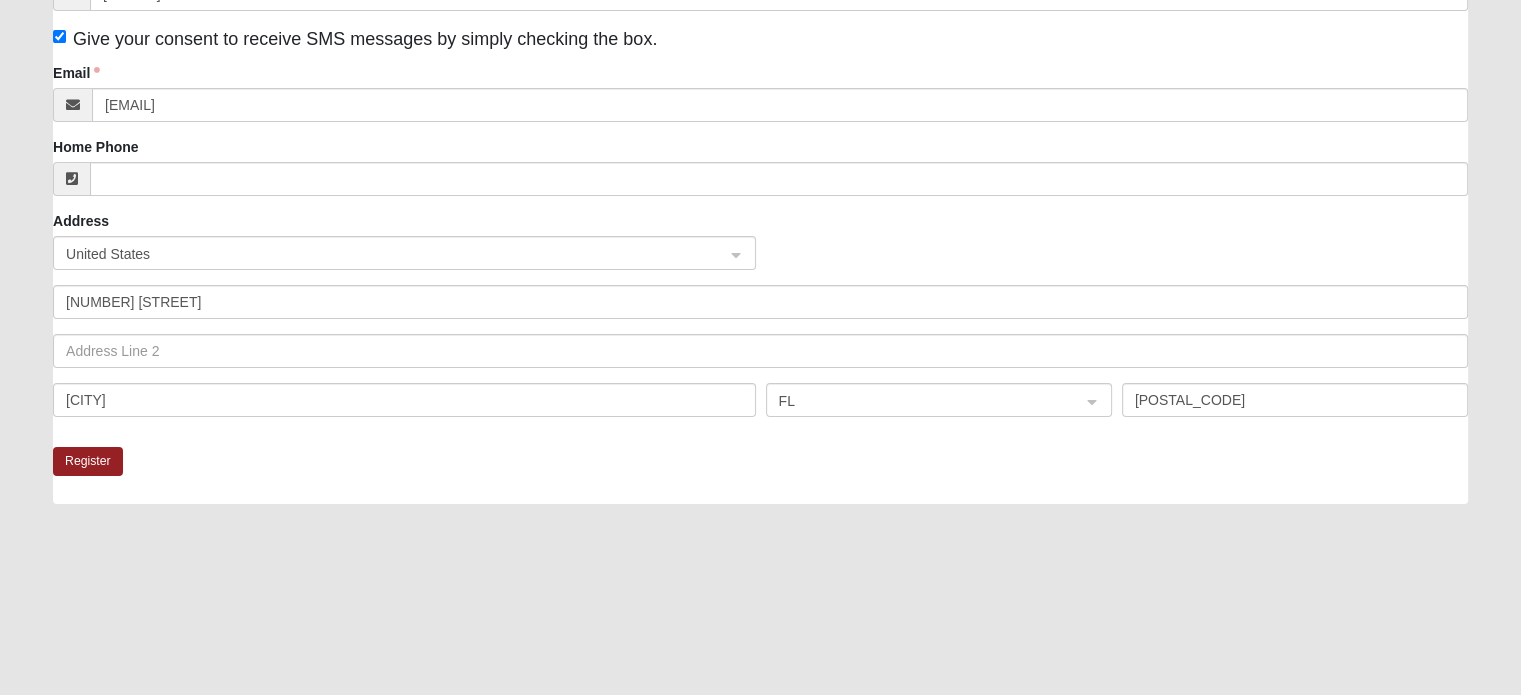 scroll, scrollTop: 500, scrollLeft: 0, axis: vertical 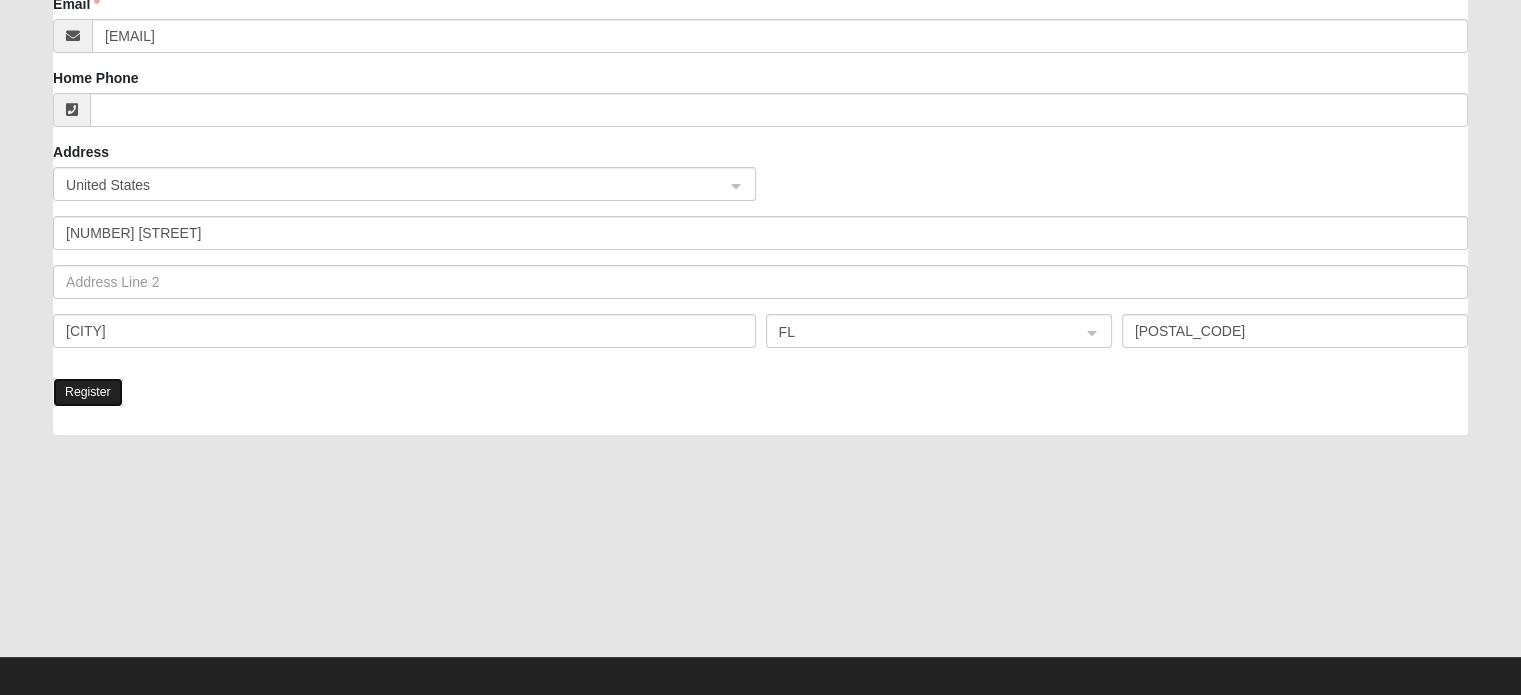 click on "Register" 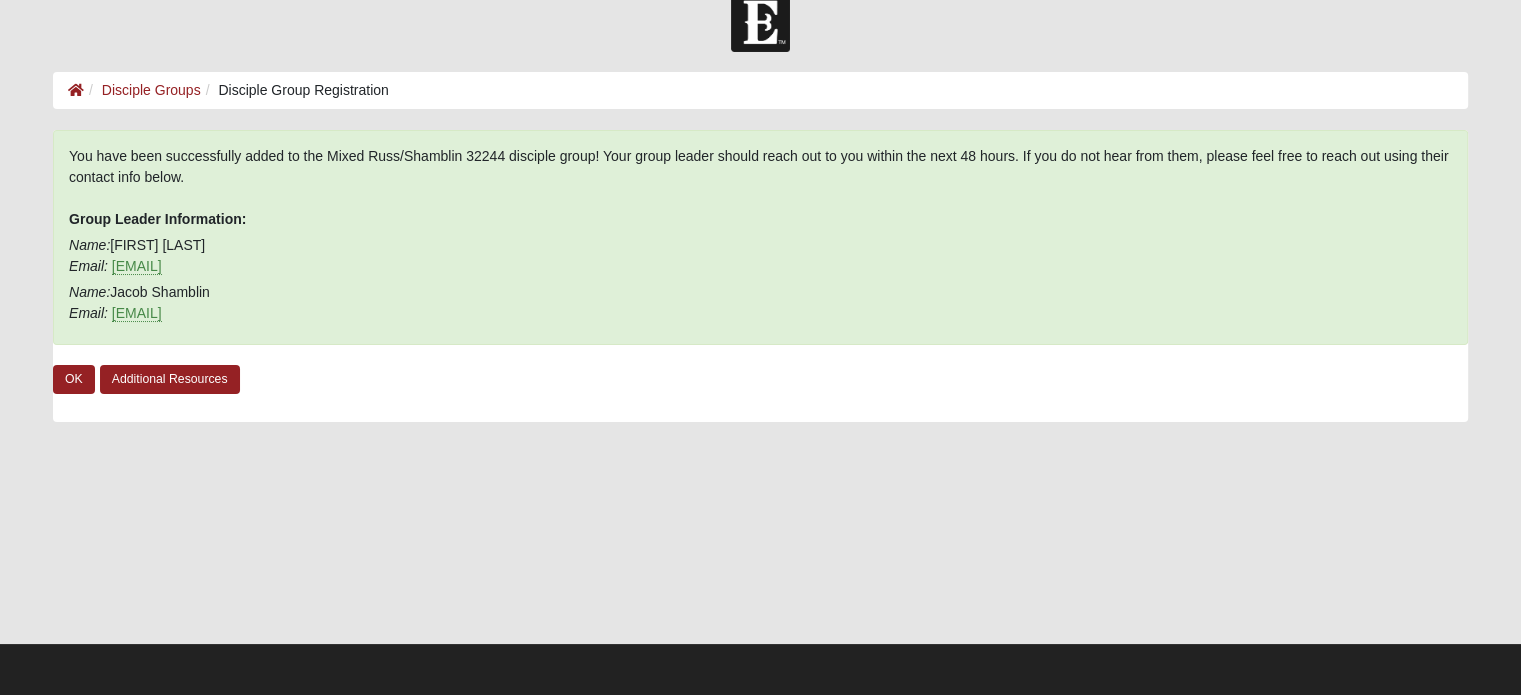 scroll, scrollTop: 0, scrollLeft: 0, axis: both 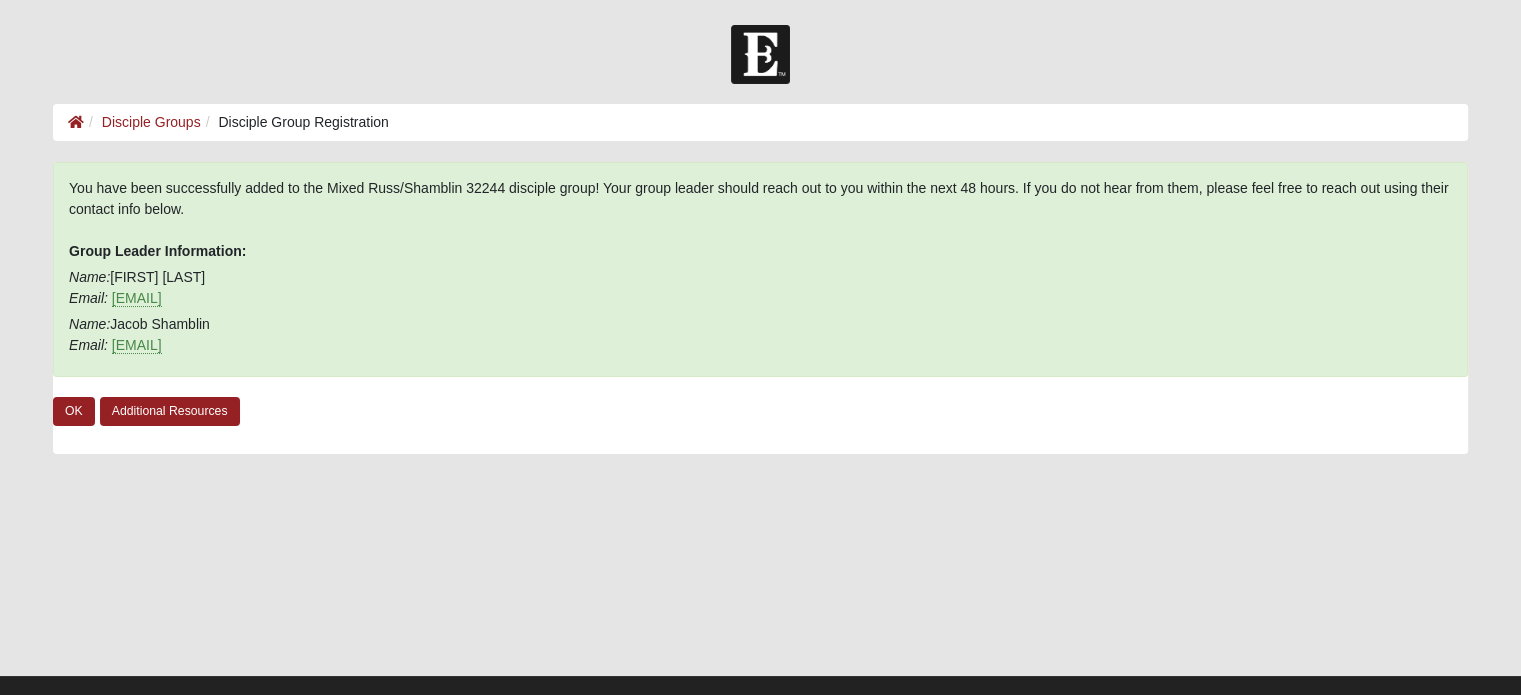 click on "You have been successfully added to the Mixed [LAST]/[LAST] [NUMBER] disciple group! Your group leader should reach out to you within the next 48 hours. If you do not hear from them, please feel free to reach out using their contact info below.
Group Leader Information:
Name:  [FIRST] [LAST]
Email:   [EMAIL]
Name:  [FIRST] [LAST]
Email:   [EMAIL]" at bounding box center [760, 269] 